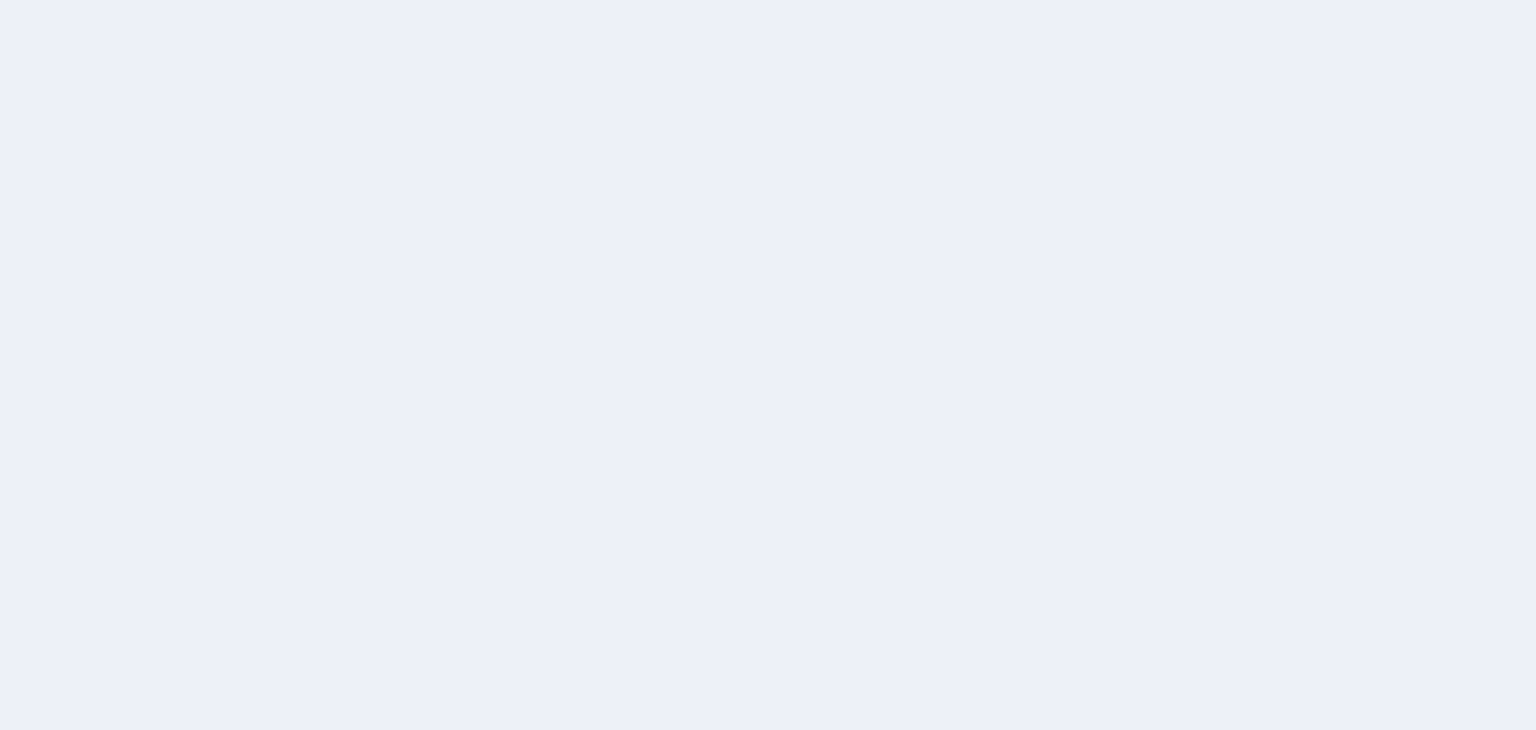 scroll, scrollTop: 0, scrollLeft: 0, axis: both 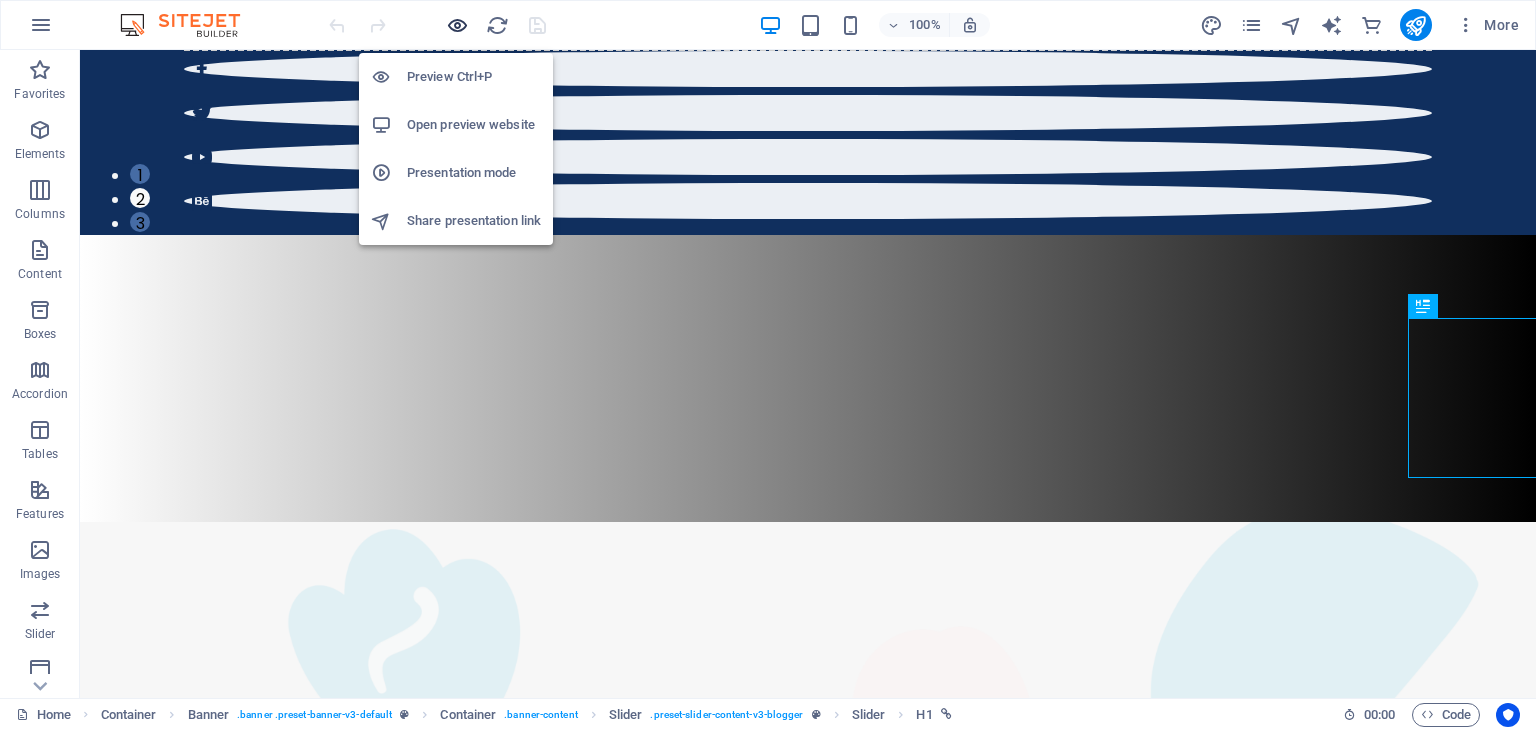 click at bounding box center (457, 25) 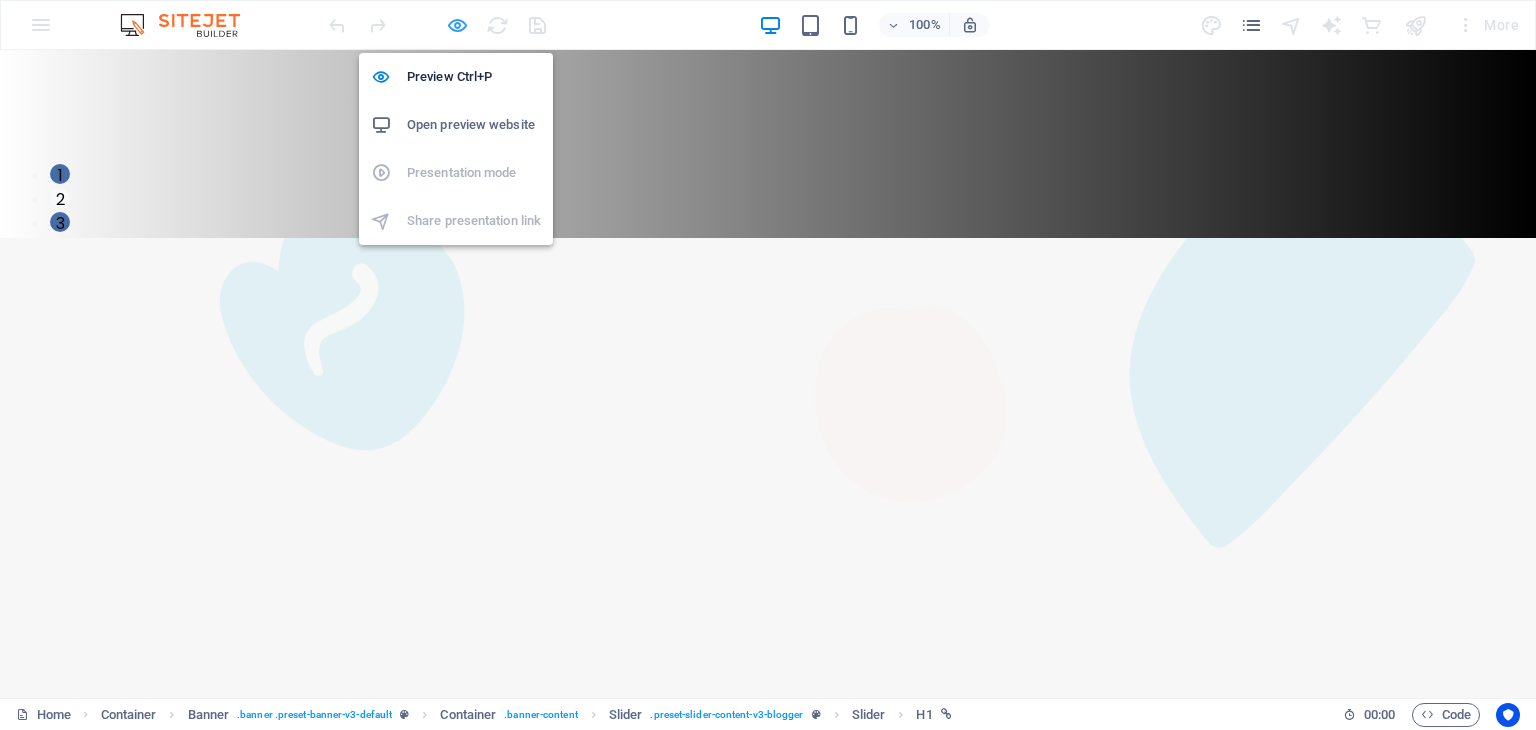 scroll, scrollTop: 180, scrollLeft: 0, axis: vertical 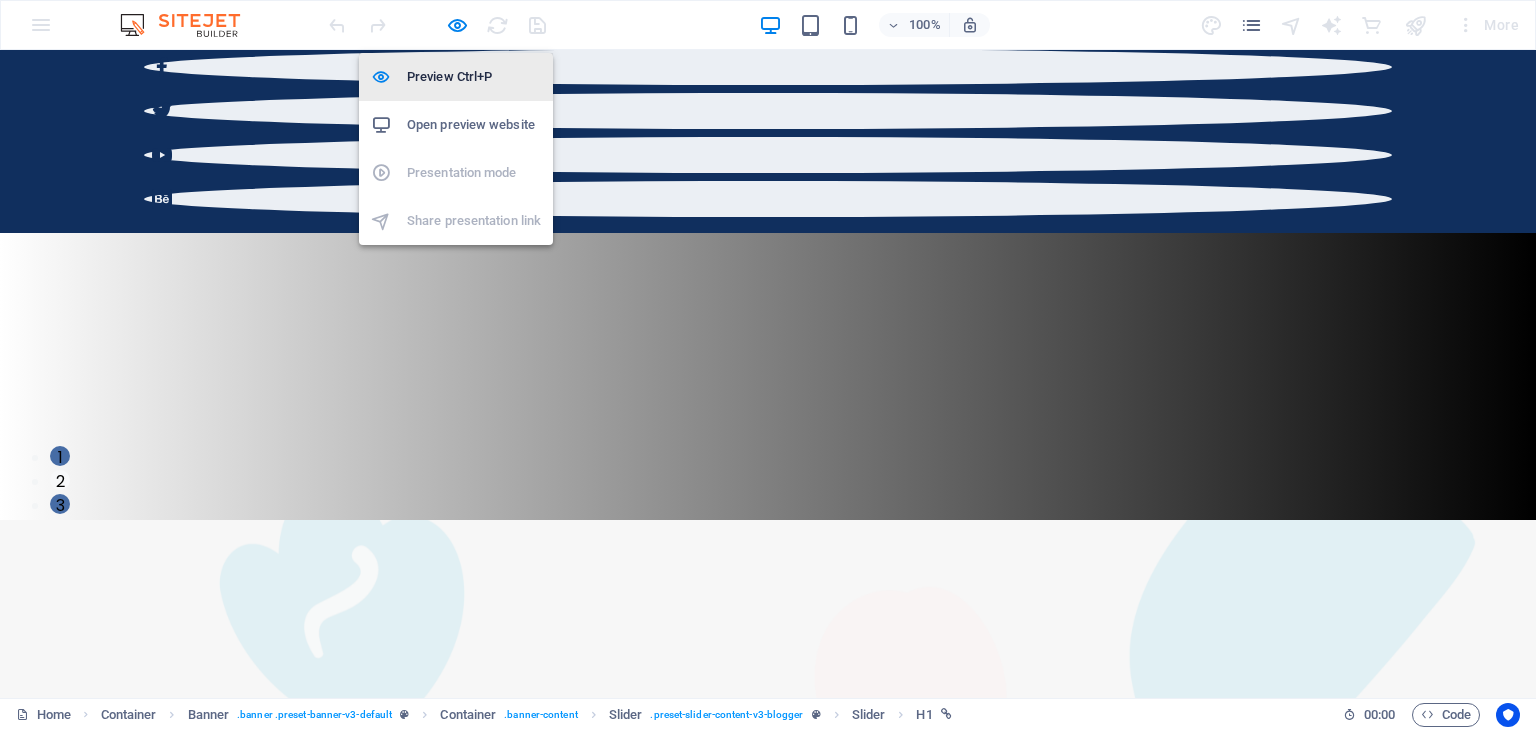 click on "Preview Ctrl+P" at bounding box center (474, 77) 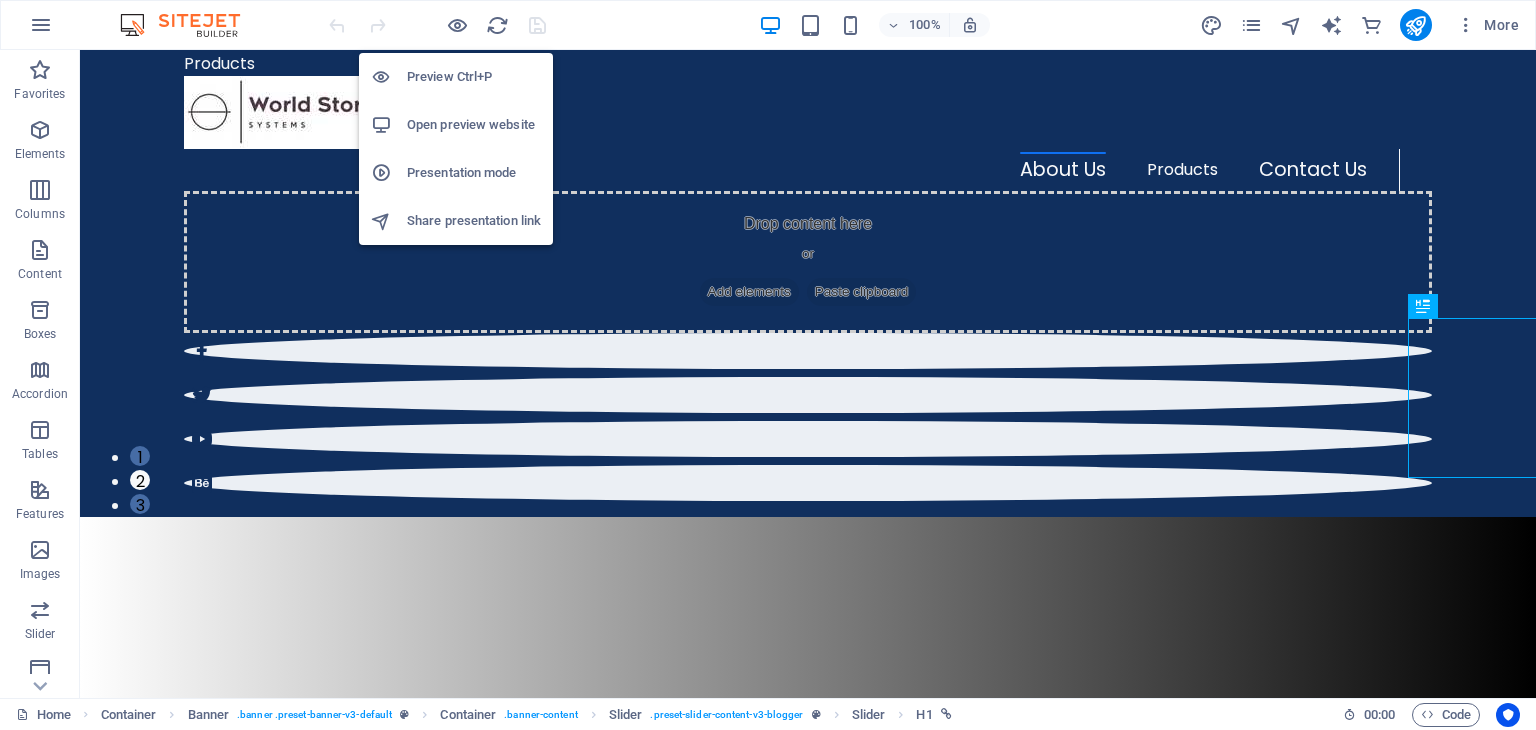 scroll, scrollTop: 462, scrollLeft: 0, axis: vertical 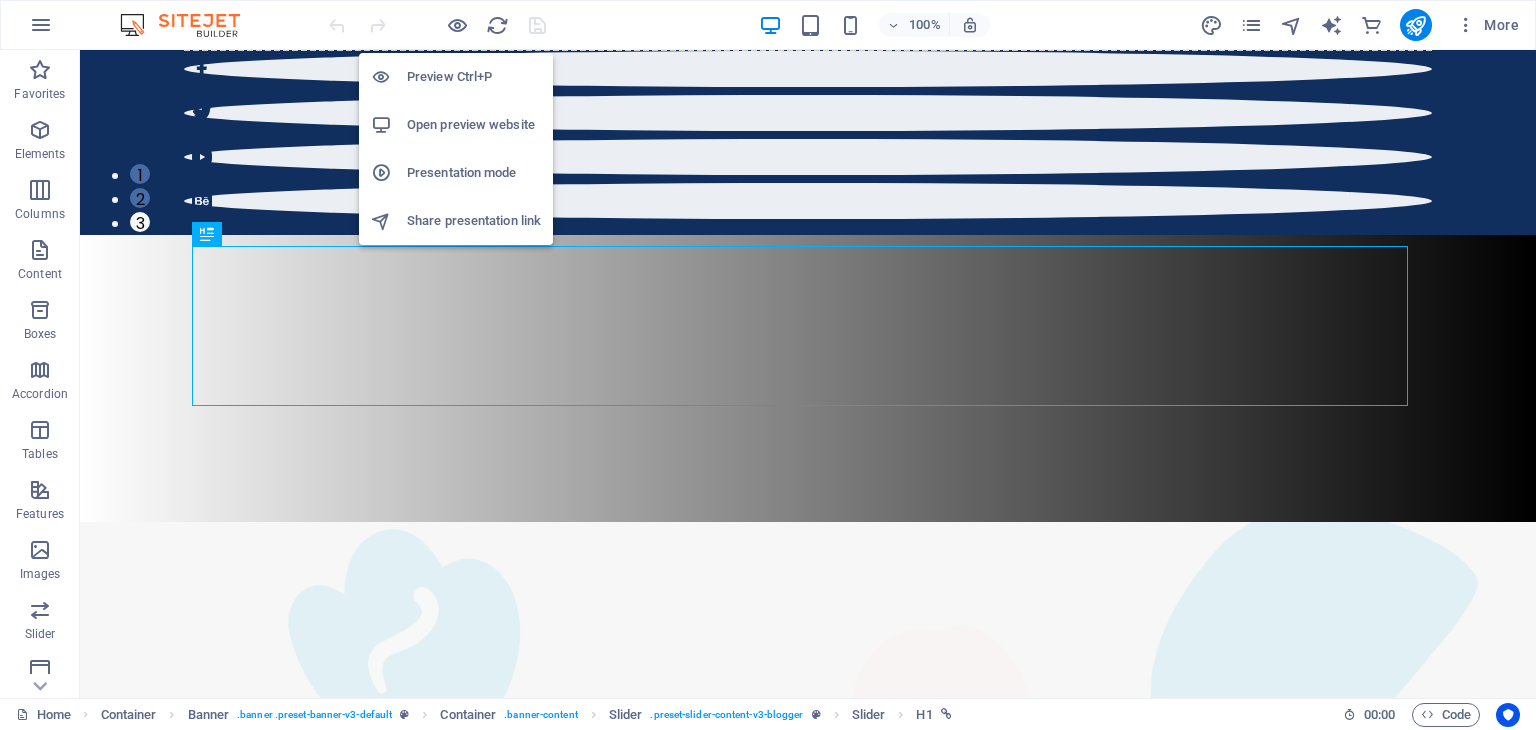 click on "Preview Ctrl+P" at bounding box center [474, 77] 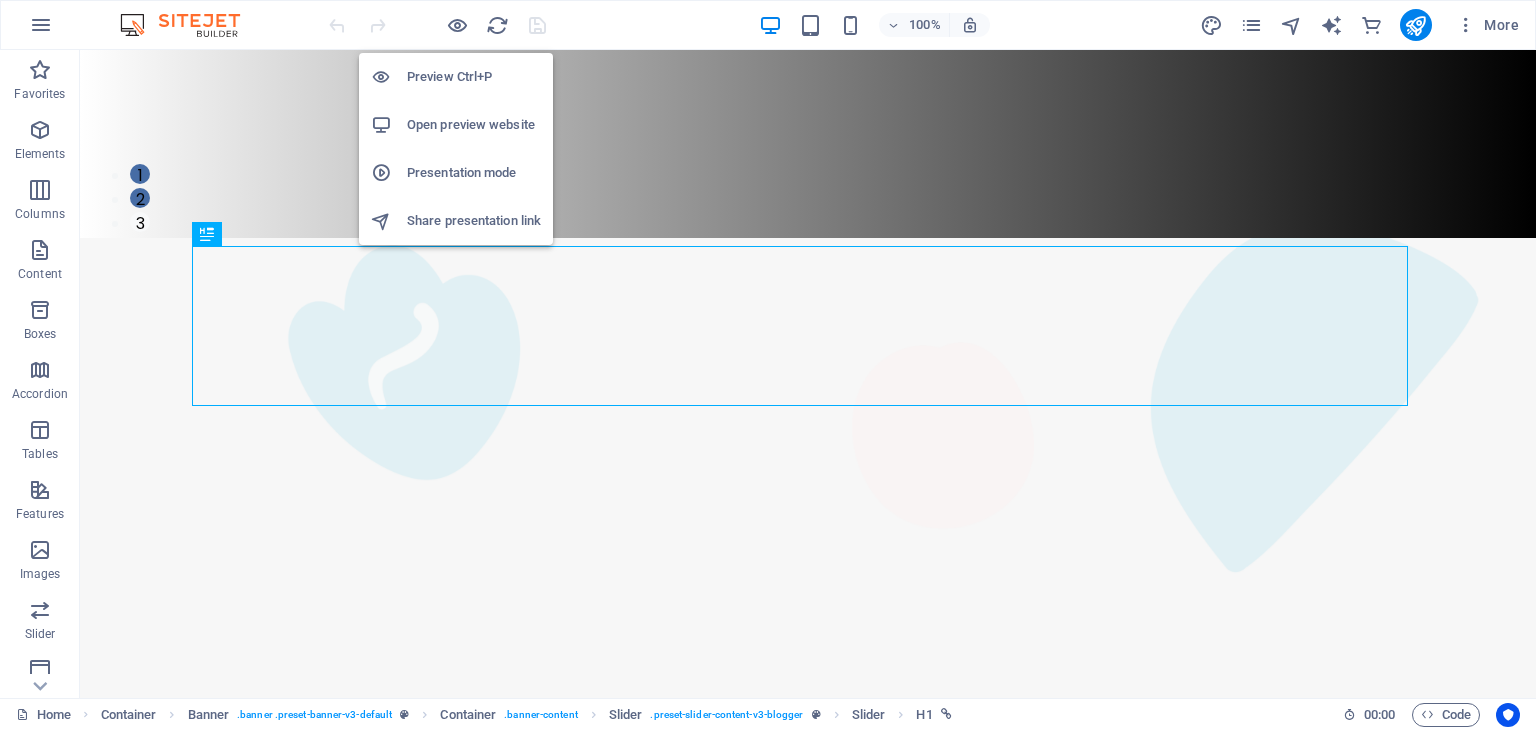 scroll, scrollTop: 180, scrollLeft: 0, axis: vertical 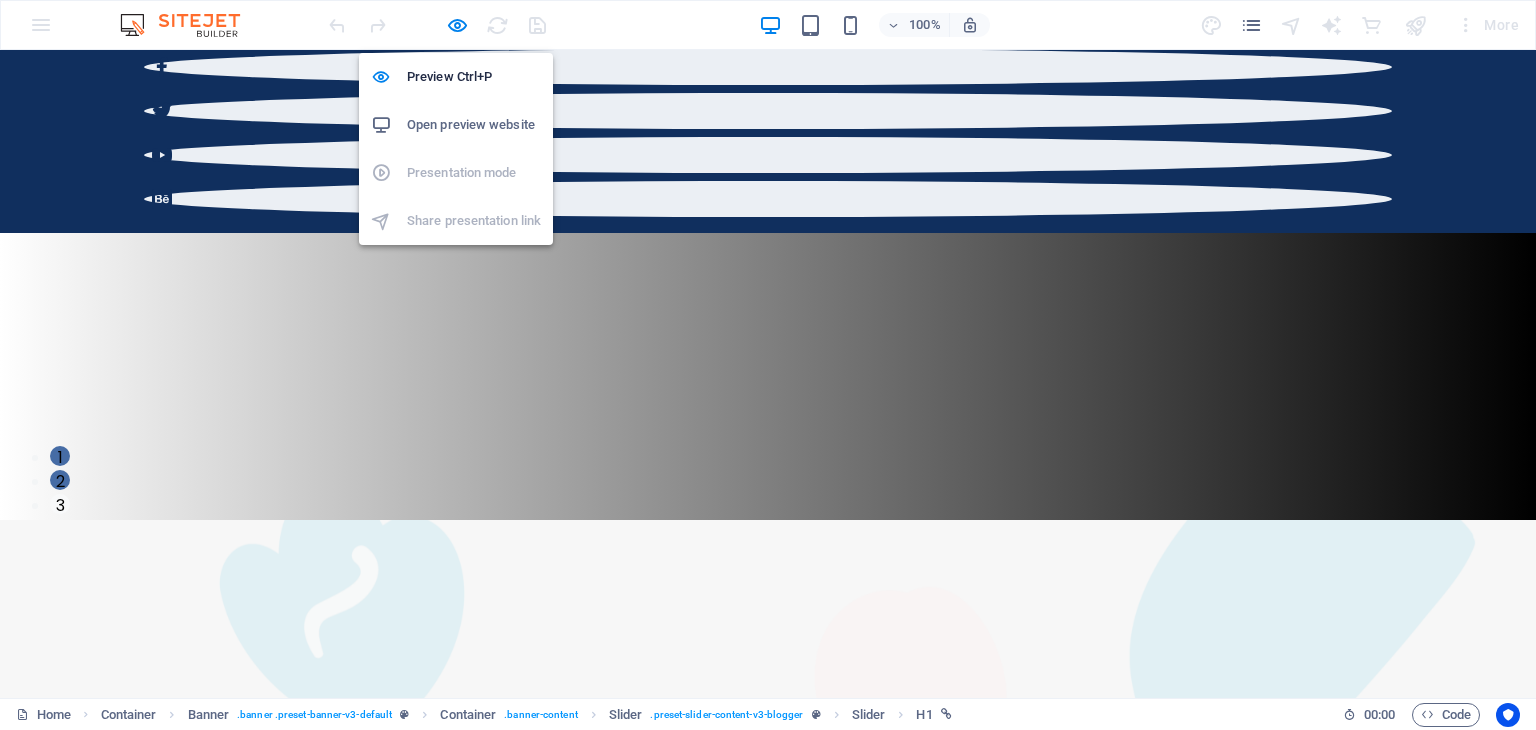 click on "Open preview website" at bounding box center (474, 125) 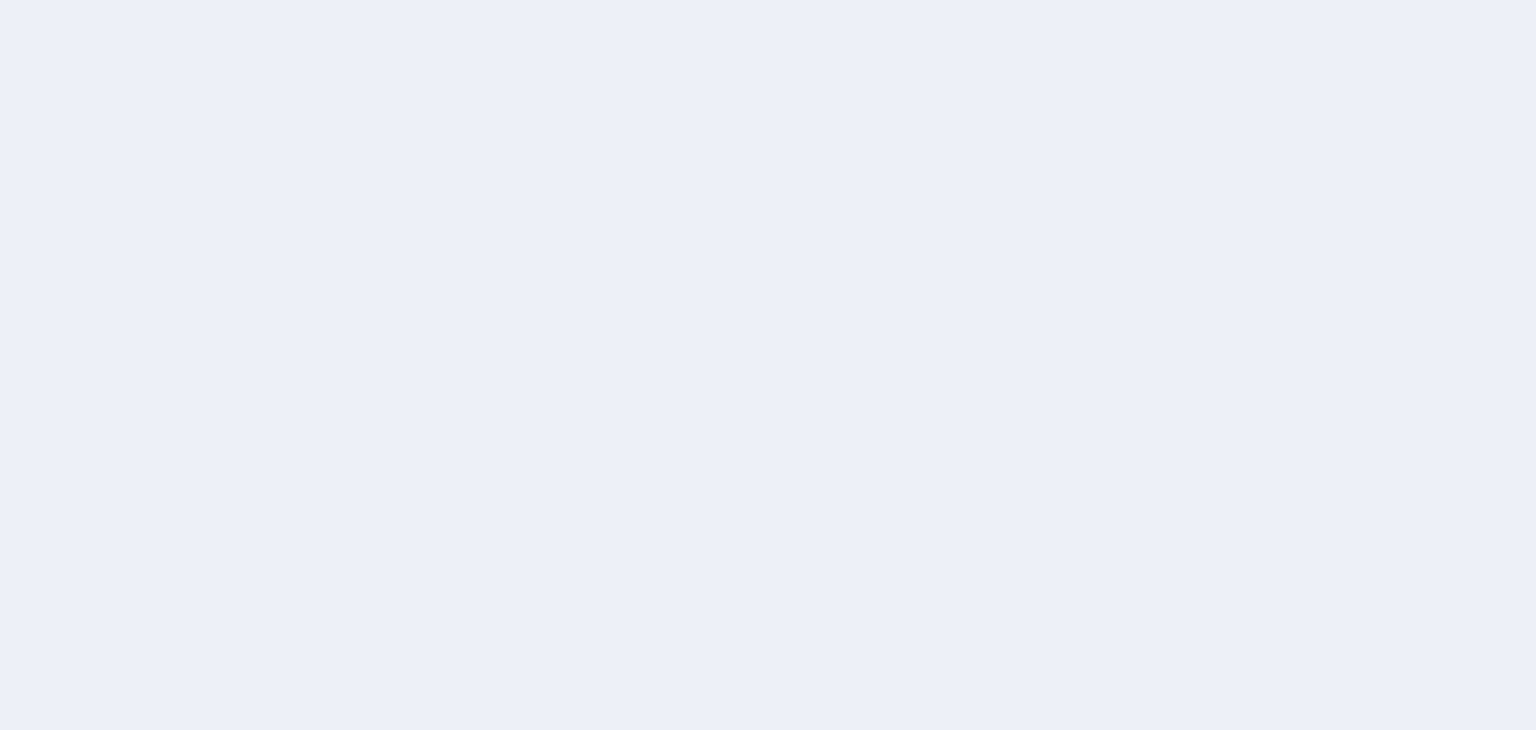 scroll, scrollTop: 0, scrollLeft: 0, axis: both 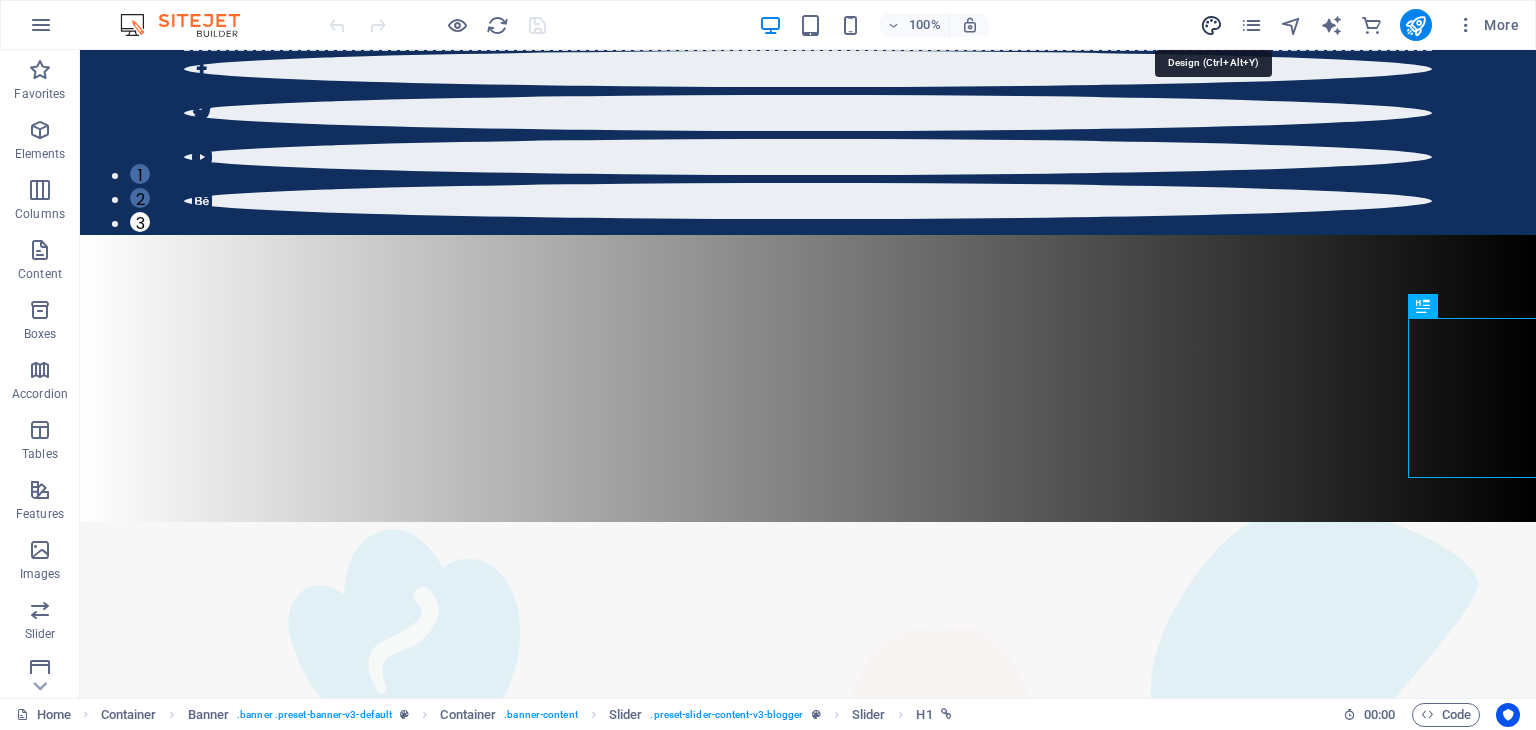 click at bounding box center (1211, 25) 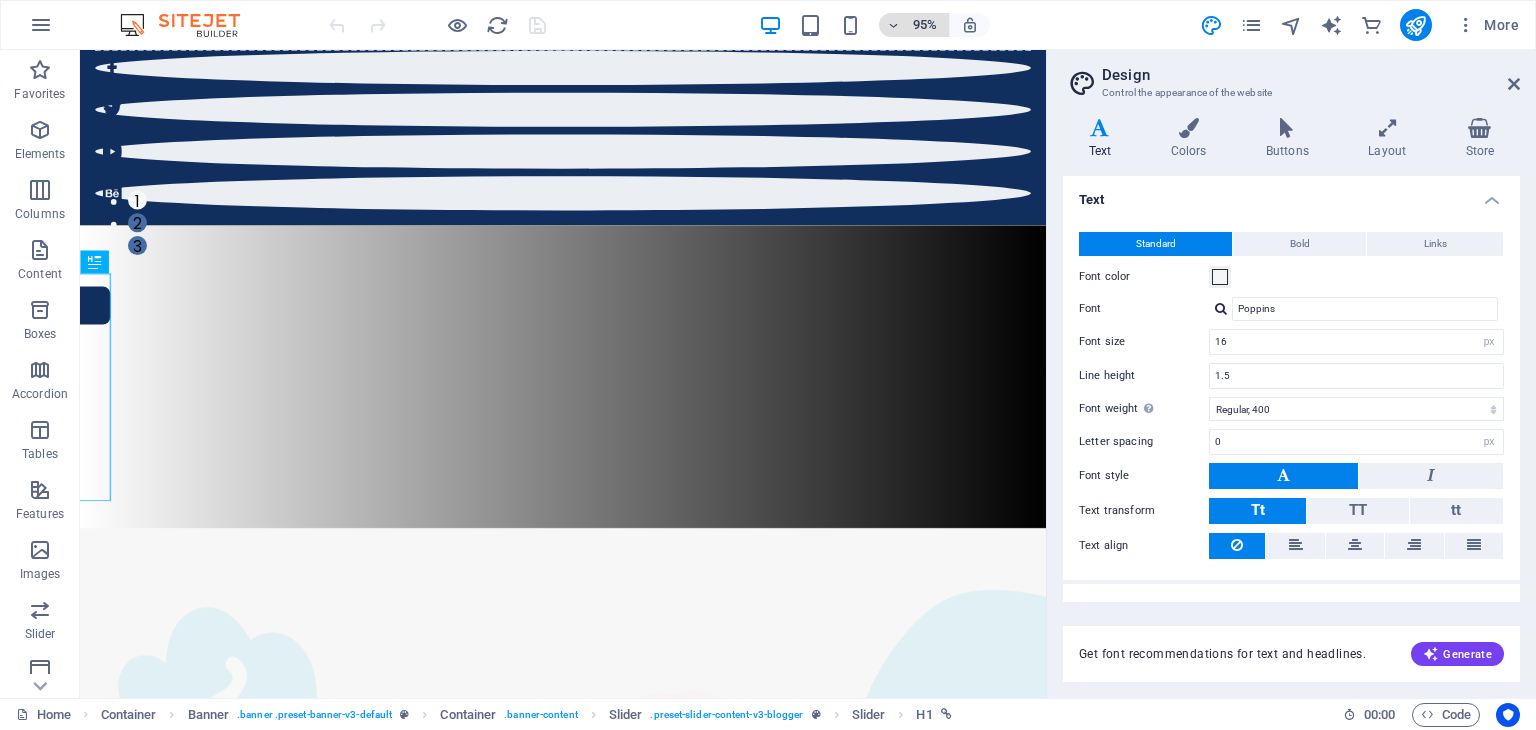click on "95%" at bounding box center (914, 25) 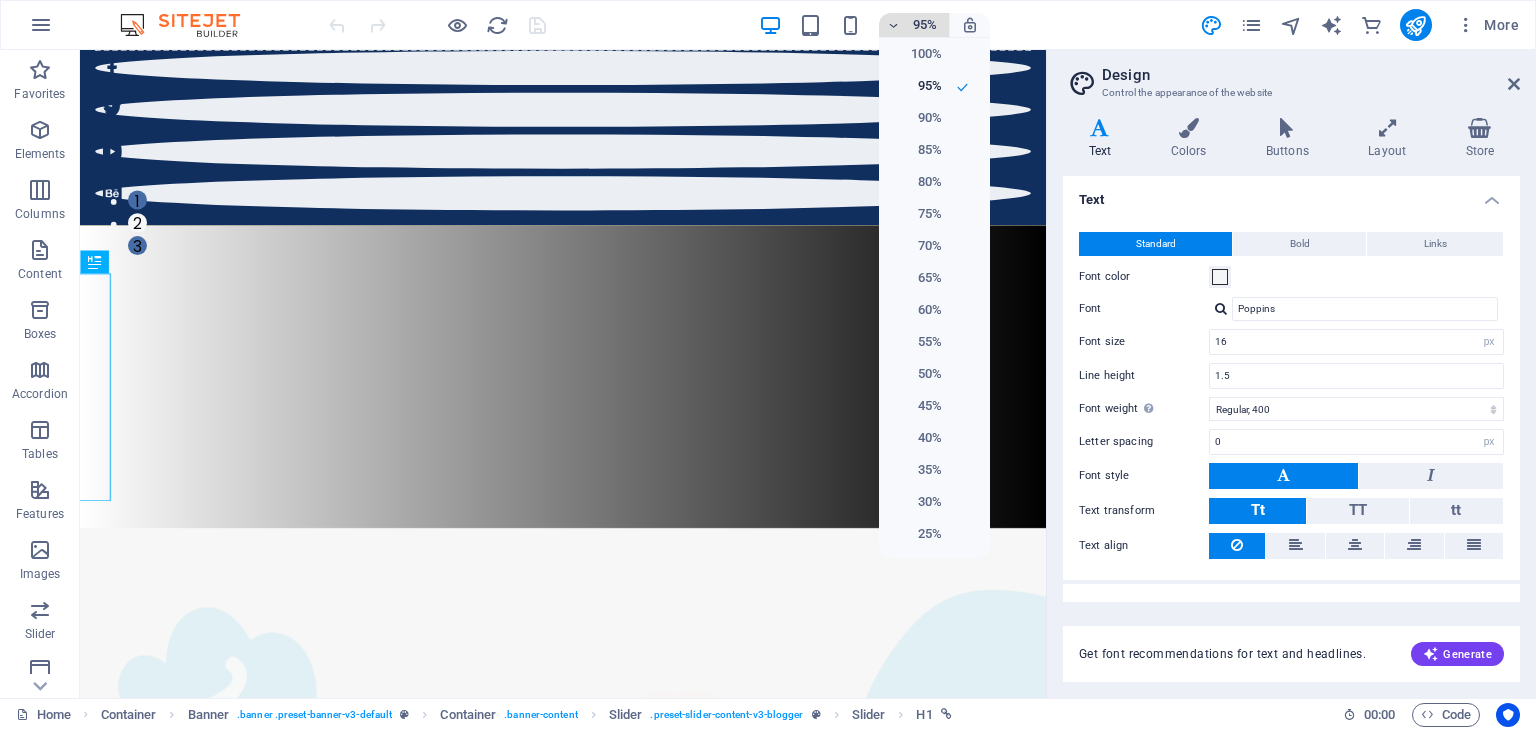 click at bounding box center (768, 365) 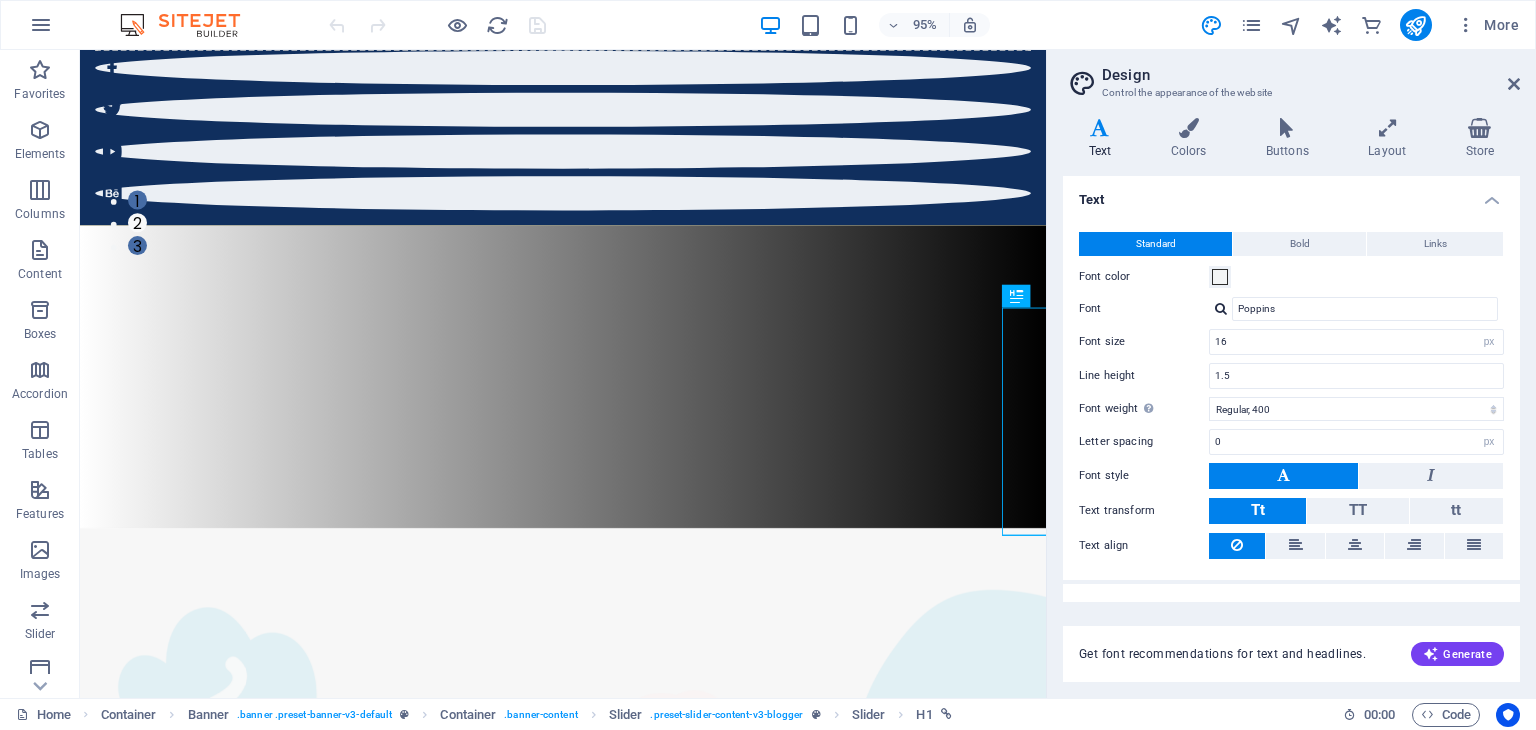 click at bounding box center [190, 25] 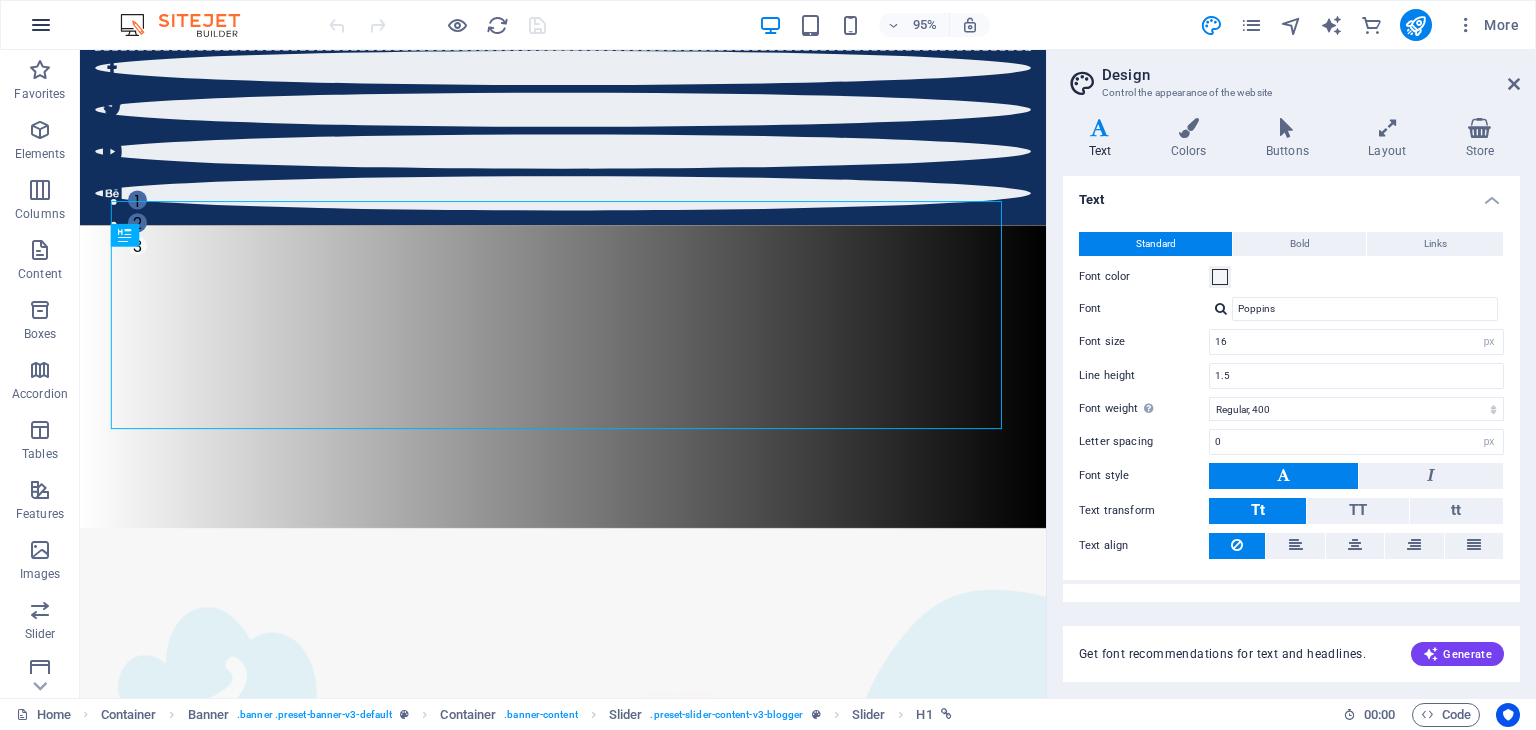 click at bounding box center (41, 25) 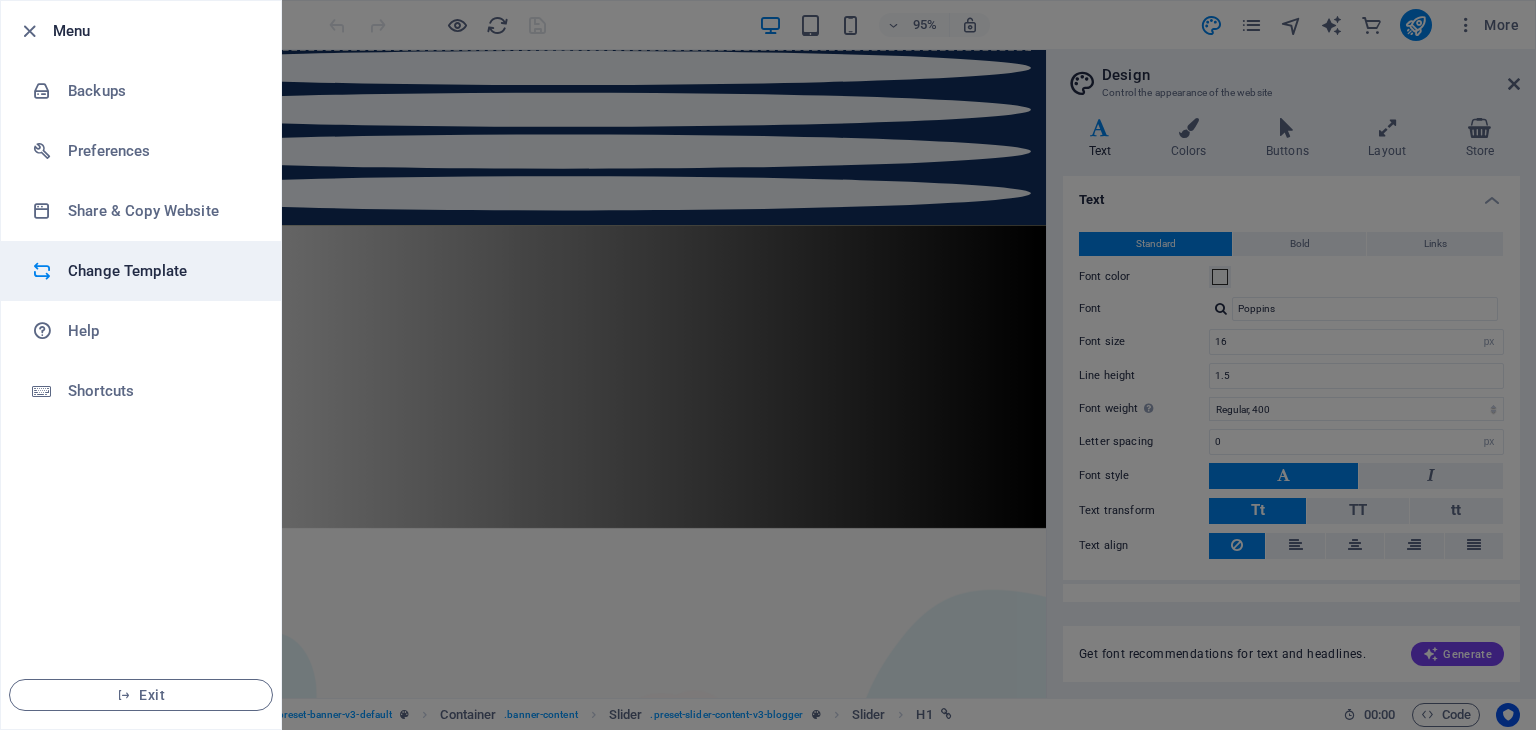 click on "Change Template" at bounding box center (160, 271) 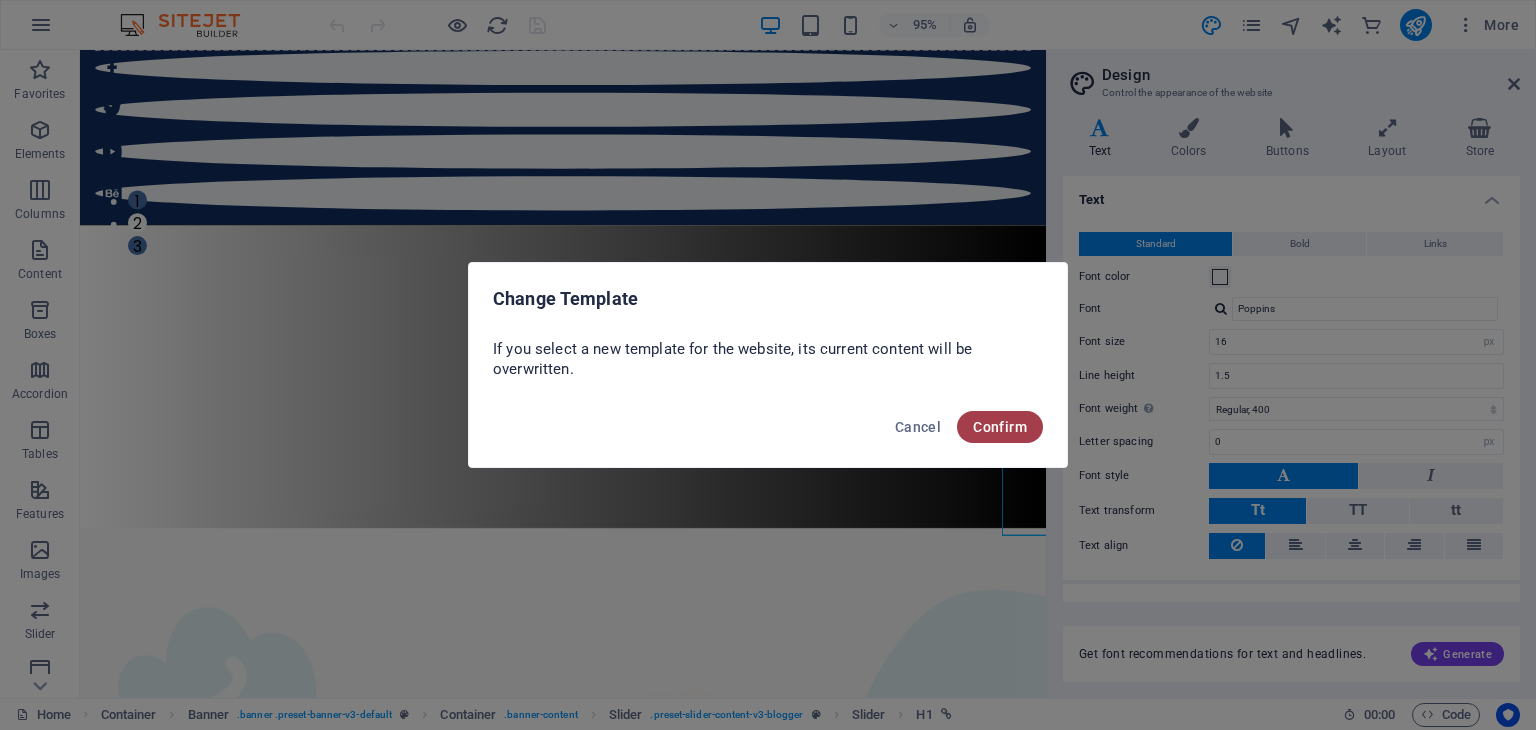 click on "Confirm" at bounding box center [1000, 427] 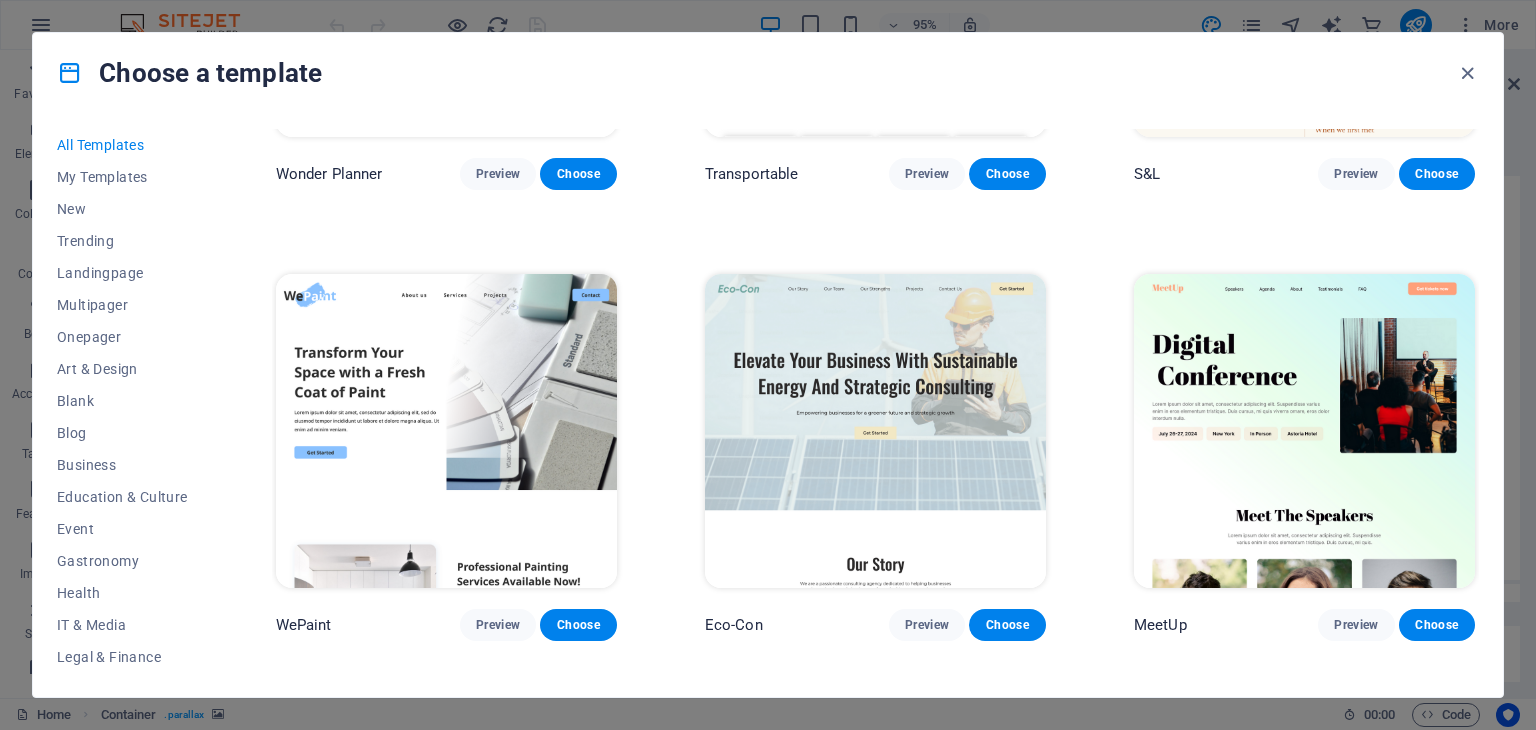 scroll, scrollTop: 1840, scrollLeft: 0, axis: vertical 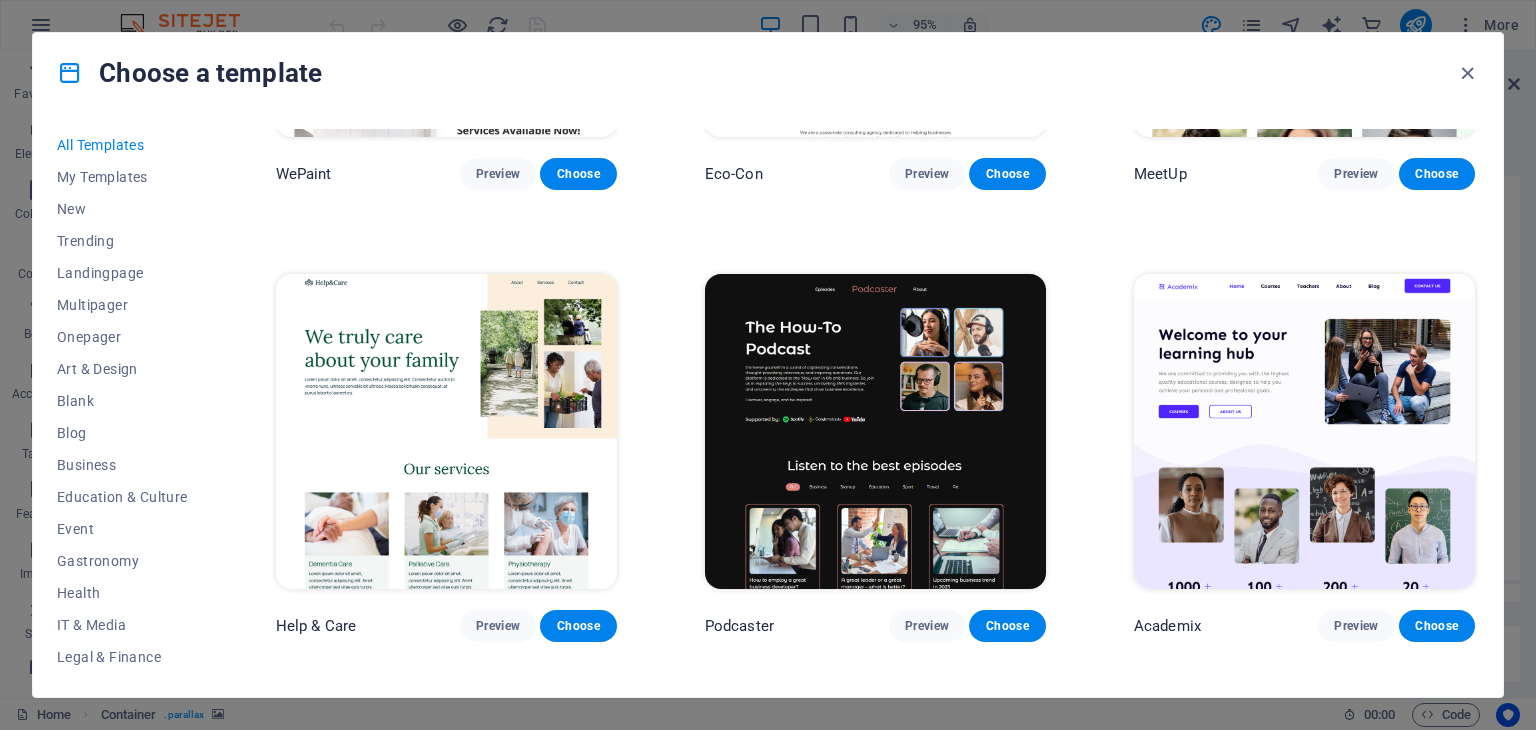 click on "Choose a template" at bounding box center (768, 73) 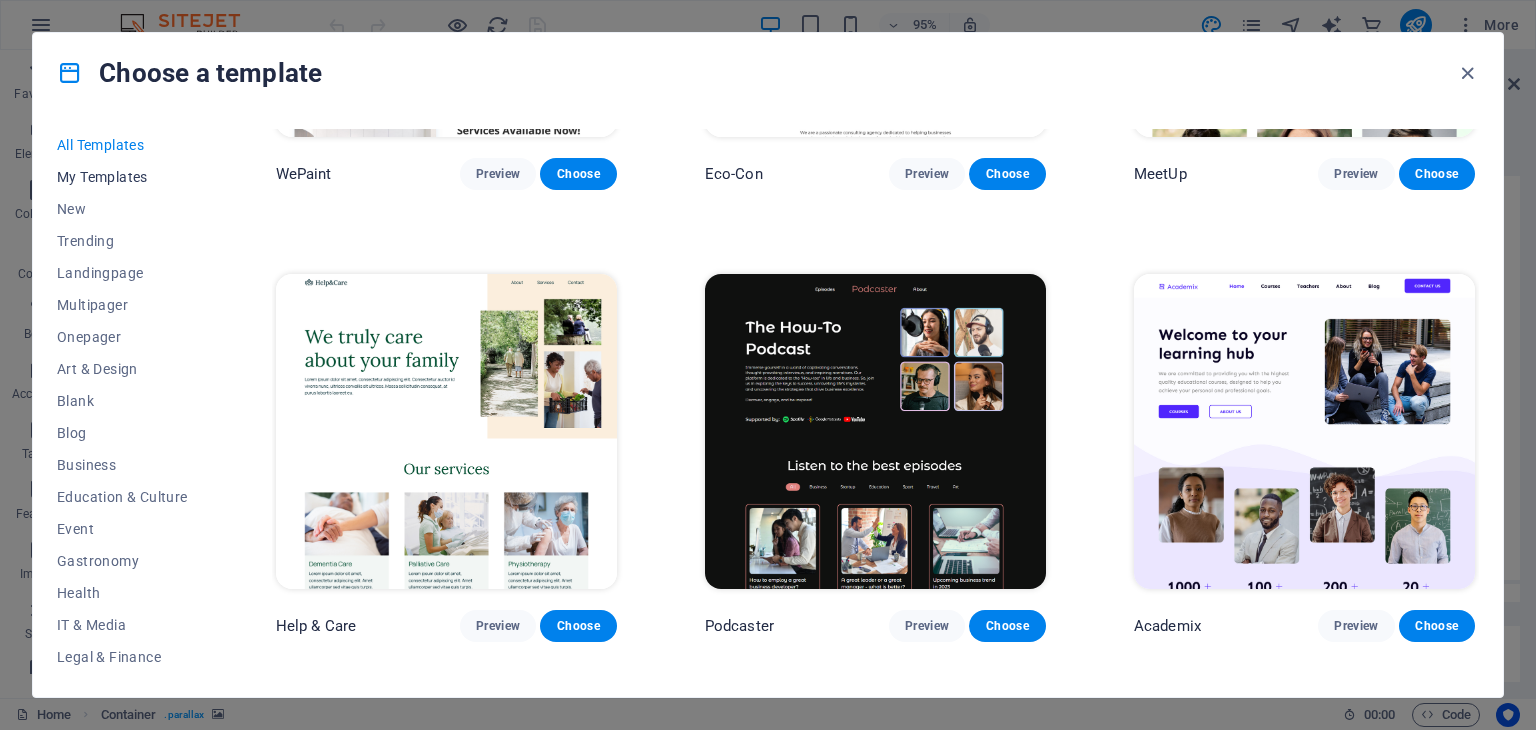 click on "My Templates" at bounding box center [122, 177] 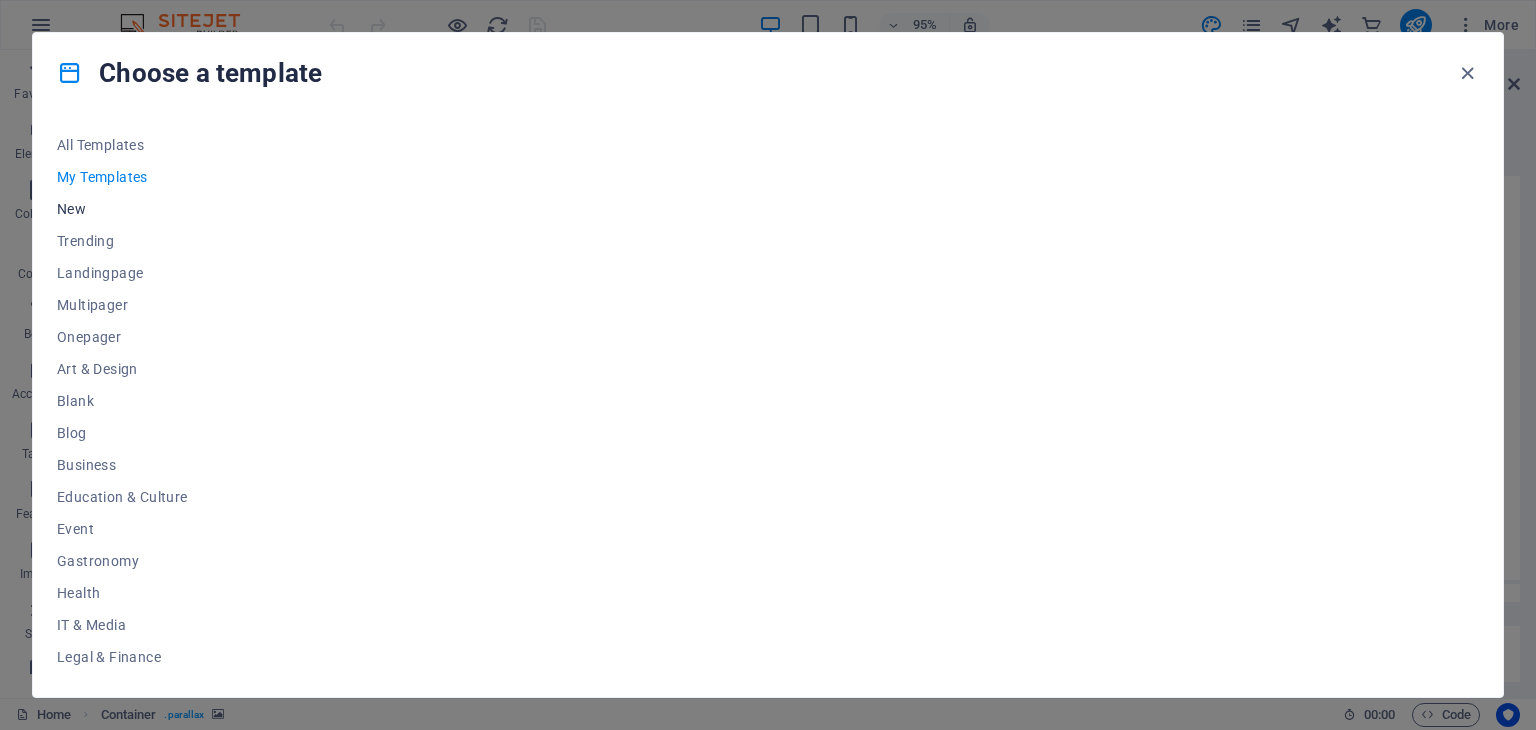 click on "New" at bounding box center [122, 209] 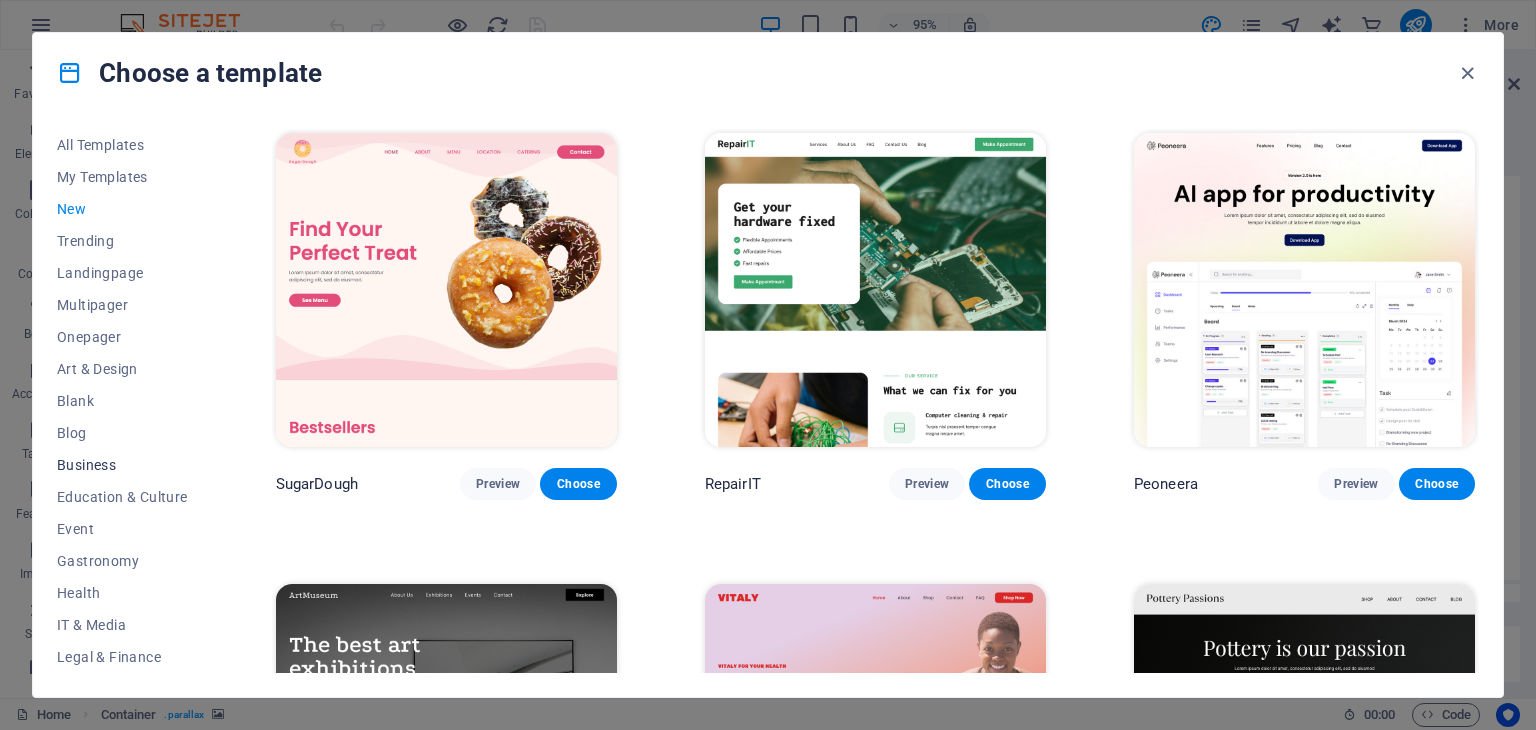 click on "Business" at bounding box center (122, 465) 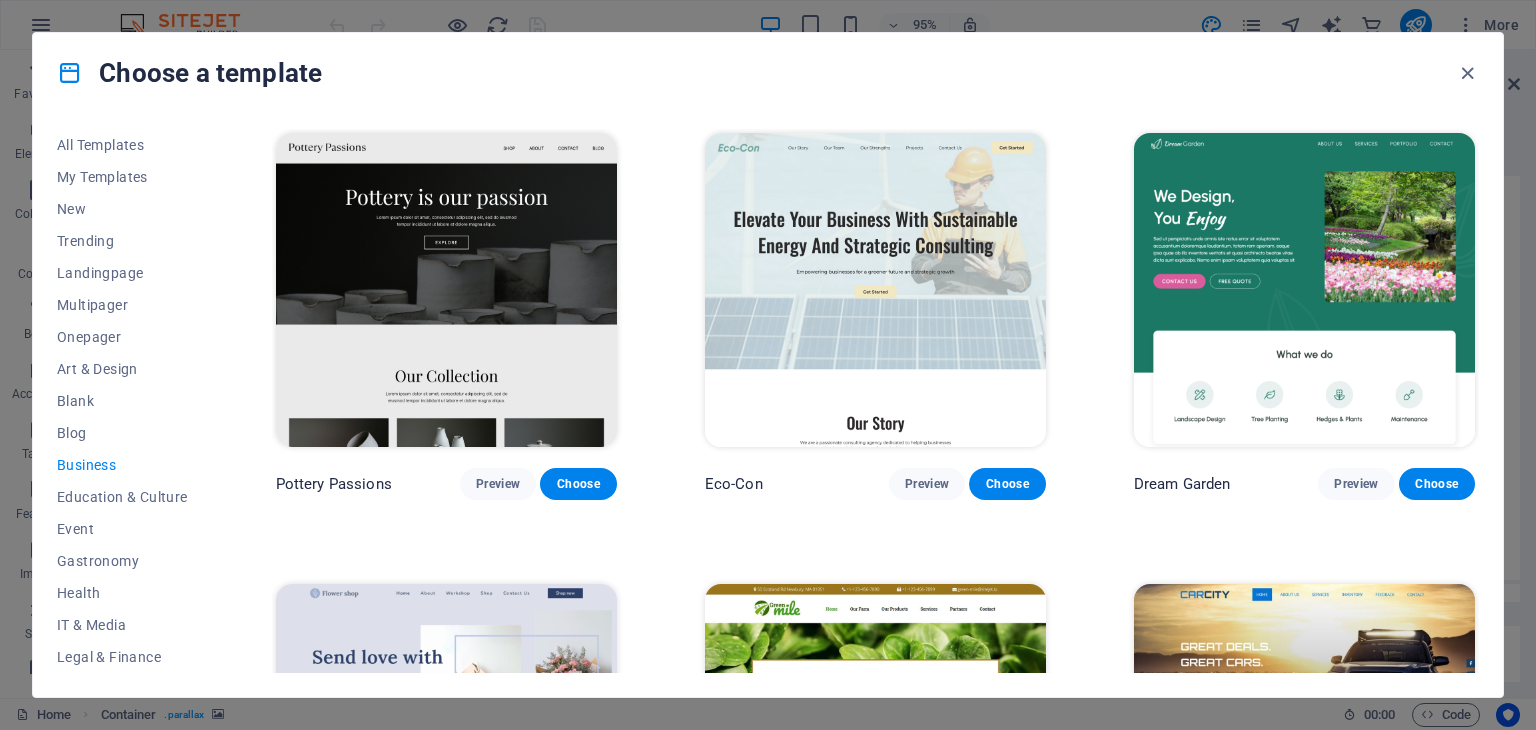 type 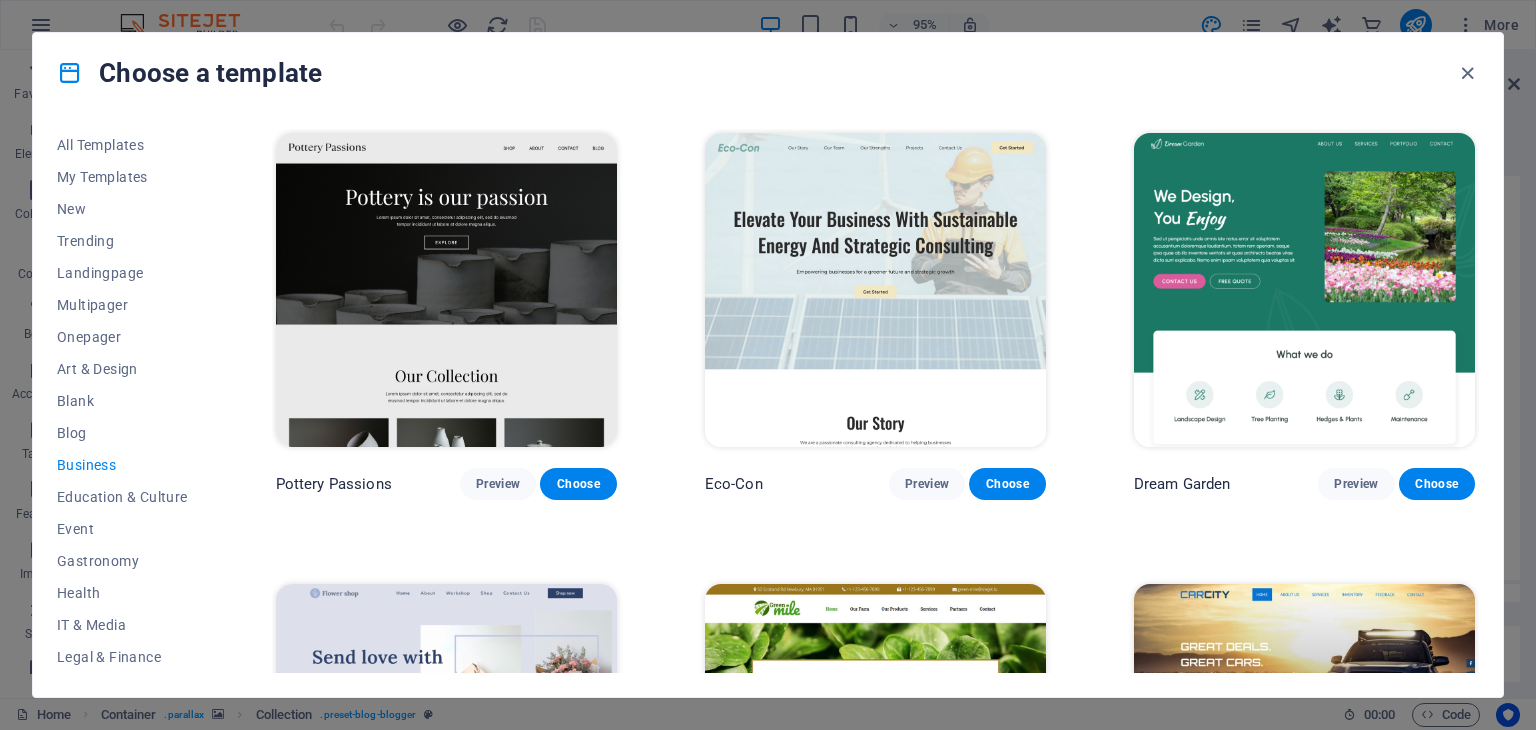drag, startPoint x: 1472, startPoint y: 209, endPoint x: 1476, endPoint y: 269, distance: 60.133186 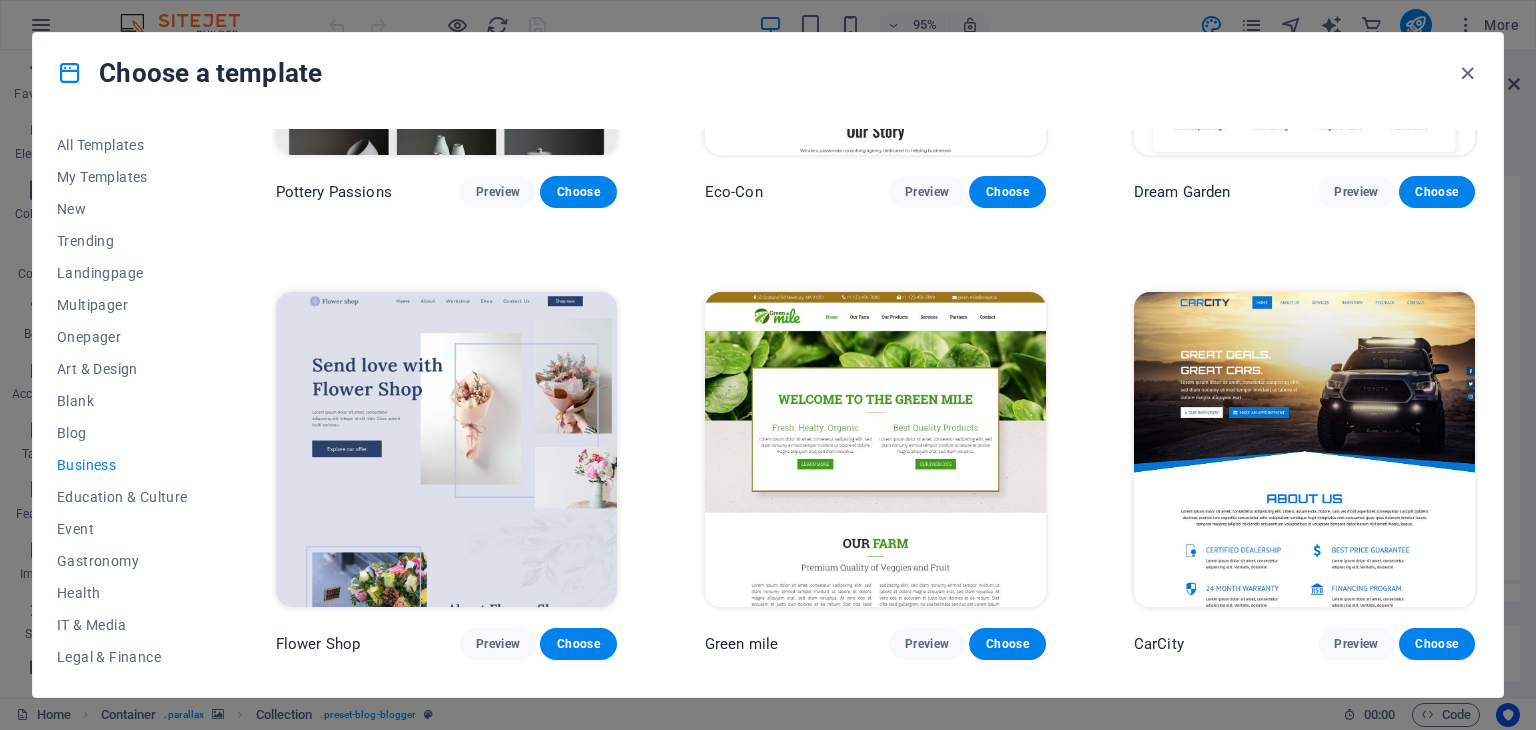 scroll, scrollTop: 304, scrollLeft: 0, axis: vertical 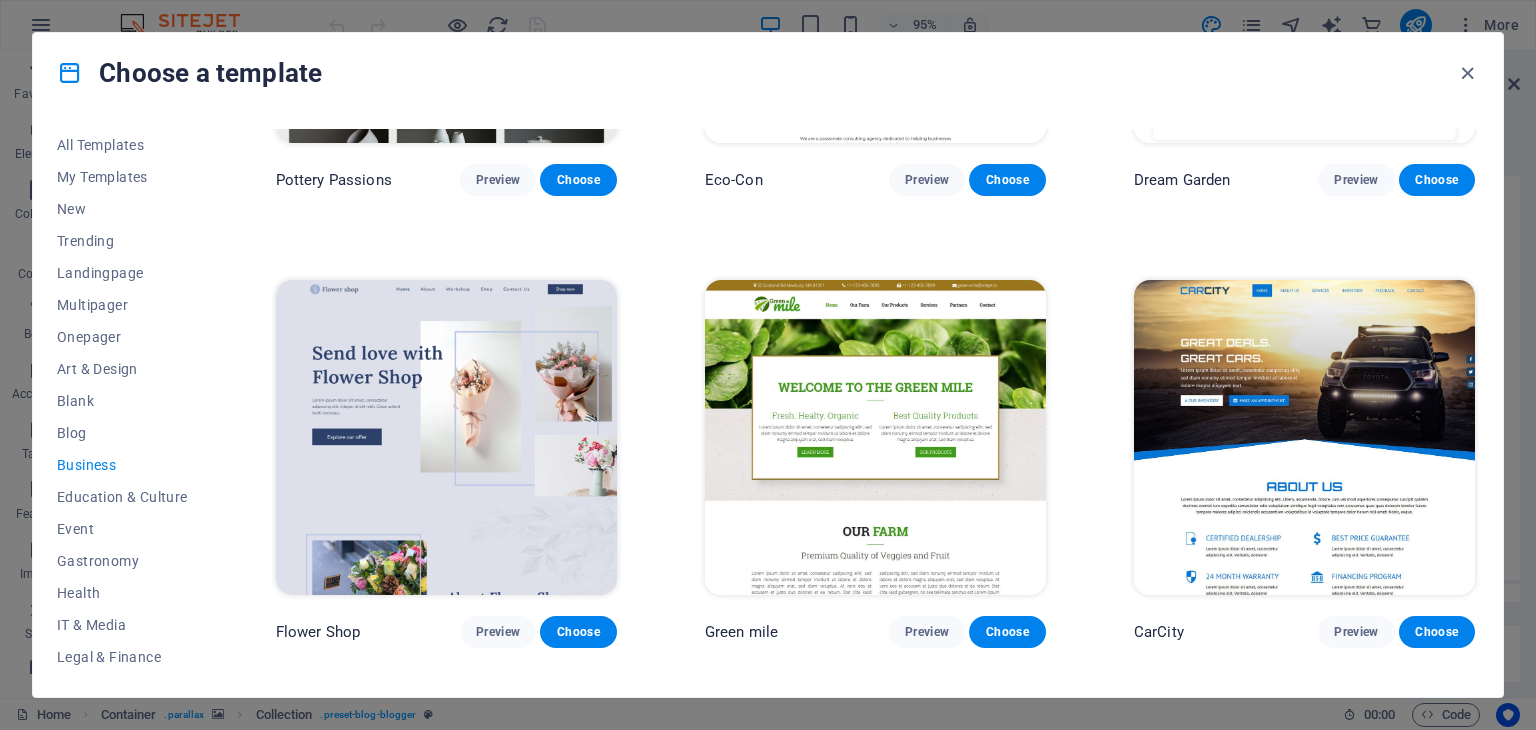 drag, startPoint x: 1479, startPoint y: 334, endPoint x: 1475, endPoint y: 304, distance: 30.265491 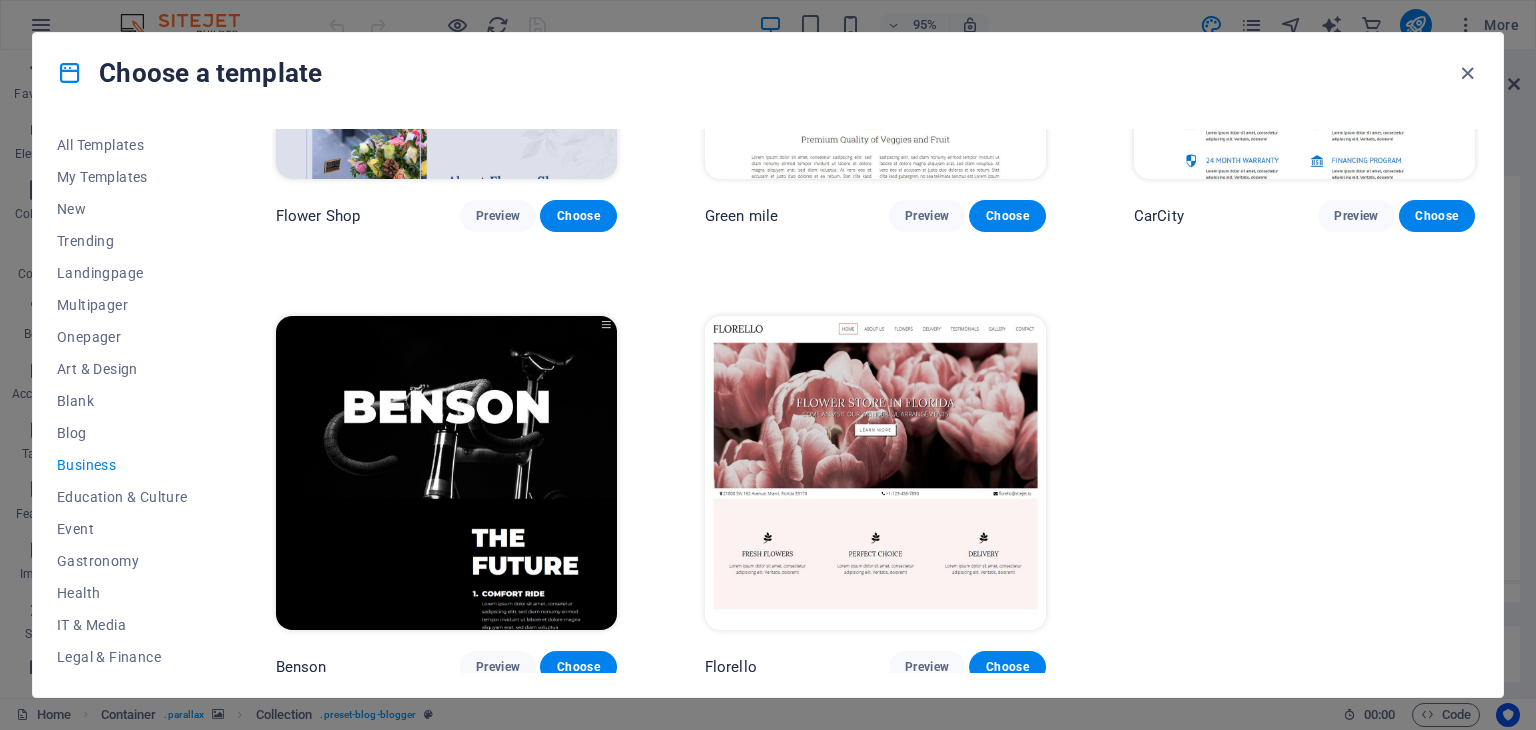 scroll, scrollTop: 724, scrollLeft: 0, axis: vertical 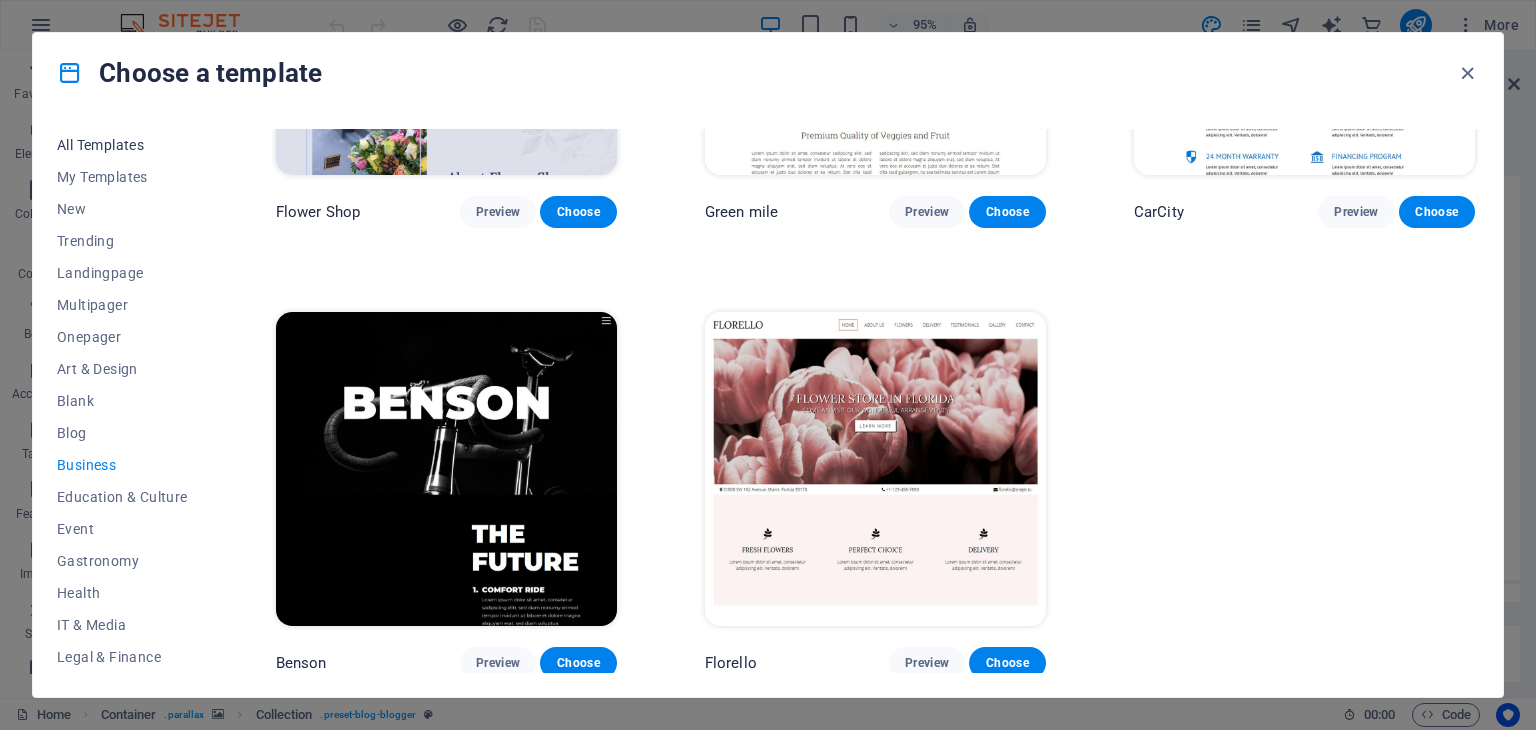 click on "All Templates" at bounding box center (122, 145) 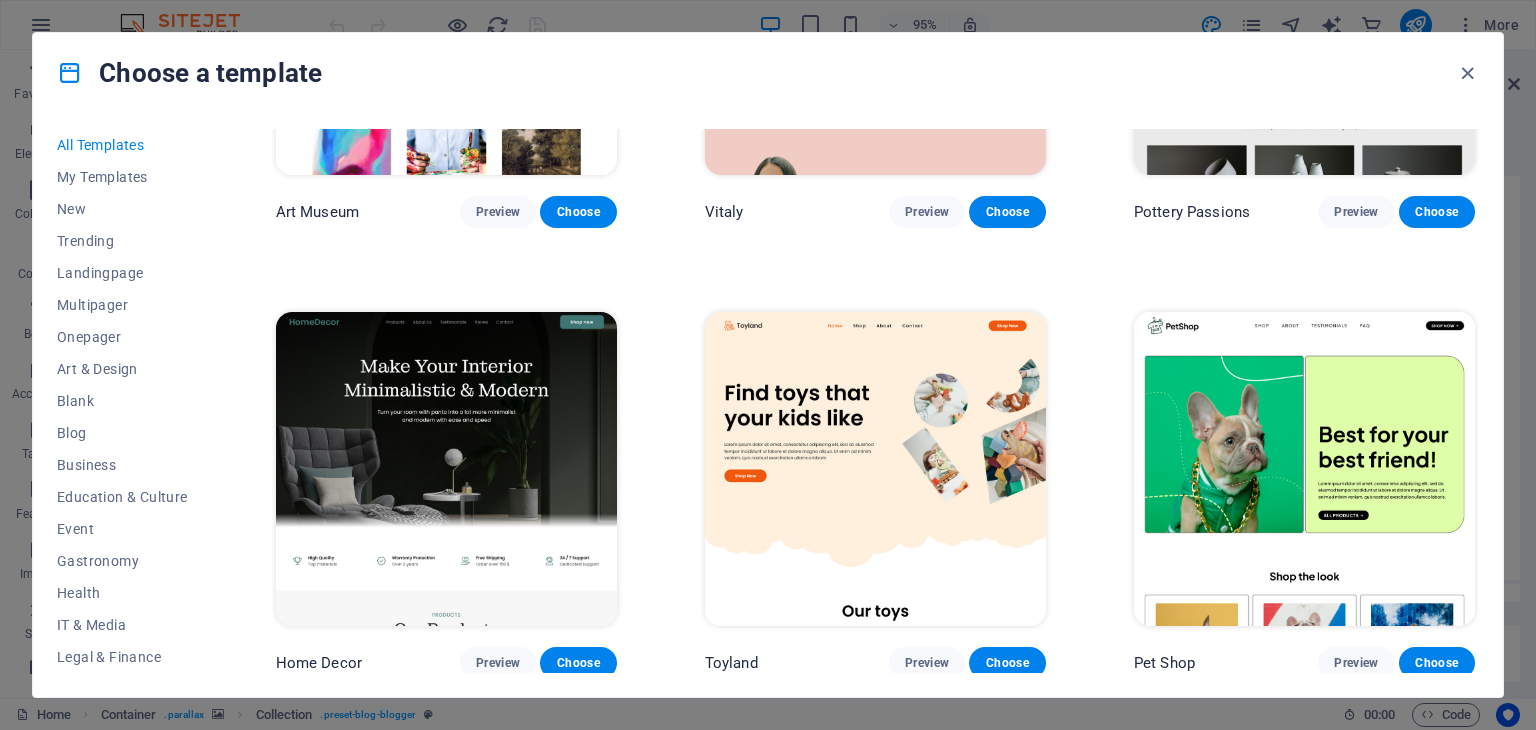 scroll, scrollTop: 5667, scrollLeft: 0, axis: vertical 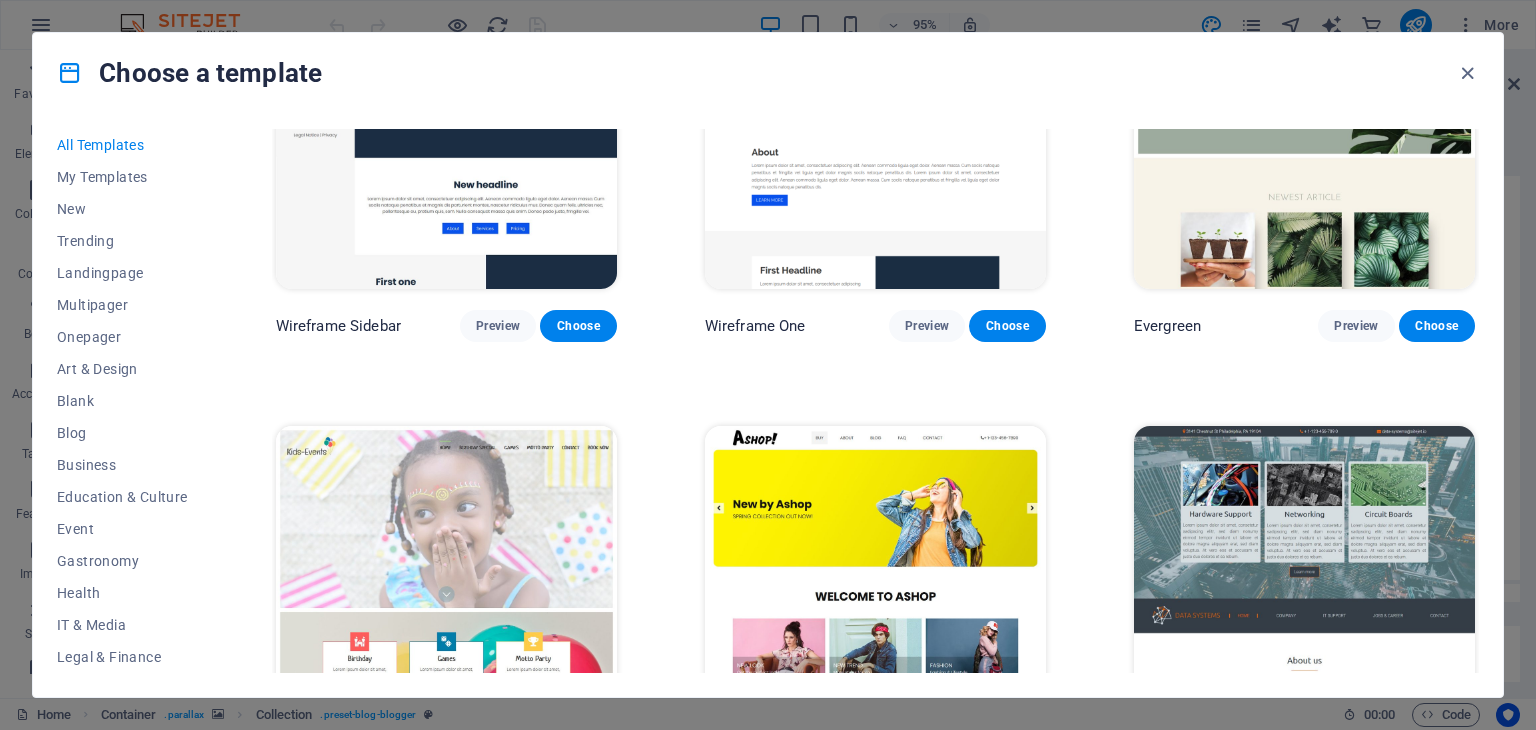 click at bounding box center (875, 583) 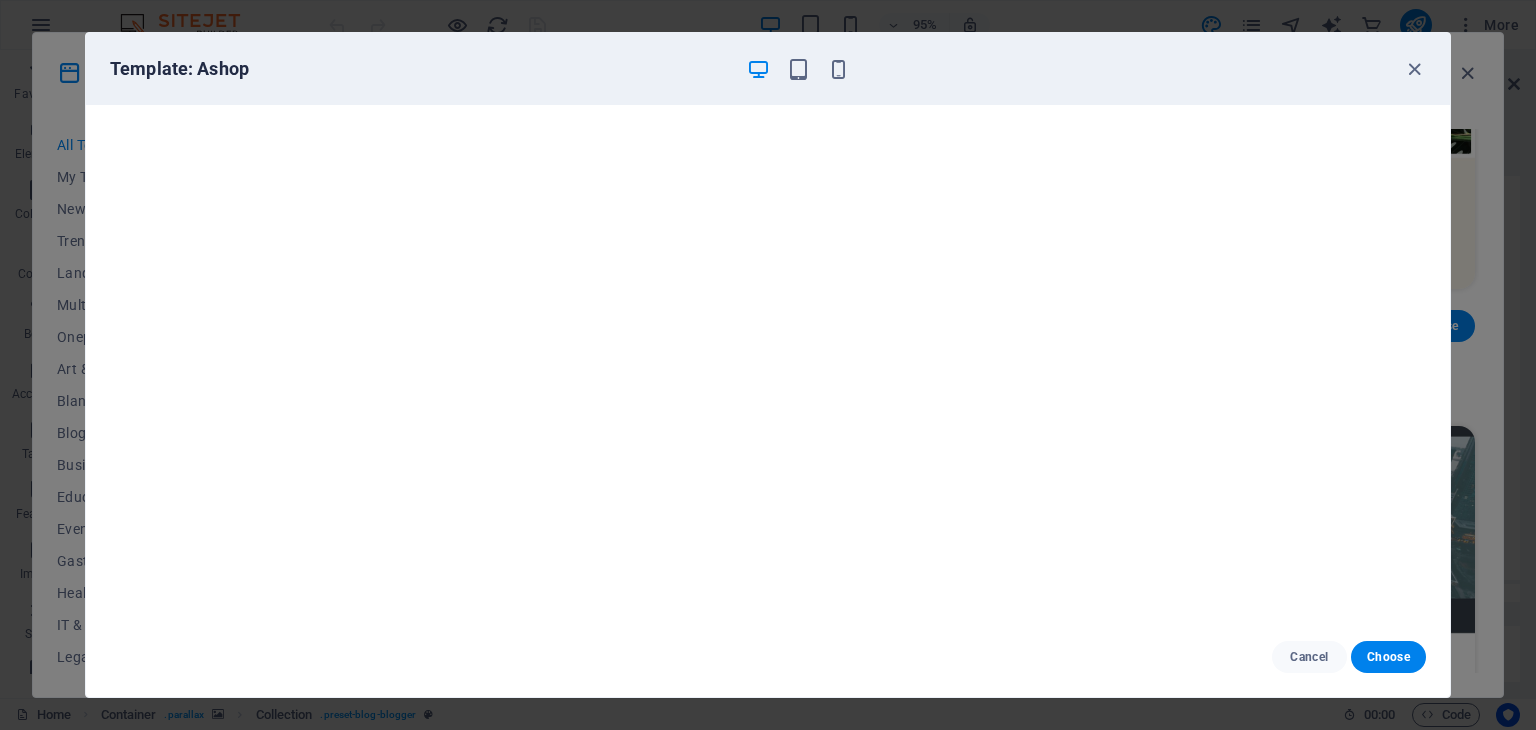 scroll, scrollTop: 5, scrollLeft: 0, axis: vertical 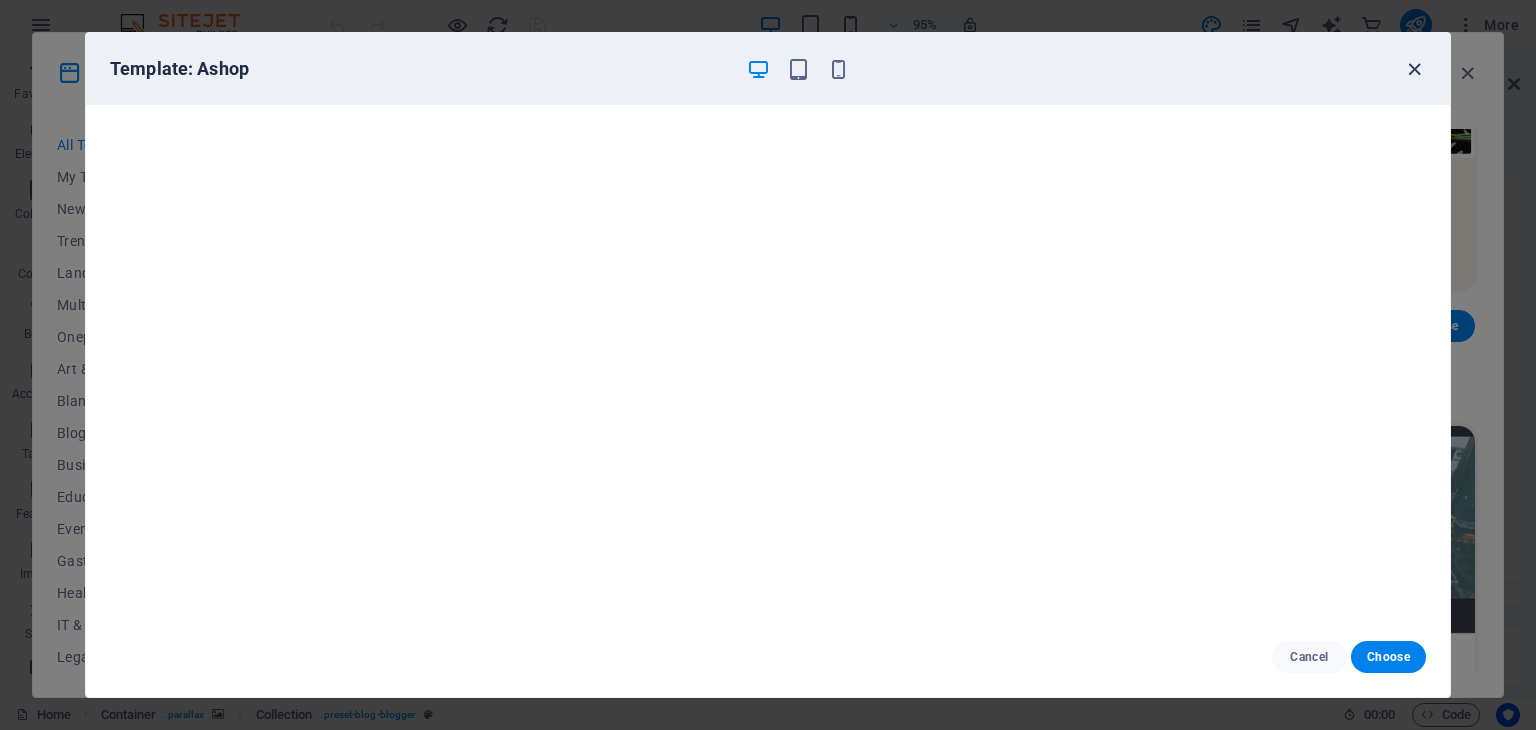 click at bounding box center [1414, 69] 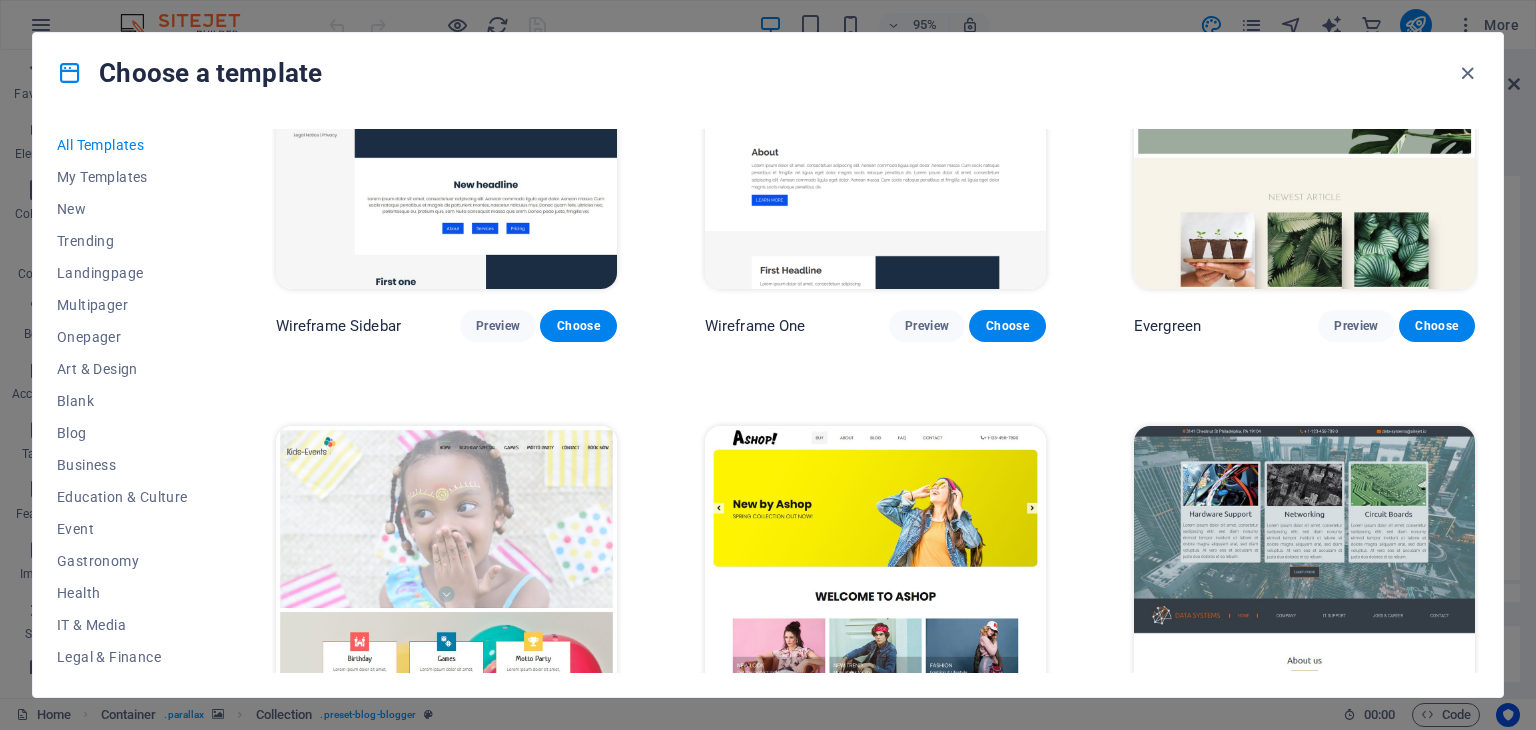 drag, startPoint x: 1095, startPoint y: 513, endPoint x: 1108, endPoint y: 380, distance: 133.63383 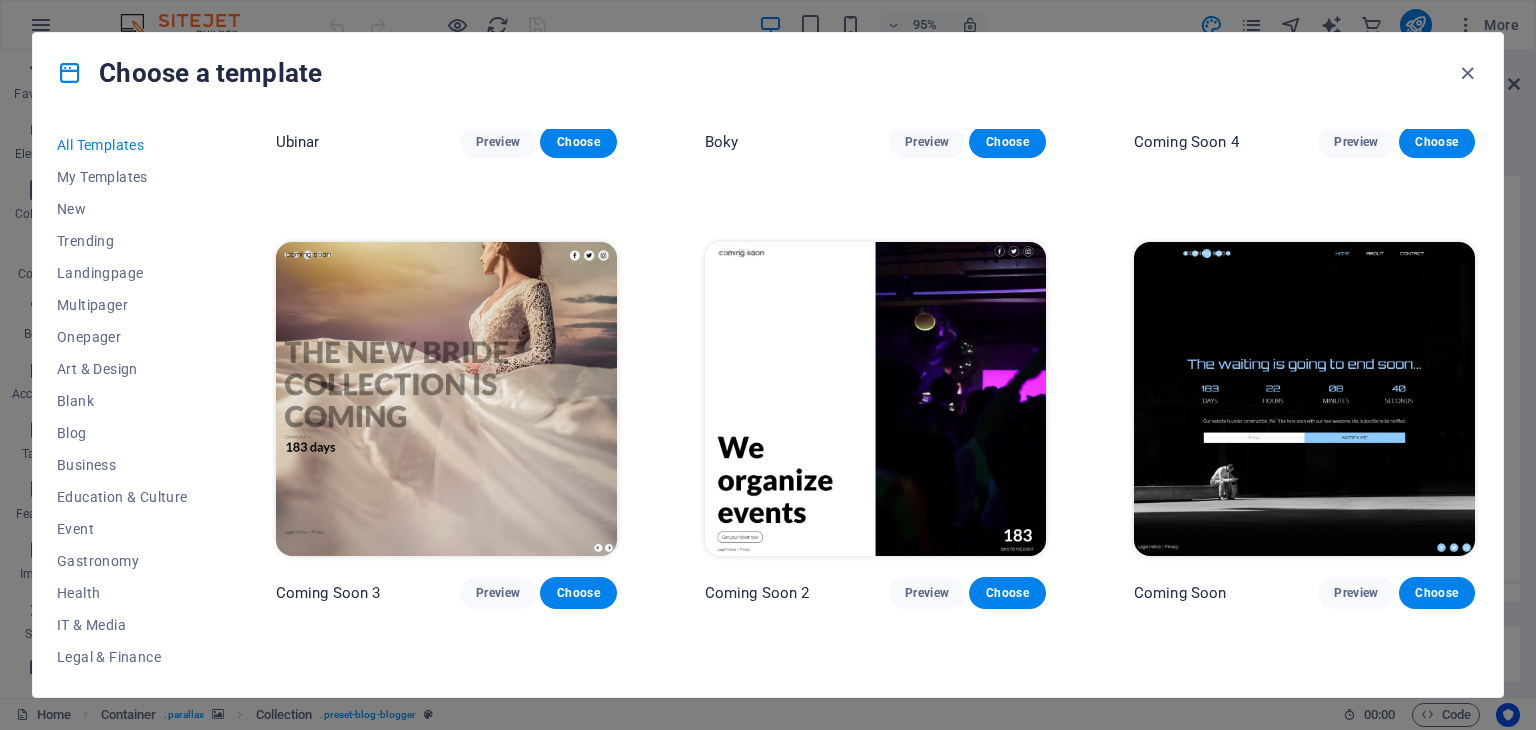 scroll, scrollTop: 25888, scrollLeft: 0, axis: vertical 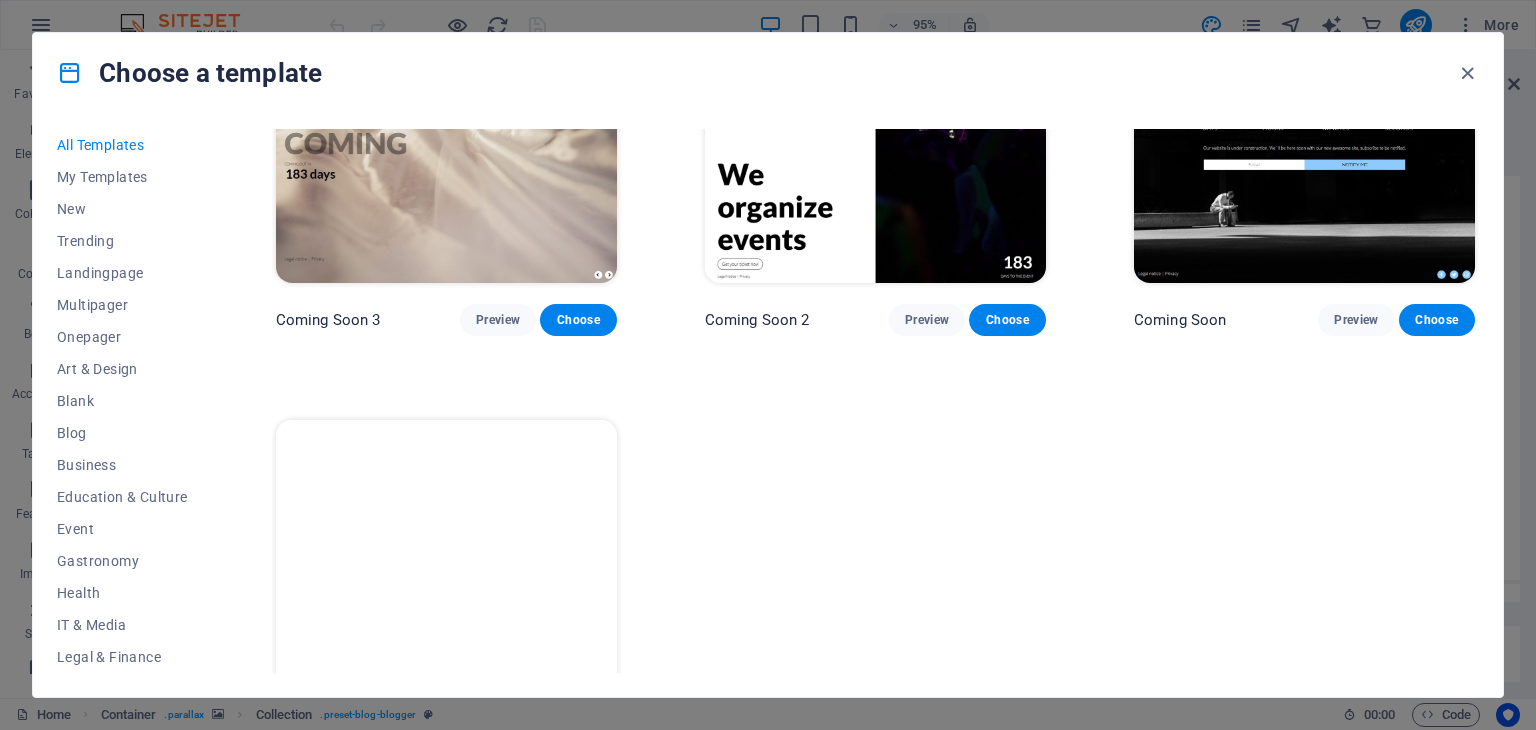 click on "All Templates My Templates New Trending Landingpage Multipager Onepager Art & Design Blank Blog Business Education & Culture Event Gastronomy Health IT & Media Legal & Finance Non-Profit Performance Portfolio Services Shop Sports & Beauty Trades Travel Wireframe SugarDough Preview Choose RepairIT Preview Choose Peoneera Preview Choose Art Museum Preview Choose Vitaly Preview Choose Pottery Passions Preview Choose Home Decor Preview Choose Toyland Preview Choose Pet Shop Preview Choose Wonder Planner Preview Choose Transportable Preview Choose S&L Preview Choose WePaint Preview Choose Eco-Con Preview Choose MeetUp Preview Choose Help & Care Preview Choose Podcaster Preview Choose Academix Preview Choose BIG Barber Shop Preview Choose Health & Food Preview Choose UrbanNest Interiors Preview Choose Green Change Preview Choose The Beauty Temple Preview Choose WeTrain Preview Choose Cleaner Preview Choose Johanna James Preview Choose Delicioso Preview Choose Dream Garden Preview Choose LumeDeAqua Preview Choose" at bounding box center (768, 405) 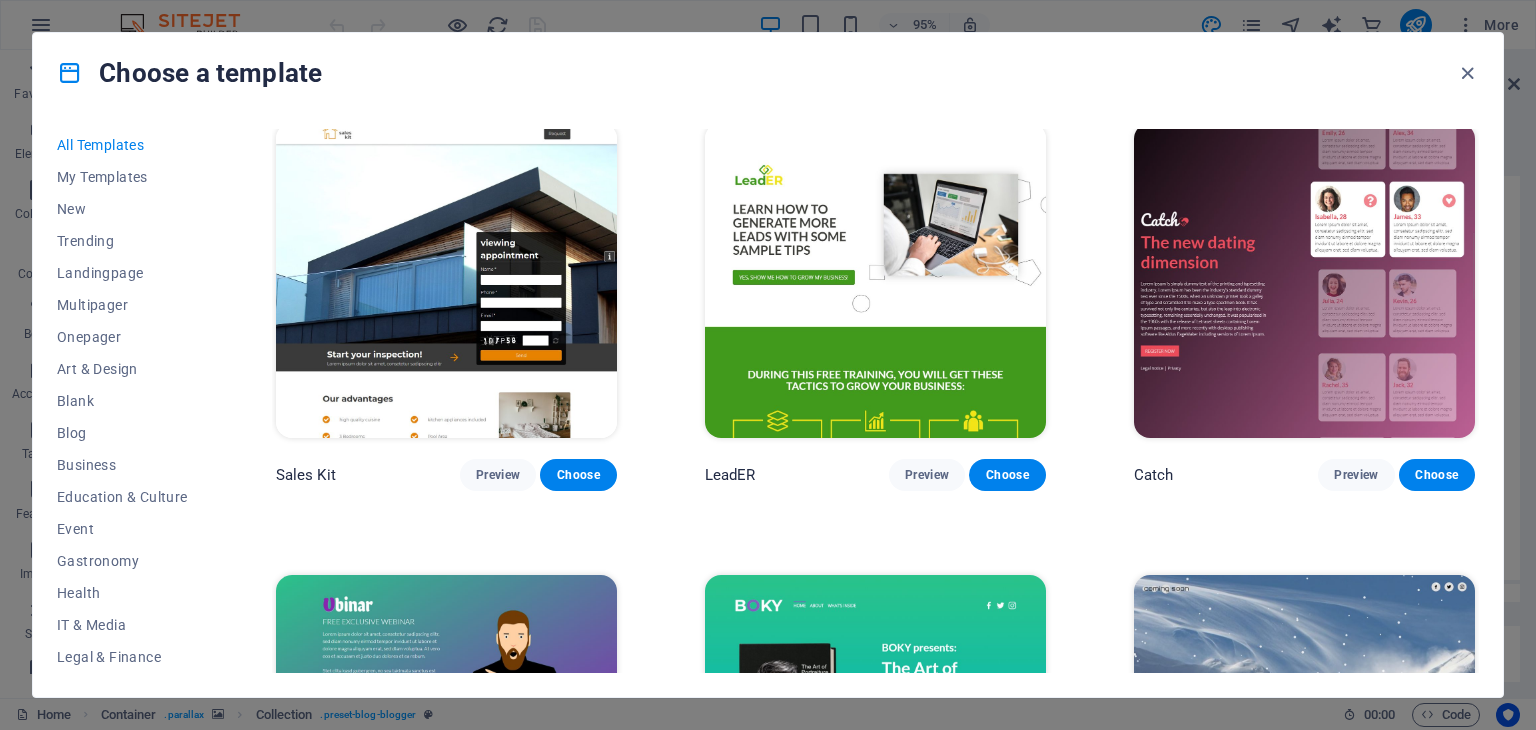scroll, scrollTop: 24674, scrollLeft: 0, axis: vertical 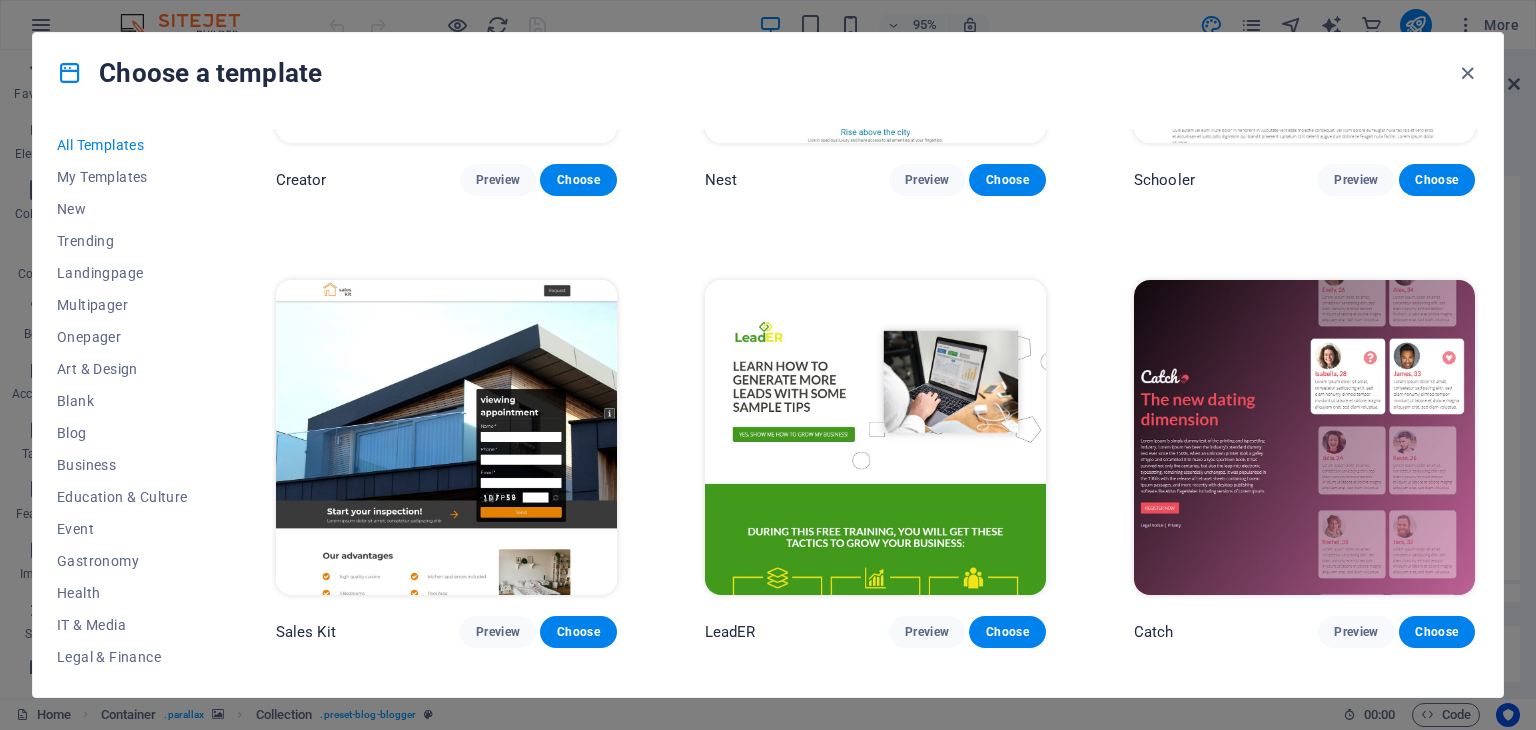 click on "Choose a template All Templates My Templates New Trending Landingpage Multipager Onepager Art & Design Blank Blog Business Education & Culture Event Gastronomy Health IT & Media Legal & Finance Non-Profit Performance Portfolio Services Shop Sports & Beauty Trades Travel Wireframe SugarDough Preview Choose RepairIT Preview Choose Peoneera Preview Choose Art Museum Preview Choose Vitaly Preview Choose Pottery Passions Preview Choose Home Decor Preview Choose Toyland Preview Choose Pet Shop Preview Choose Wonder Planner Preview Choose Transportable Preview Choose S&L Preview Choose WePaint Preview Choose Eco-Con Preview Choose MeetUp Preview Choose Help & Care Preview Choose Podcaster Preview Choose Academix Preview Choose BIG Barber Shop Preview Choose Health & Food Preview Choose UrbanNest Interiors Preview Choose Green Change Preview Choose The Beauty Temple Preview Choose WeTrain Preview Choose Cleaner Preview Choose Johanna James Preview Choose Delicioso Preview Choose Dream Garden Preview Choose LumeDeAqua" at bounding box center [768, 365] 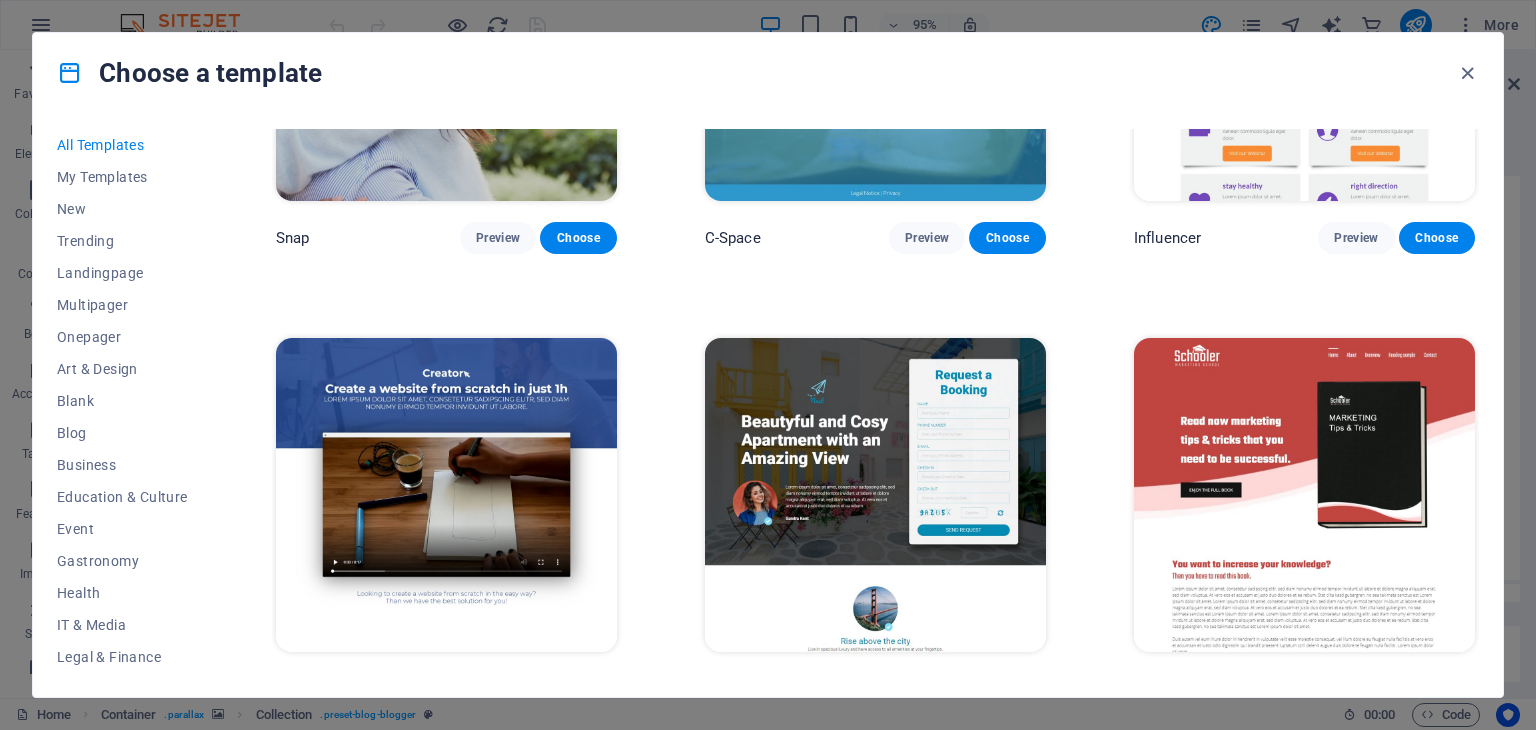 scroll, scrollTop: 24126, scrollLeft: 0, axis: vertical 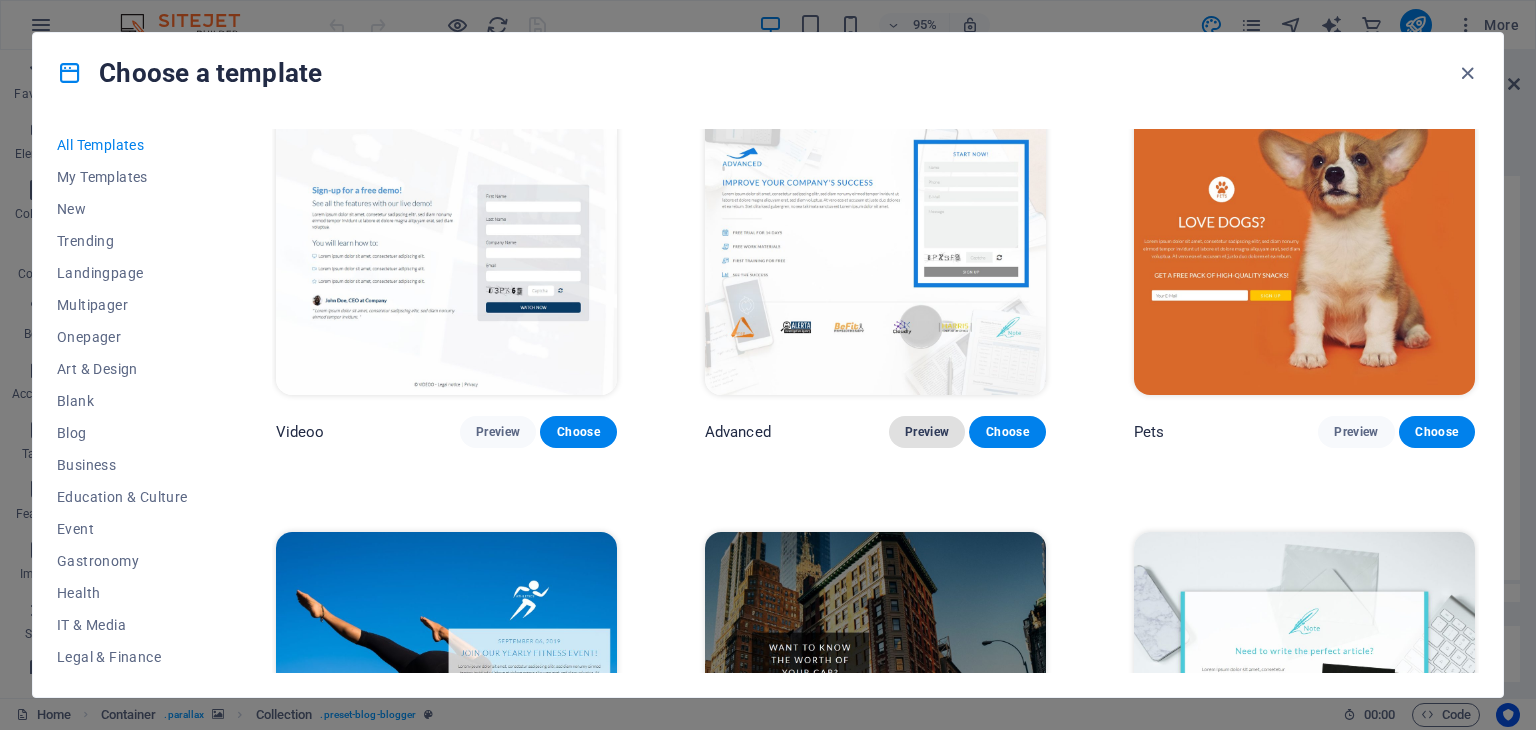 click on "Preview" at bounding box center (927, 432) 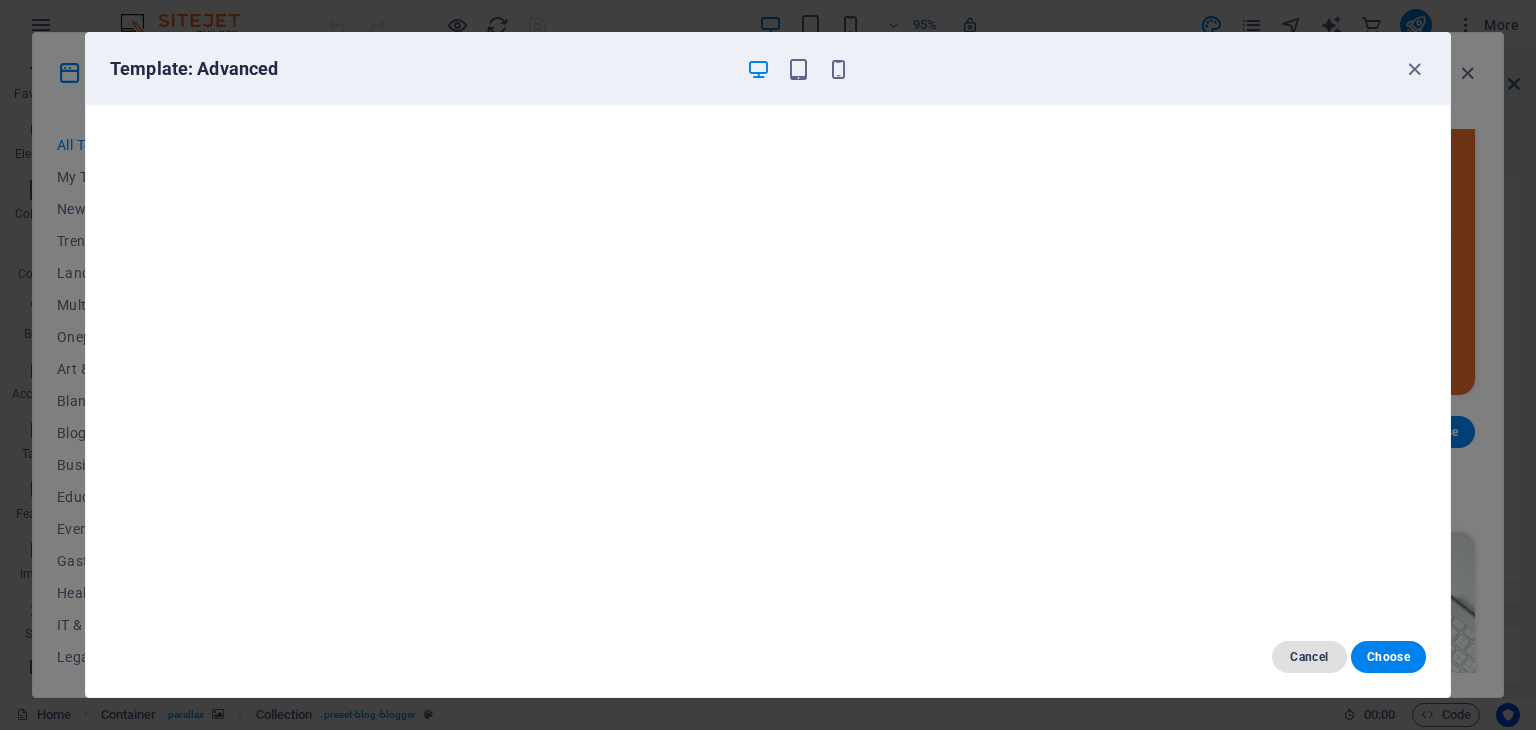 click on "Cancel" at bounding box center (1309, 657) 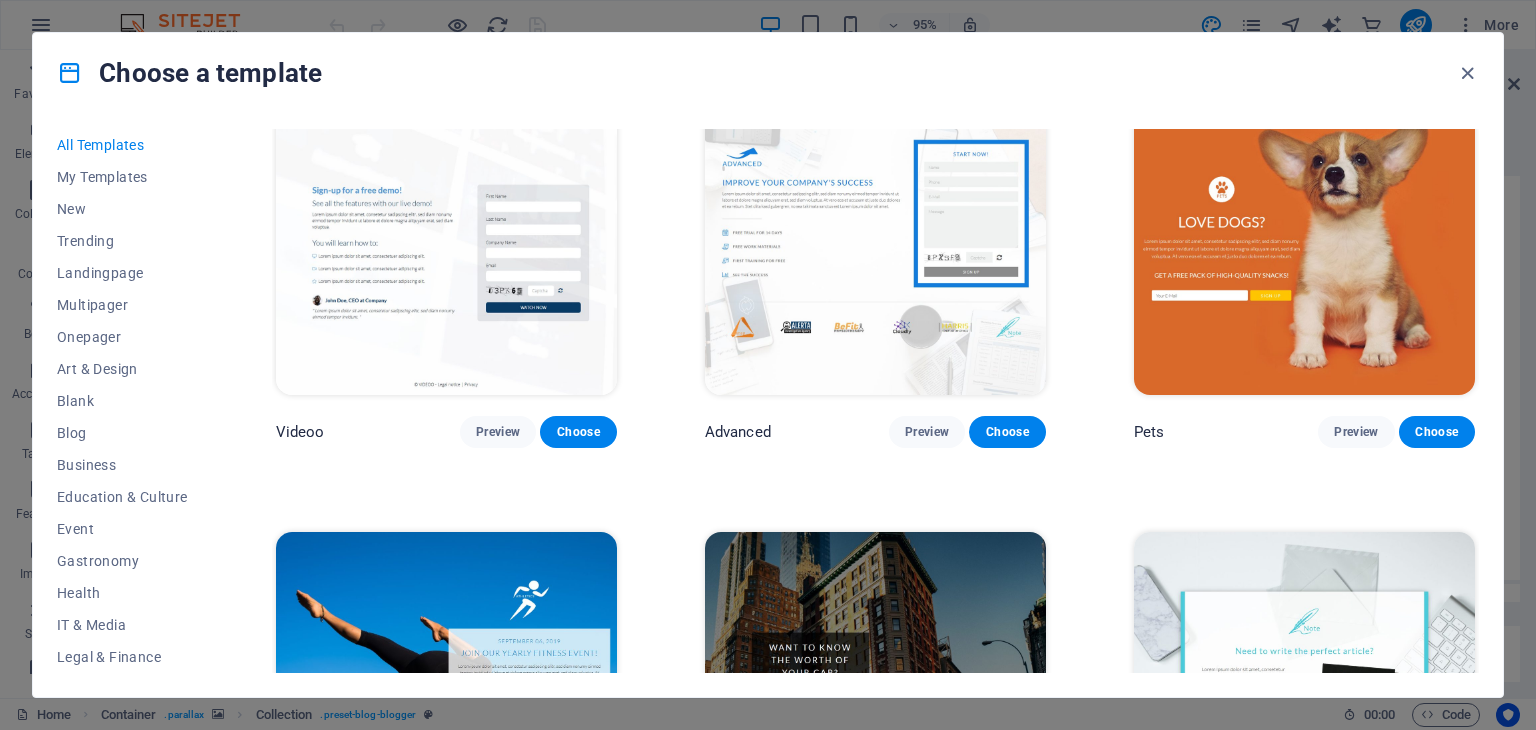 click on "Note Preview Choose" at bounding box center [1304, 713] 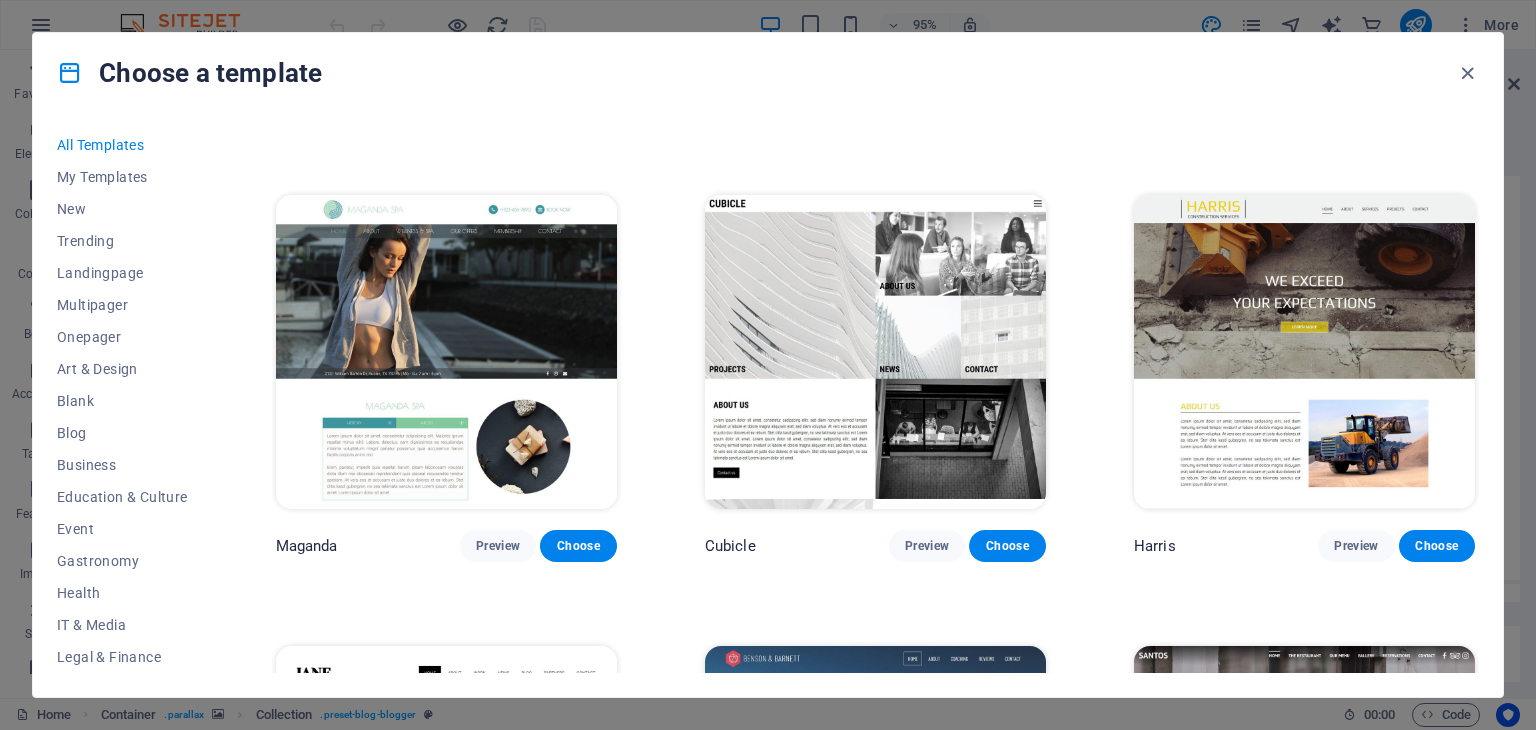 scroll, scrollTop: 21150, scrollLeft: 0, axis: vertical 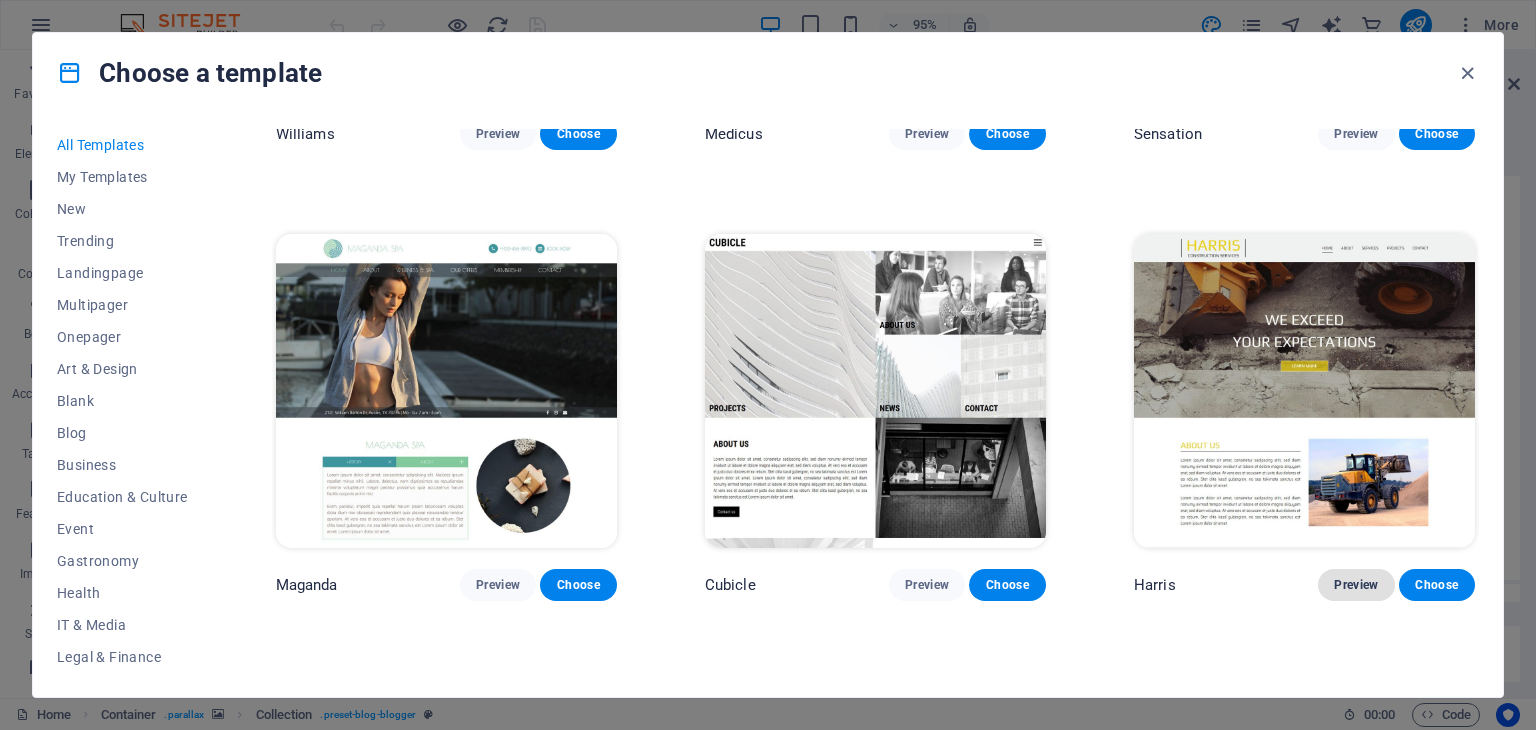 click on "Preview" at bounding box center (1356, 585) 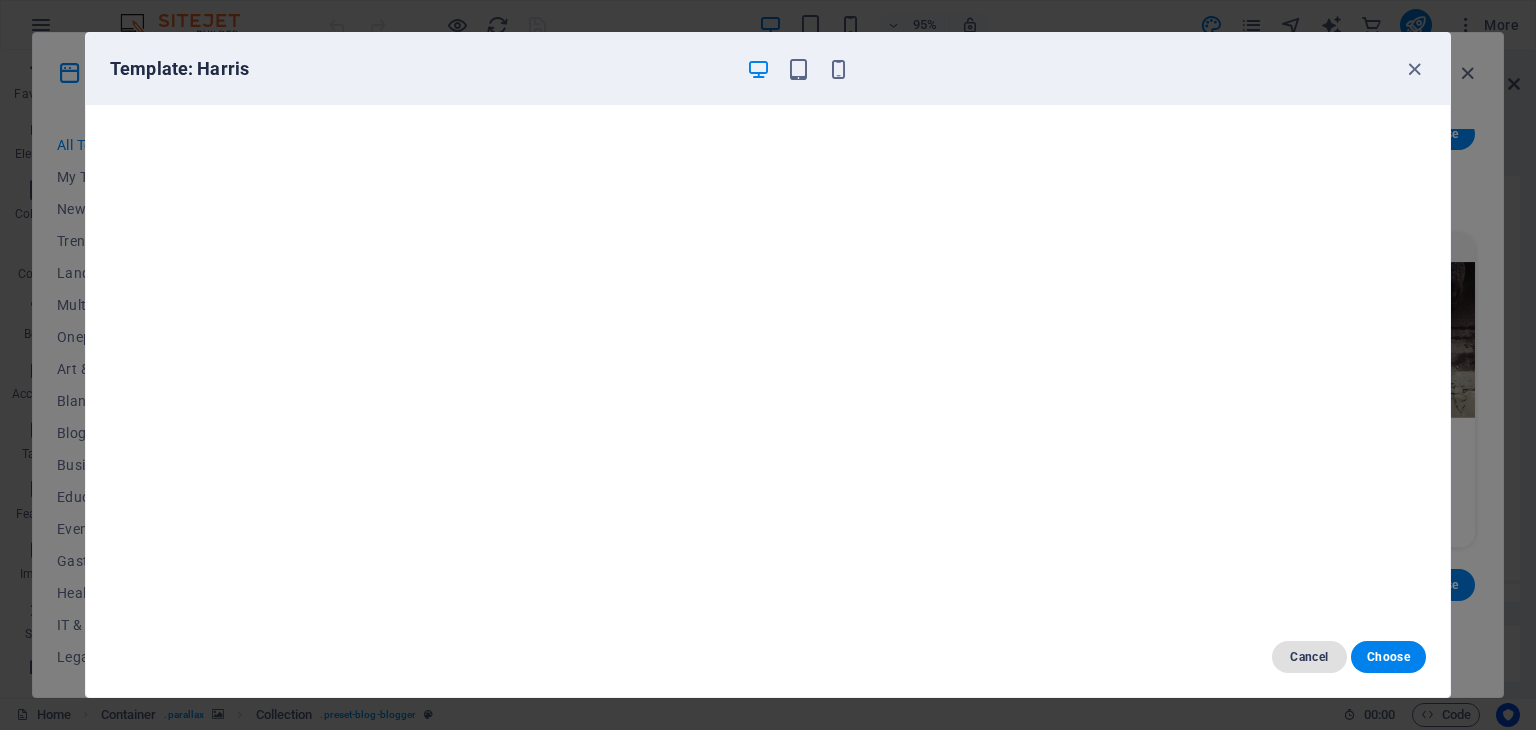 click on "Cancel" at bounding box center (1309, 657) 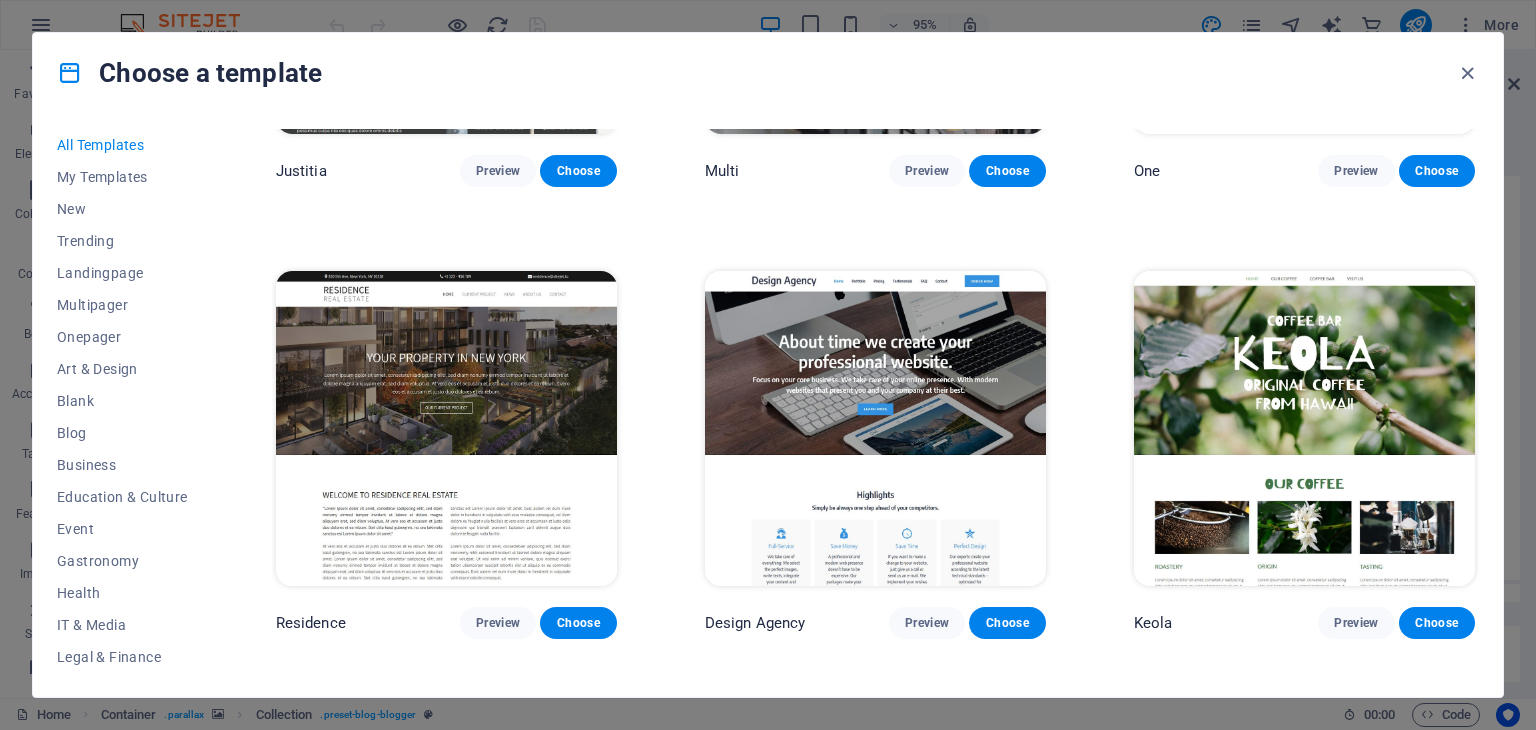 scroll, scrollTop: 20092, scrollLeft: 0, axis: vertical 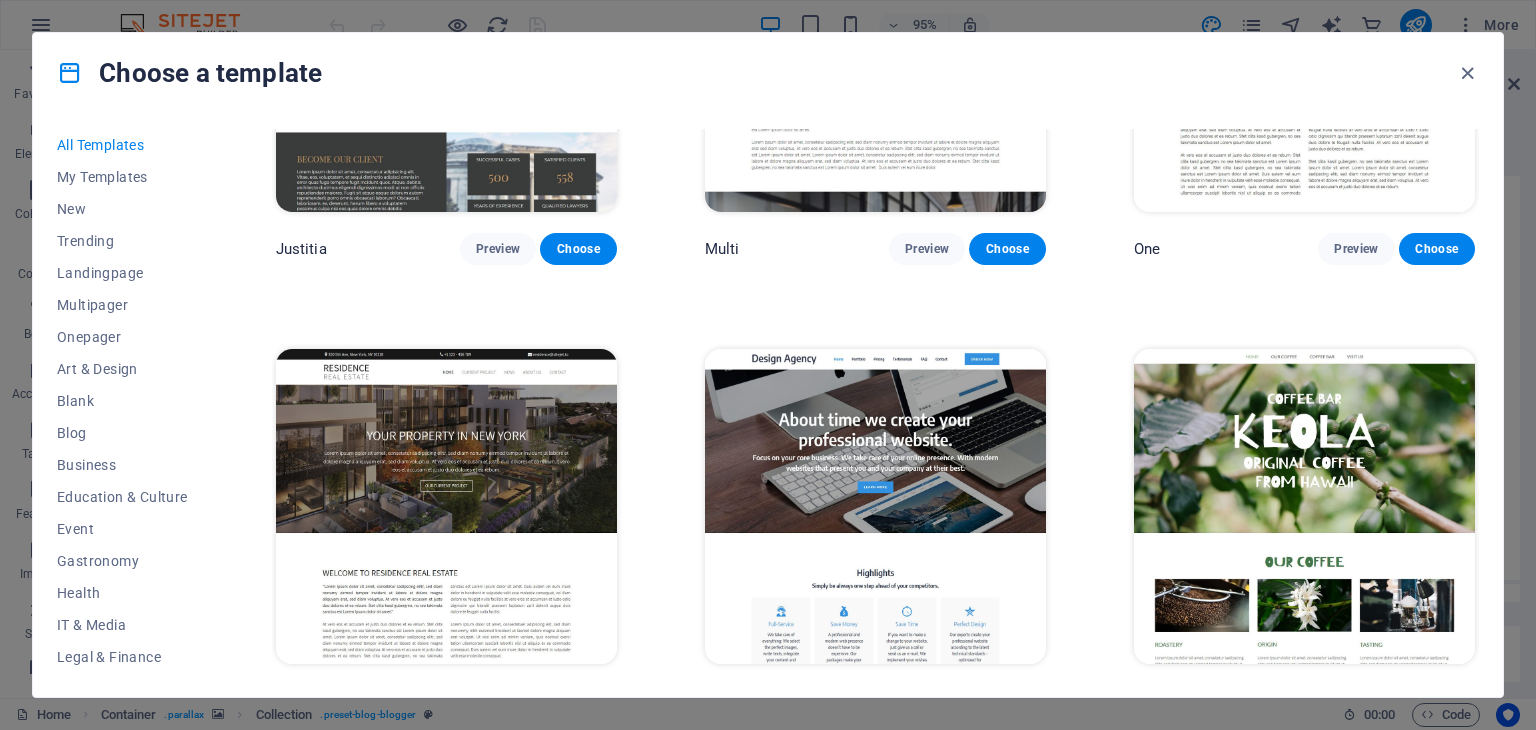 click on "All Templates My Templates New Trending Landingpage Multipager Onepager Art & Design Blank Blog Business Education & Culture Event Gastronomy Health IT & Media Legal & Finance Non-Profit Performance Portfolio Services Shop Sports & Beauty Trades Travel Wireframe SugarDough Preview Choose RepairIT Preview Choose Peoneera Preview Choose Art Museum Preview Choose Vitaly Preview Choose Pottery Passions Preview Choose Home Decor Preview Choose Toyland Preview Choose Pet Shop Preview Choose Wonder Planner Preview Choose Transportable Preview Choose S&L Preview Choose WePaint Preview Choose Eco-Con Preview Choose MeetUp Preview Choose Help & Care Preview Choose Podcaster Preview Choose Academix Preview Choose BIG Barber Shop Preview Choose Health & Food Preview Choose UrbanNest Interiors Preview Choose Green Change Preview Choose The Beauty Temple Preview Choose WeTrain Preview Choose Cleaner Preview Choose Johanna James Preview Choose Delicioso Preview Choose Dream Garden Preview Choose LumeDeAqua Preview Choose" at bounding box center (768, 405) 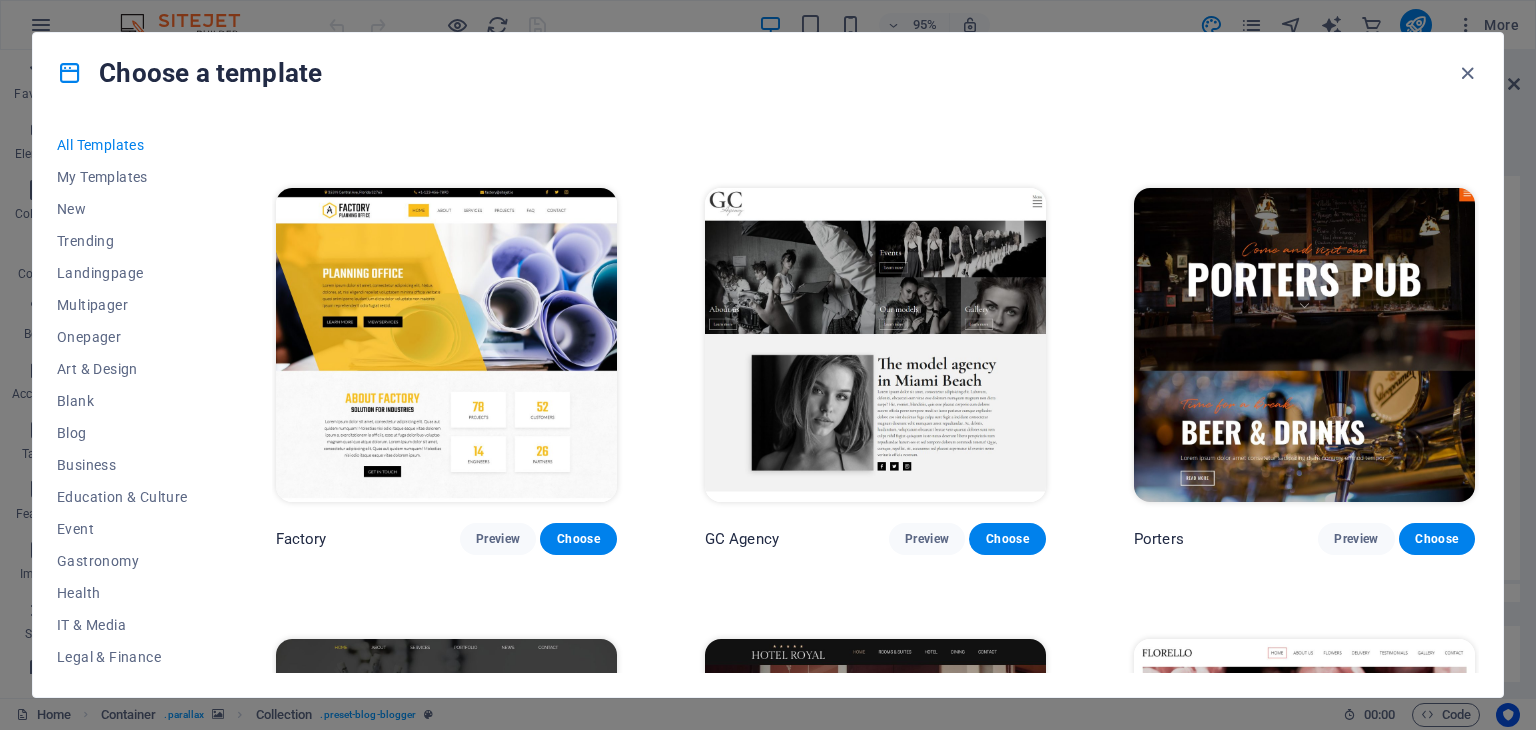 scroll, scrollTop: 17468, scrollLeft: 0, axis: vertical 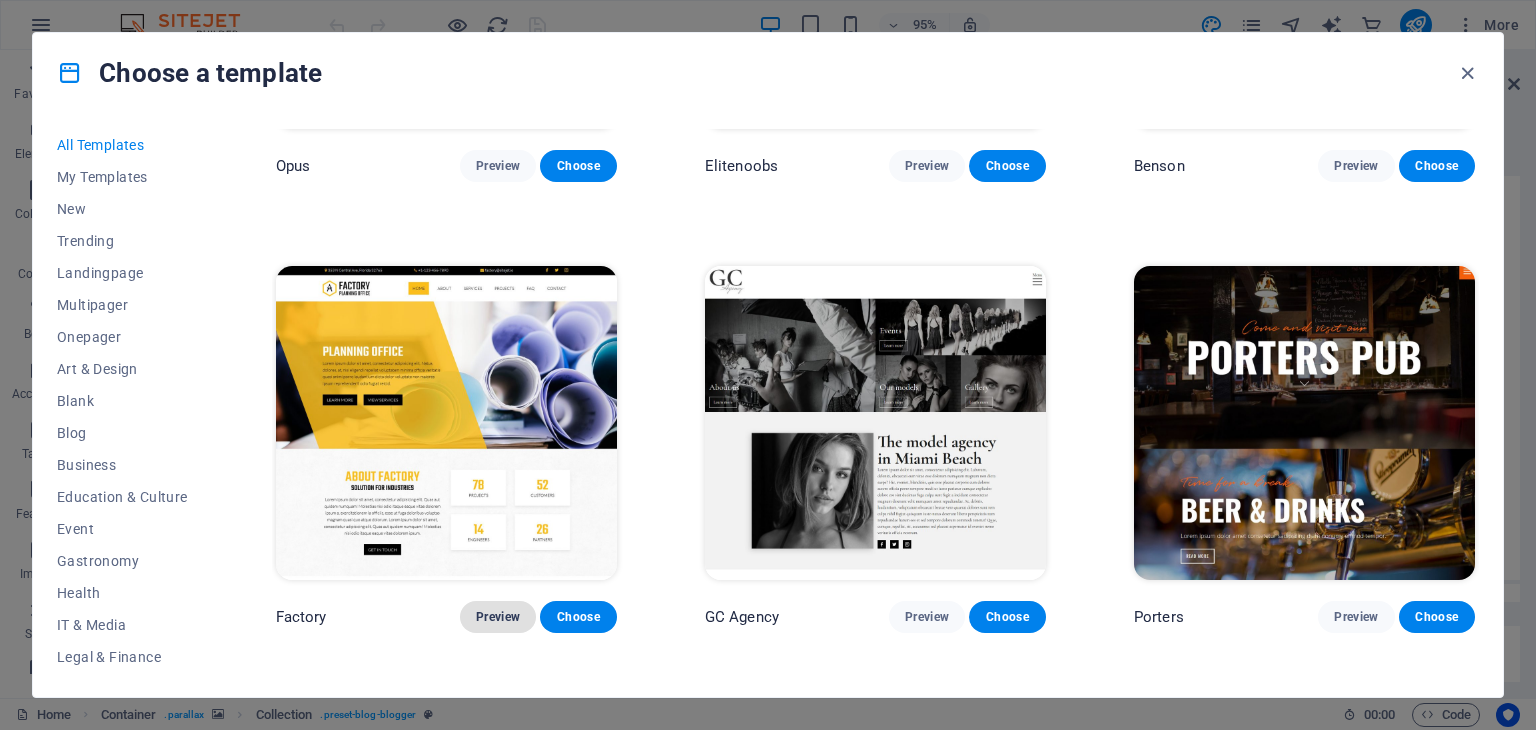 click on "Preview" at bounding box center (498, 617) 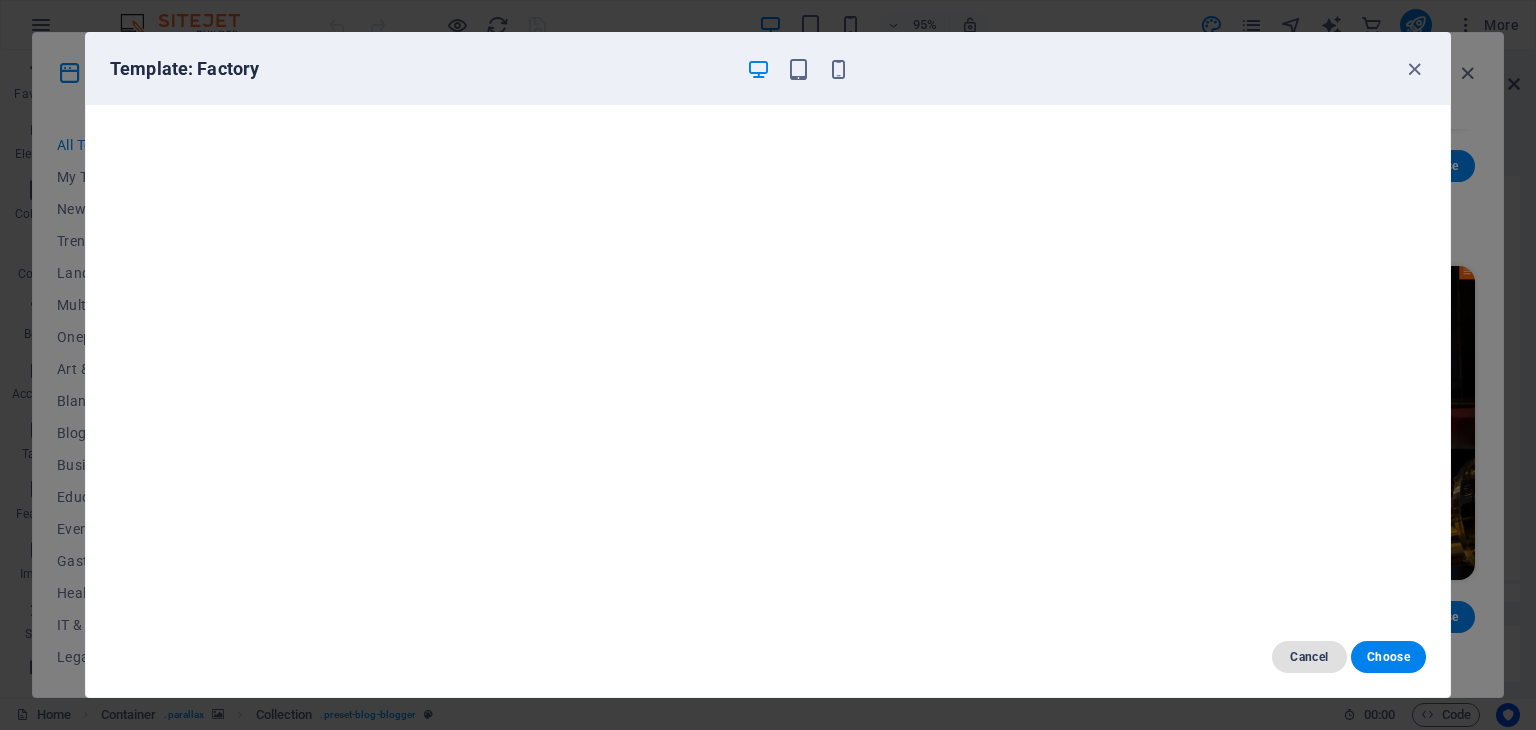 click on "Cancel" at bounding box center [1309, 657] 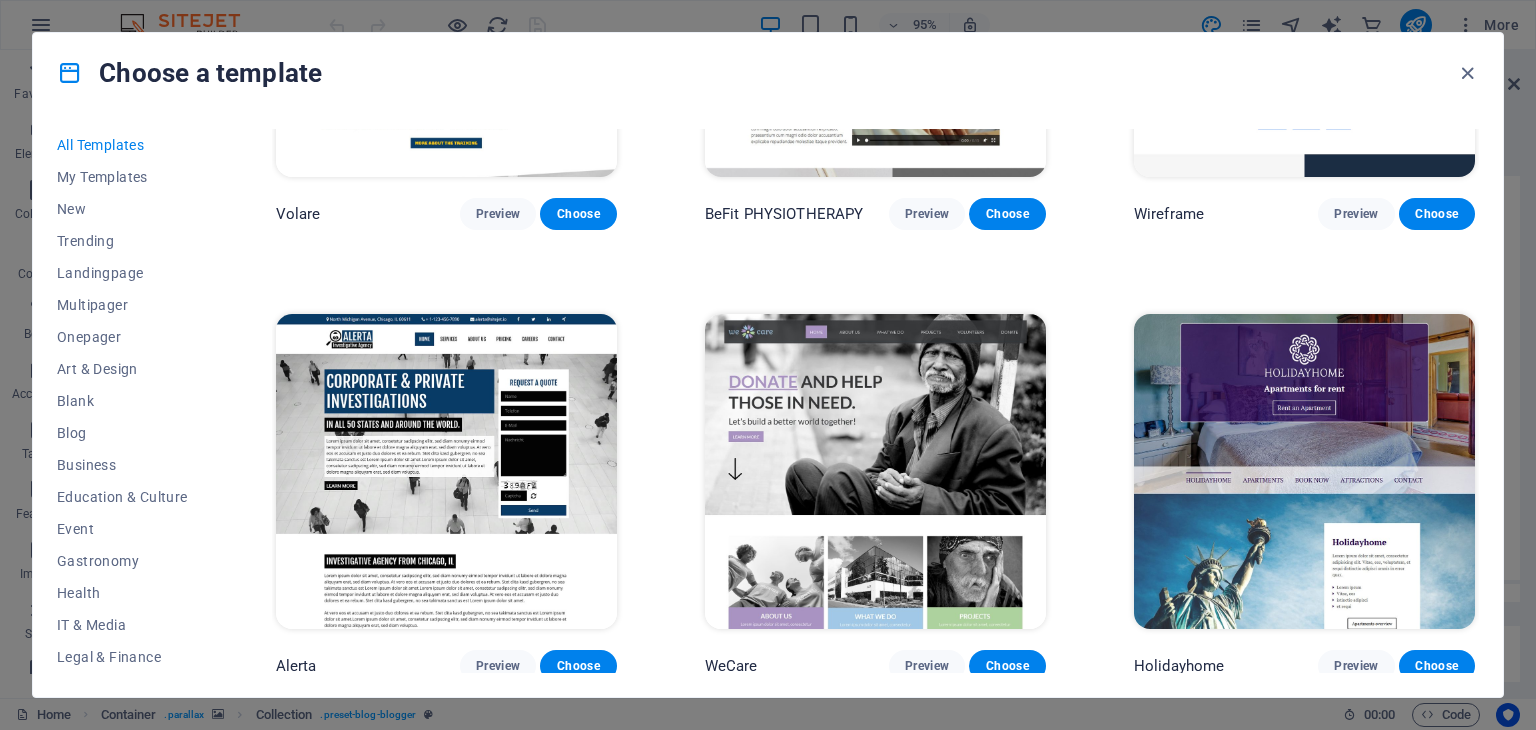 scroll, scrollTop: 12415, scrollLeft: 0, axis: vertical 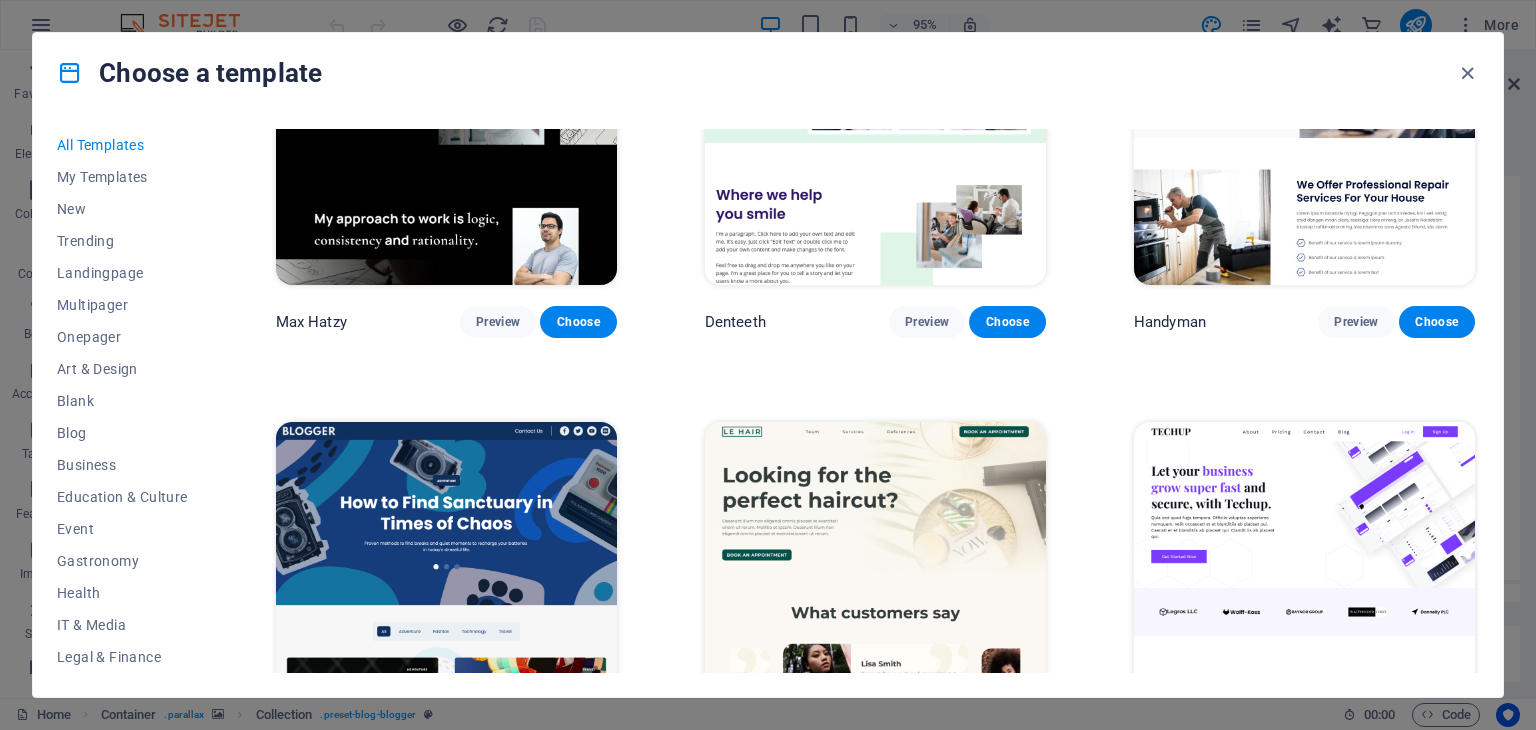 drag, startPoint x: 1480, startPoint y: 277, endPoint x: 1480, endPoint y: 259, distance: 18 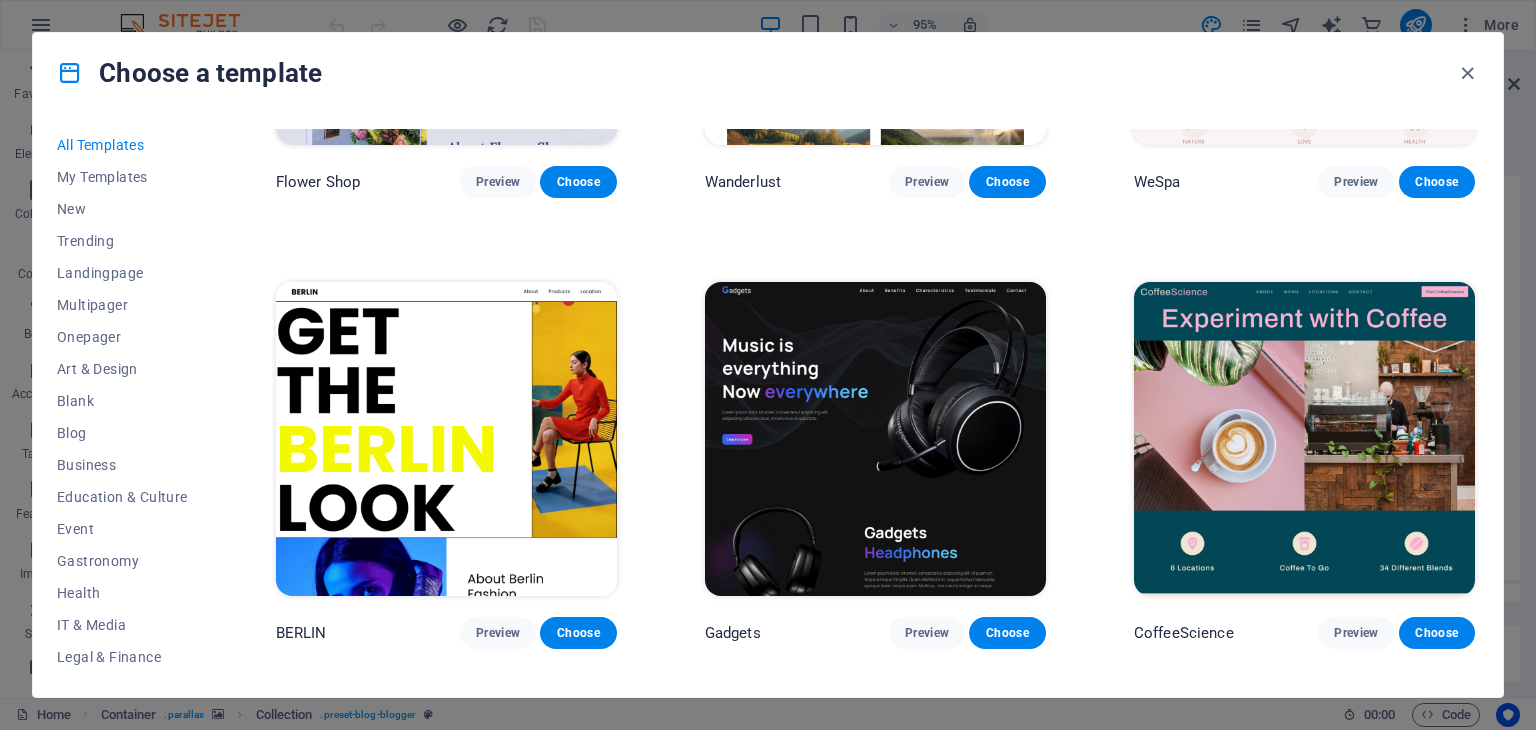 scroll, scrollTop: 5757, scrollLeft: 0, axis: vertical 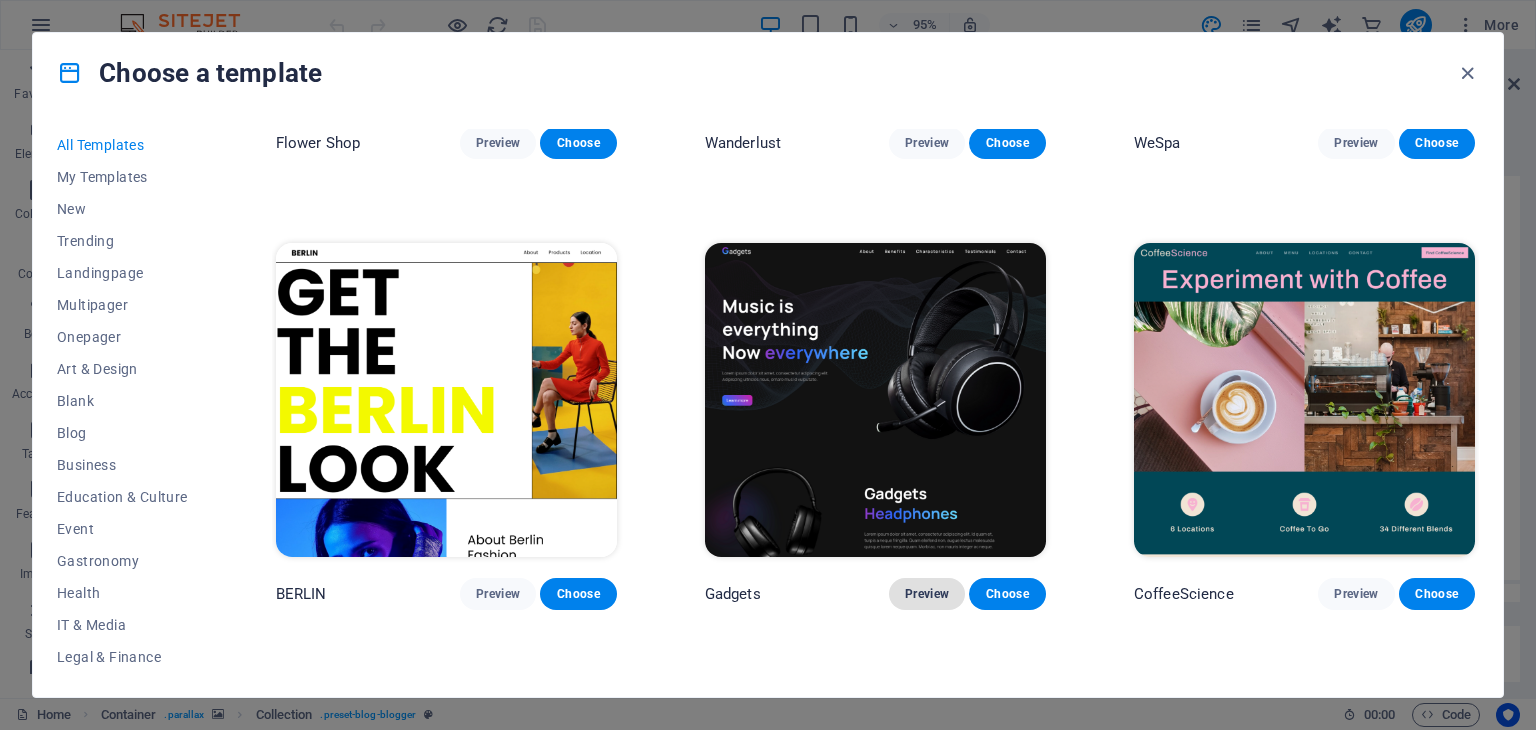 click on "Preview" at bounding box center (927, 594) 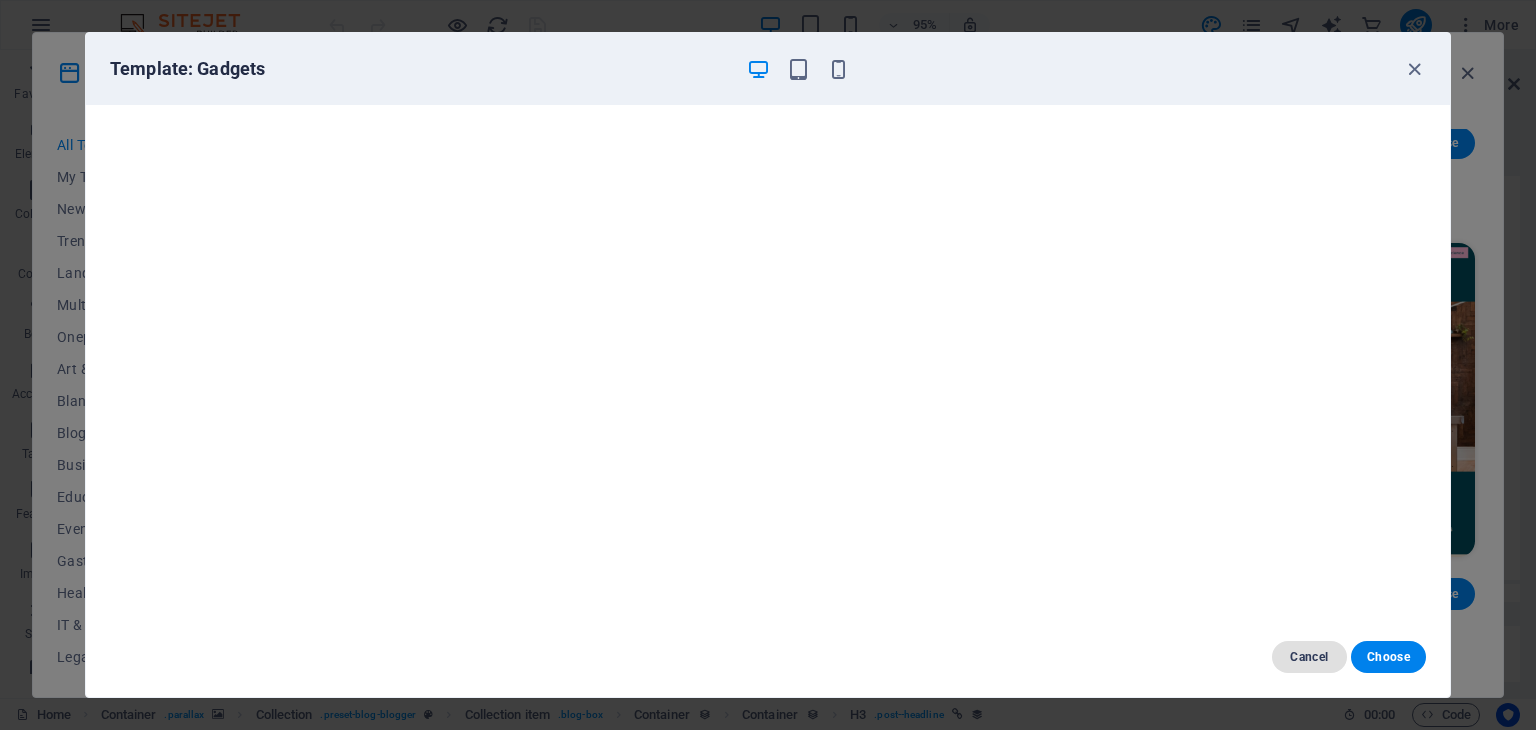 click on "Cancel" at bounding box center [1309, 657] 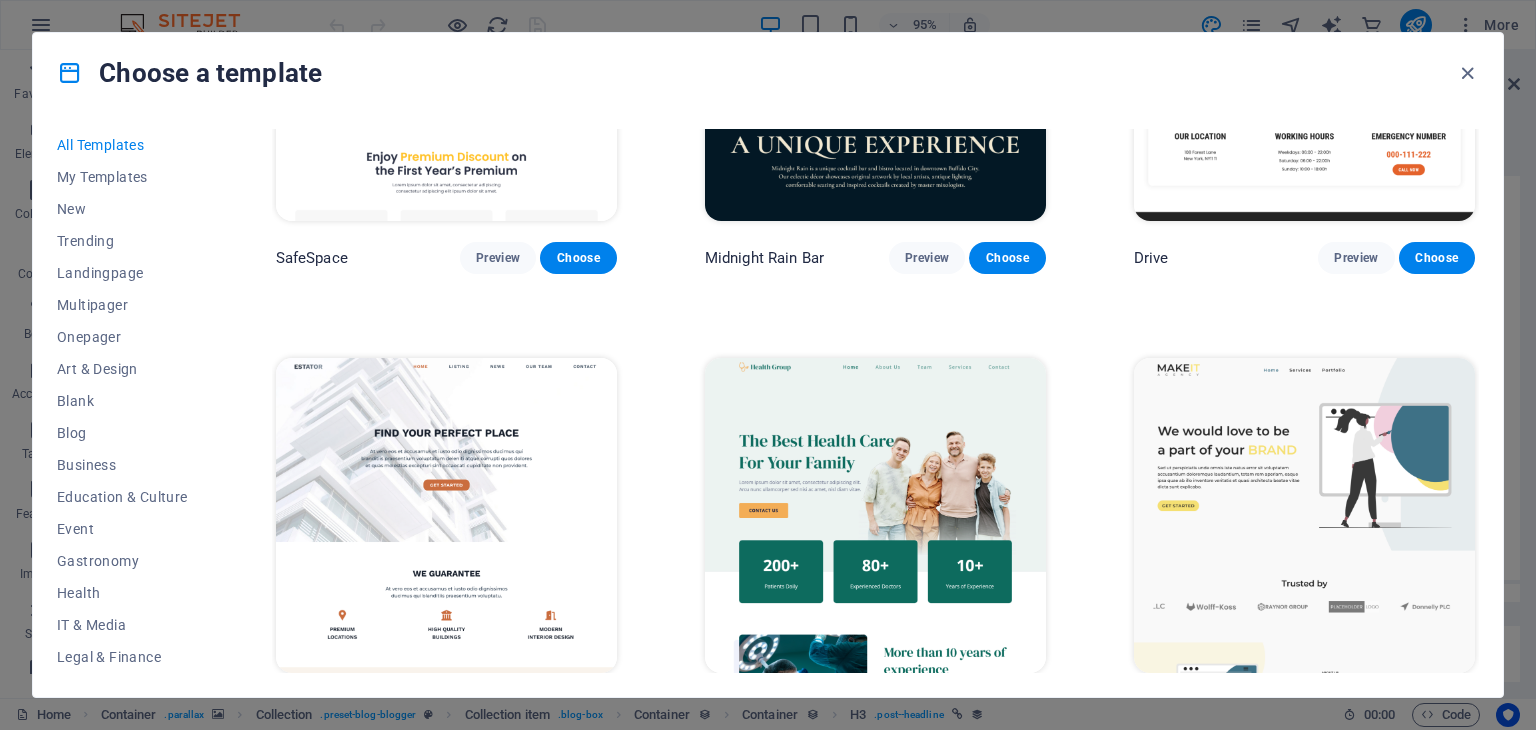 scroll, scrollTop: 4699, scrollLeft: 0, axis: vertical 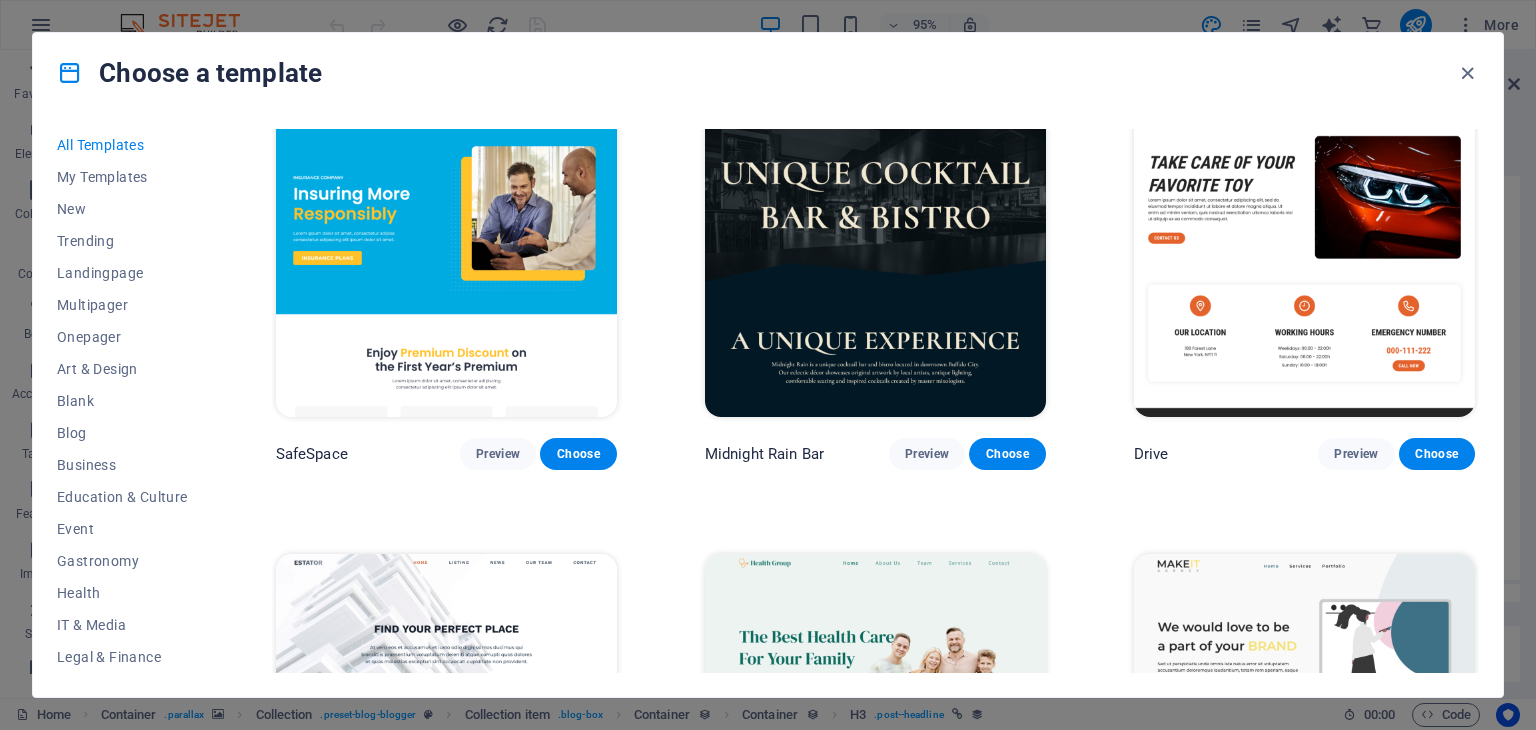 click at bounding box center (1304, 711) 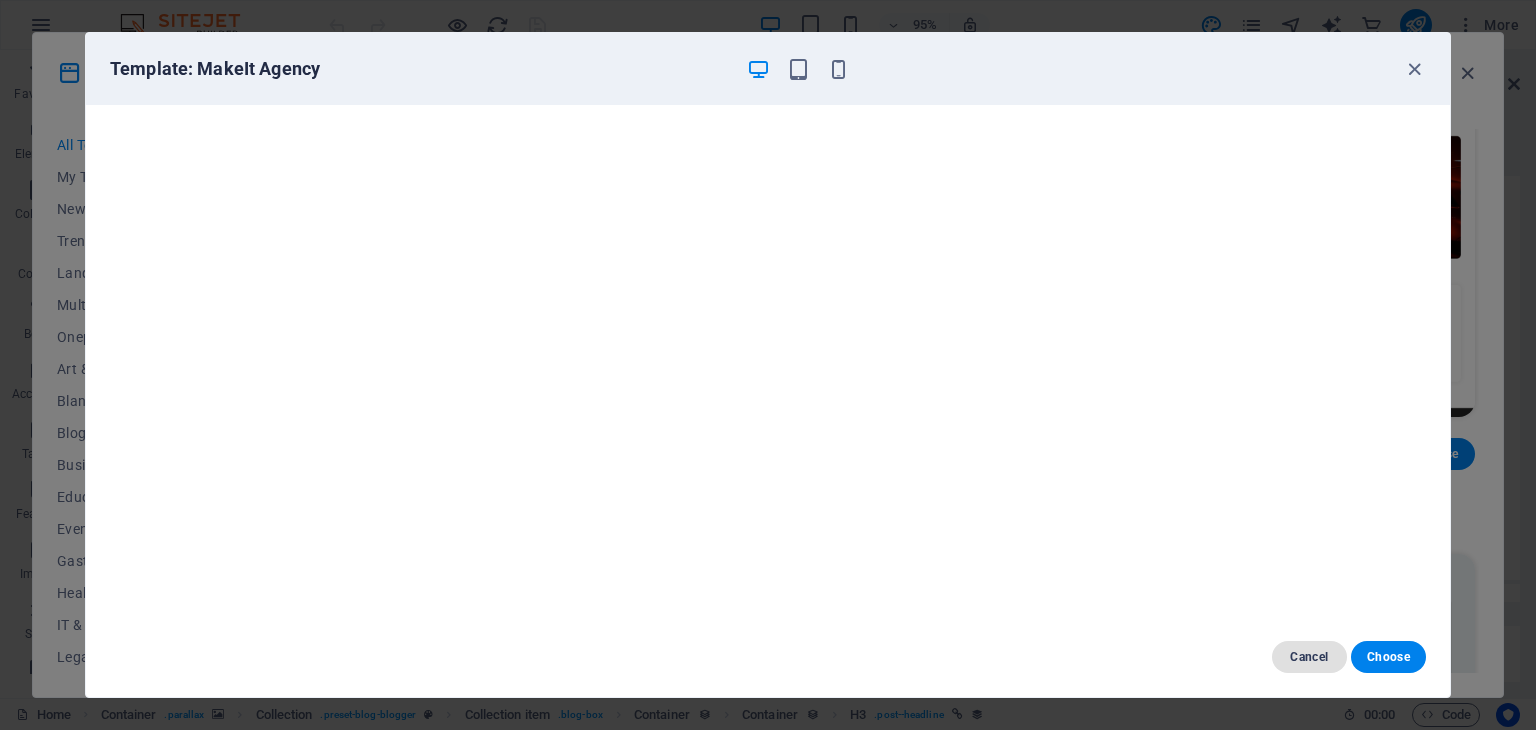 click on "Cancel" at bounding box center (1309, 657) 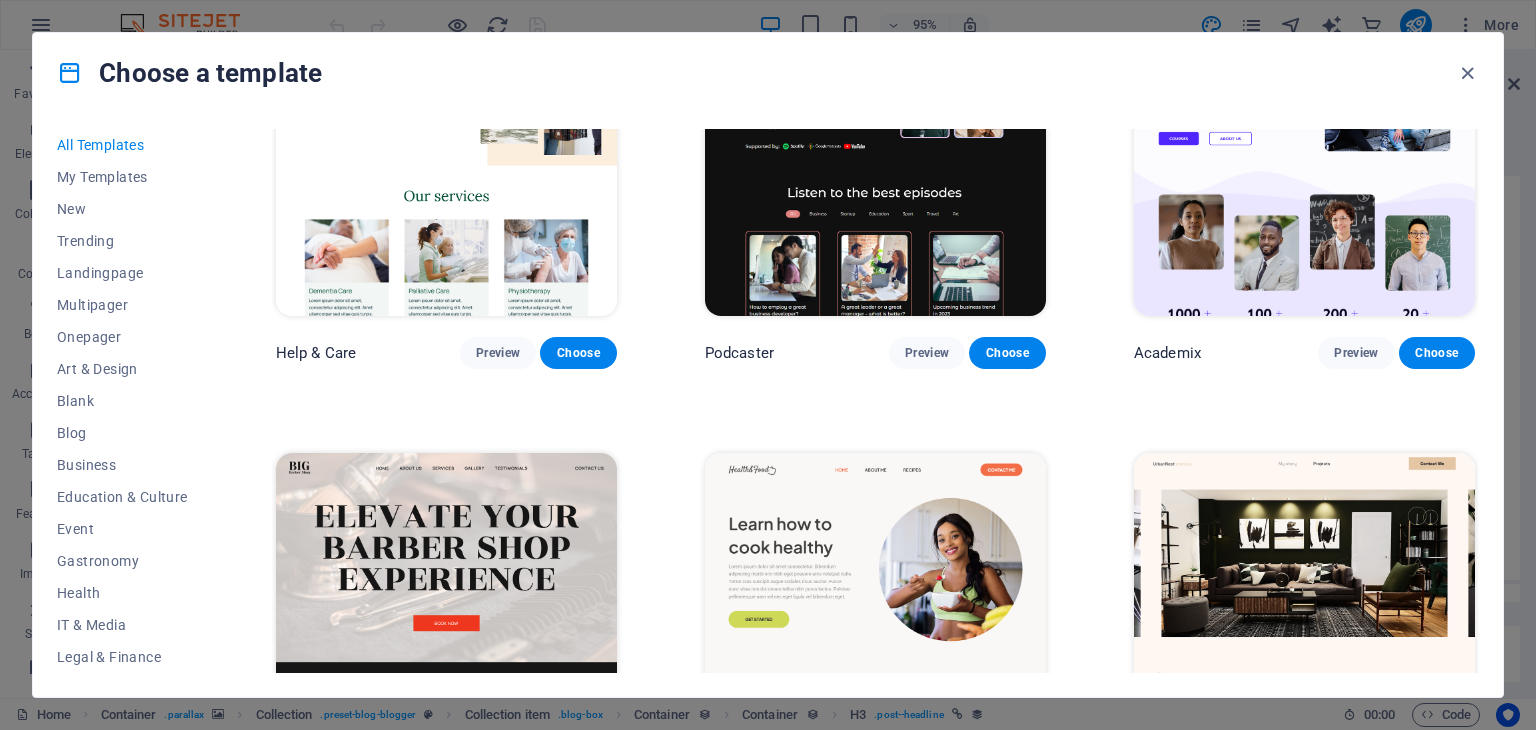 scroll, scrollTop: 2271, scrollLeft: 0, axis: vertical 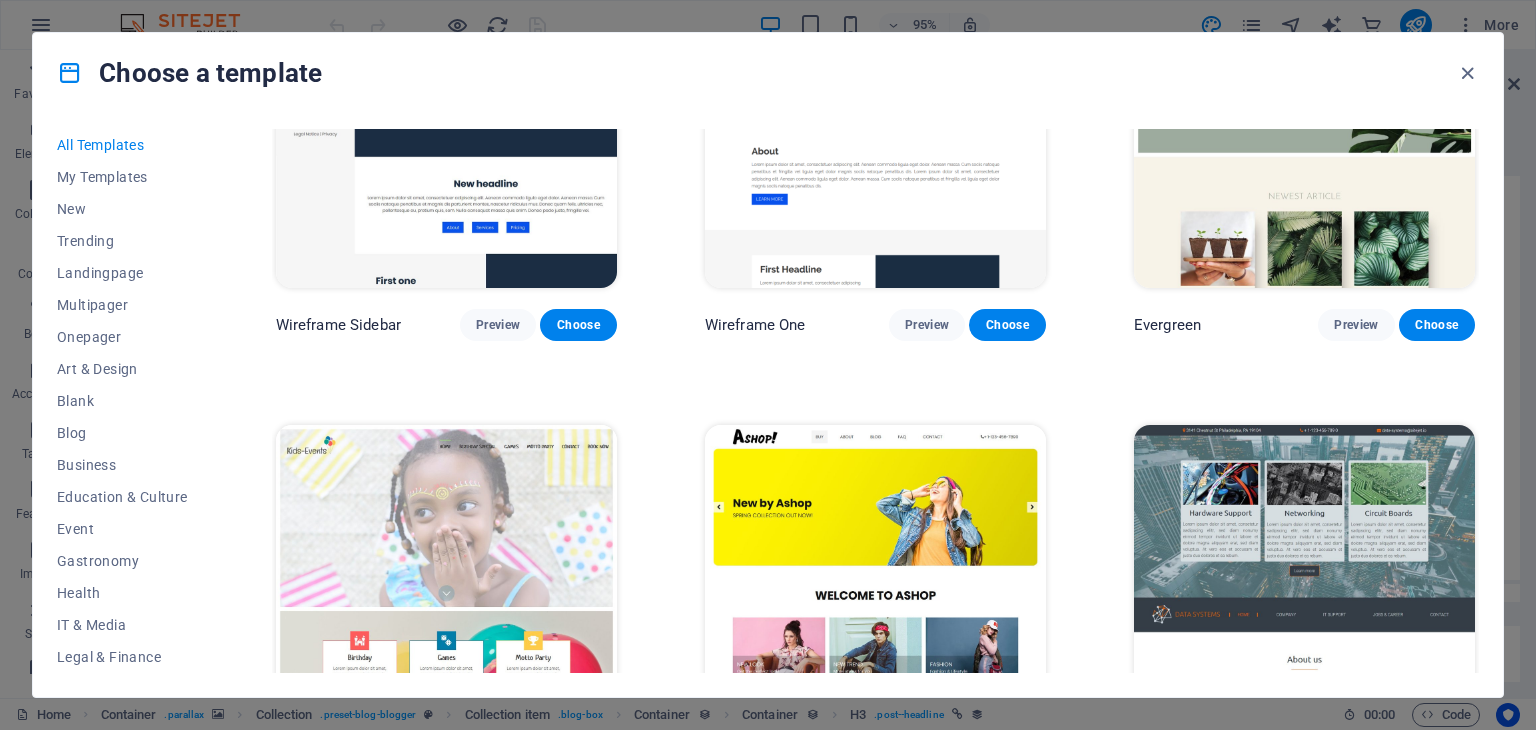 click at bounding box center (875, 582) 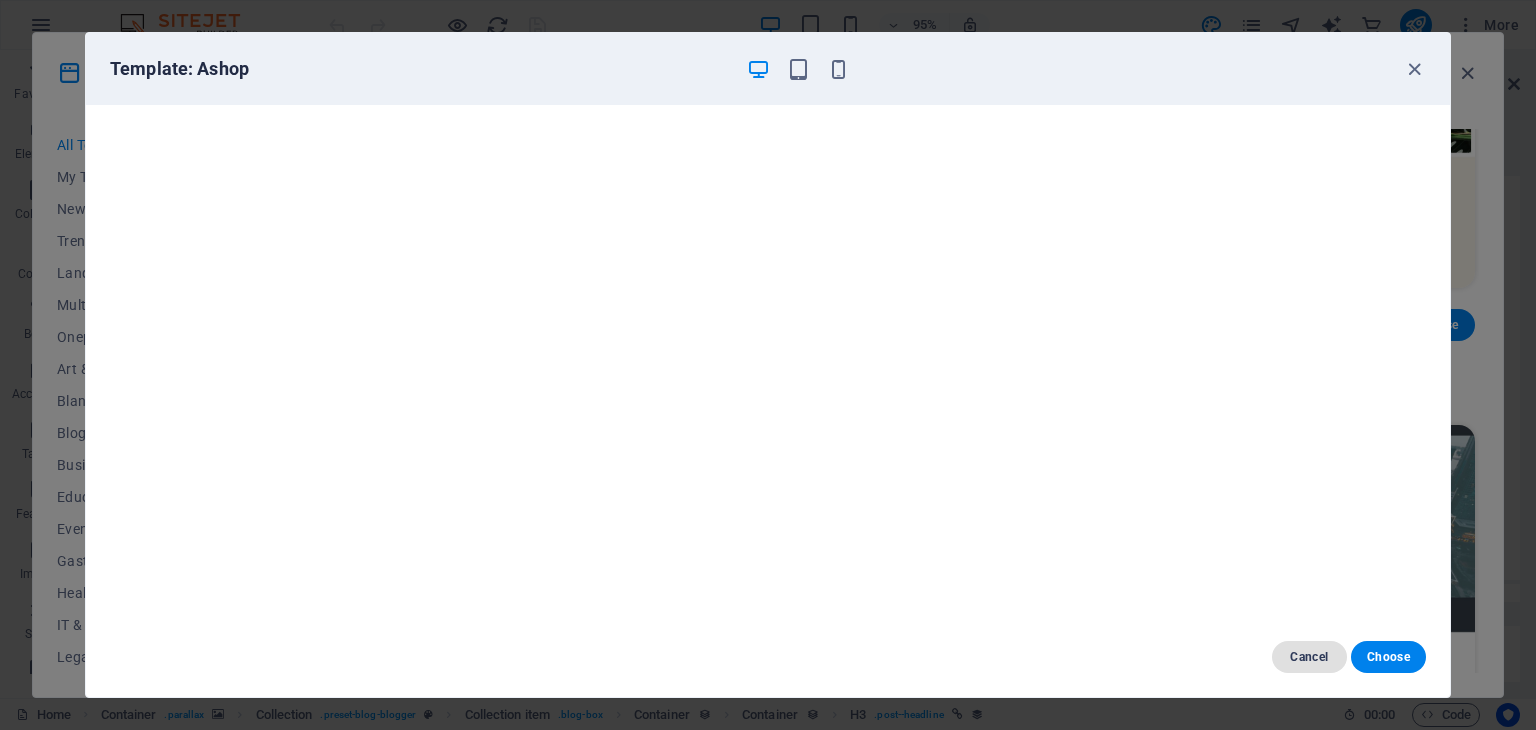 click on "Cancel" at bounding box center [1309, 657] 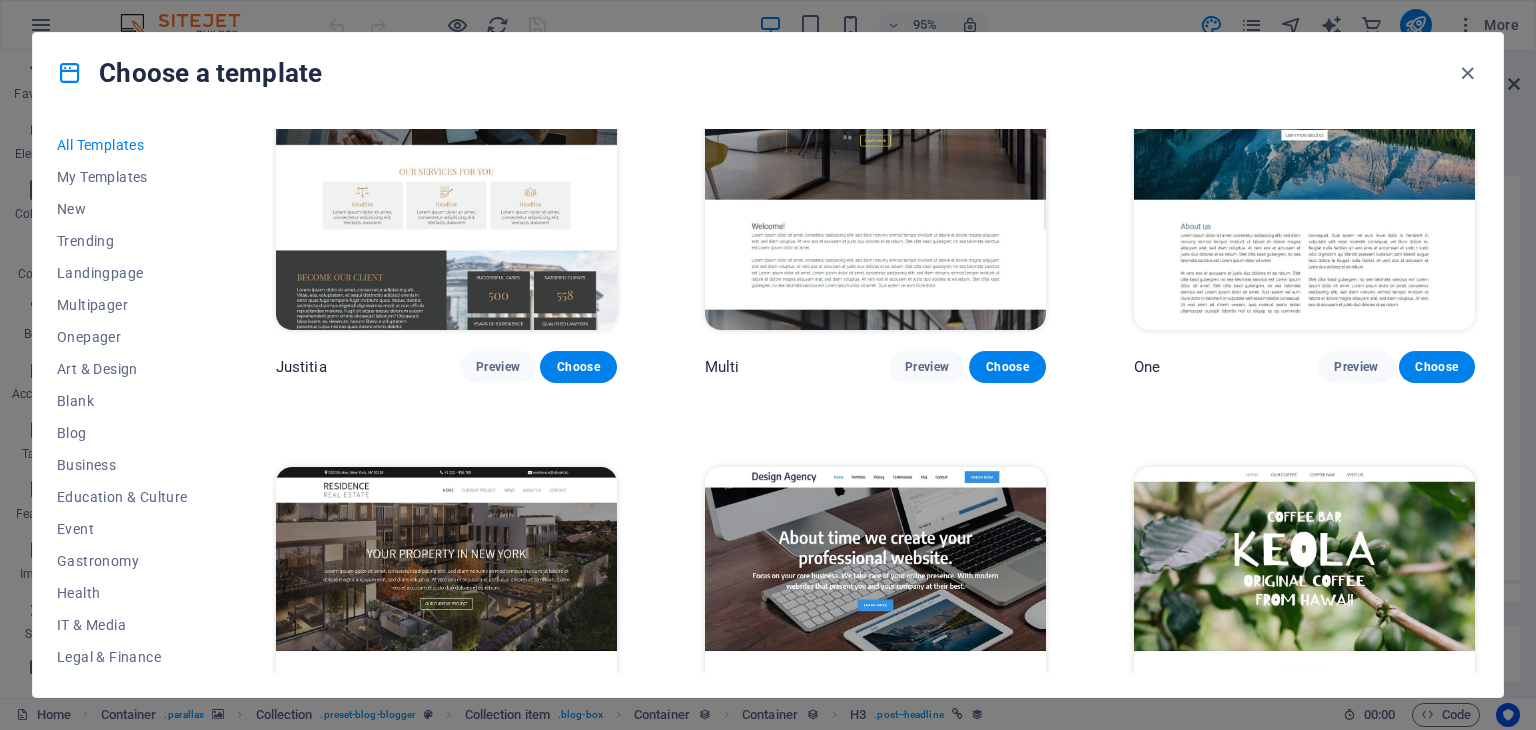 scroll, scrollTop: 19896, scrollLeft: 0, axis: vertical 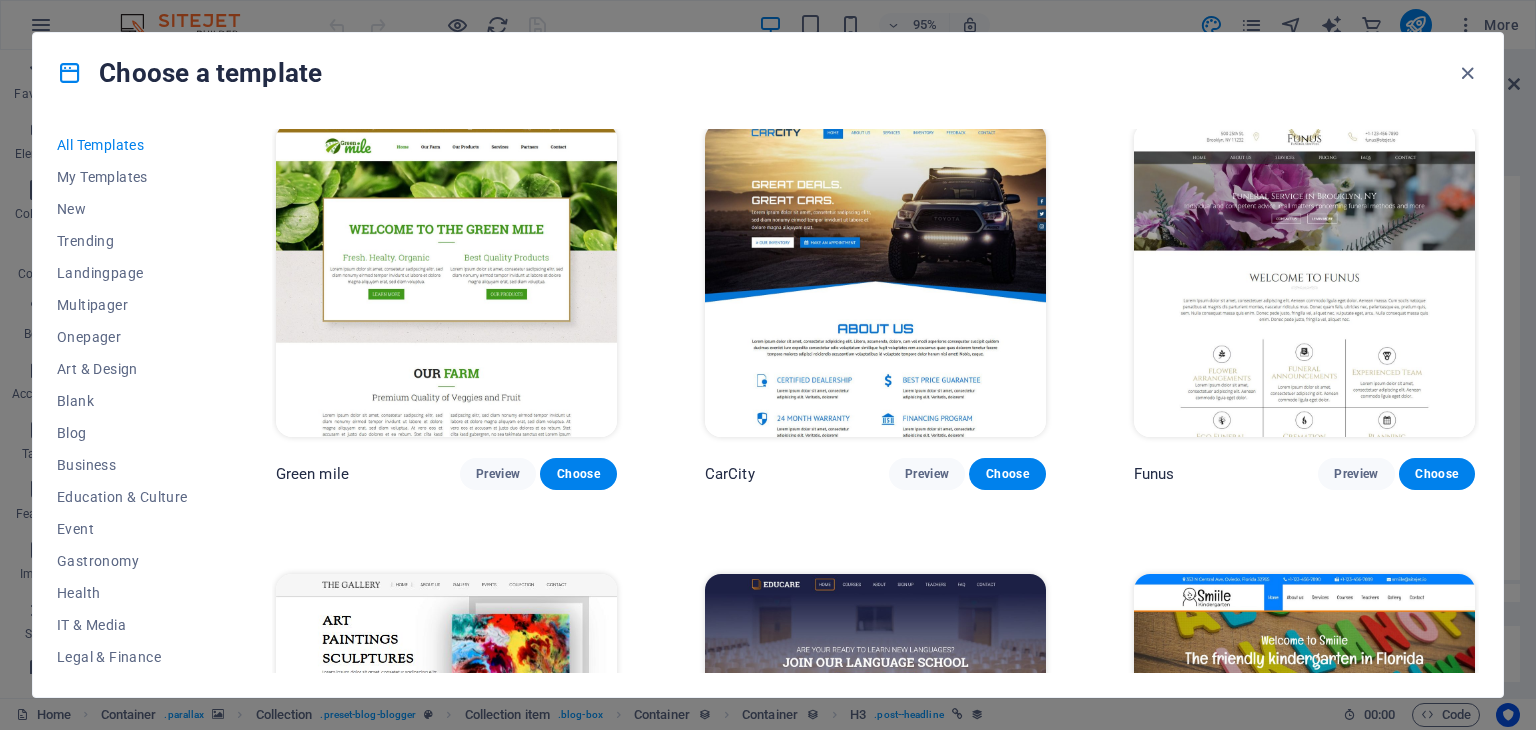 click on "SugarDough Preview Choose RepairIT Preview Choose Peoneera Preview Choose Art Museum Preview Choose Vitaly Preview Choose Pottery Passions Preview Choose Home Decor Preview Choose Toyland Preview Choose Pet Shop Preview Choose Wonder Planner Preview Choose Transportable Preview Choose S&L Preview Choose WePaint Preview Choose Eco-Con Preview Choose MeetUp Preview Choose Help & Care Preview Choose Podcaster Preview Choose Academix Preview Choose BIG Barber Shop Preview Choose Health & Food Preview Choose UrbanNest Interiors Preview Choose Green Change Preview Choose The Beauty Temple Preview Choose WeTrain Preview Choose Cleaner Preview Choose Johanna James Preview Choose Delicioso Preview Choose Dream Garden Preview Choose LumeDeAqua Preview Choose Pets Care Preview Choose SafeSpace Preview Choose Midnight Rain Bar Preview Choose Drive Preview Choose Estator Preview Choose Health Group Preview Choose MakeIt Agency Preview Choose Flower Shop Preview Choose Wanderlust Preview Choose WeSpa Preview Choose BERLIN" at bounding box center (875, -1050) 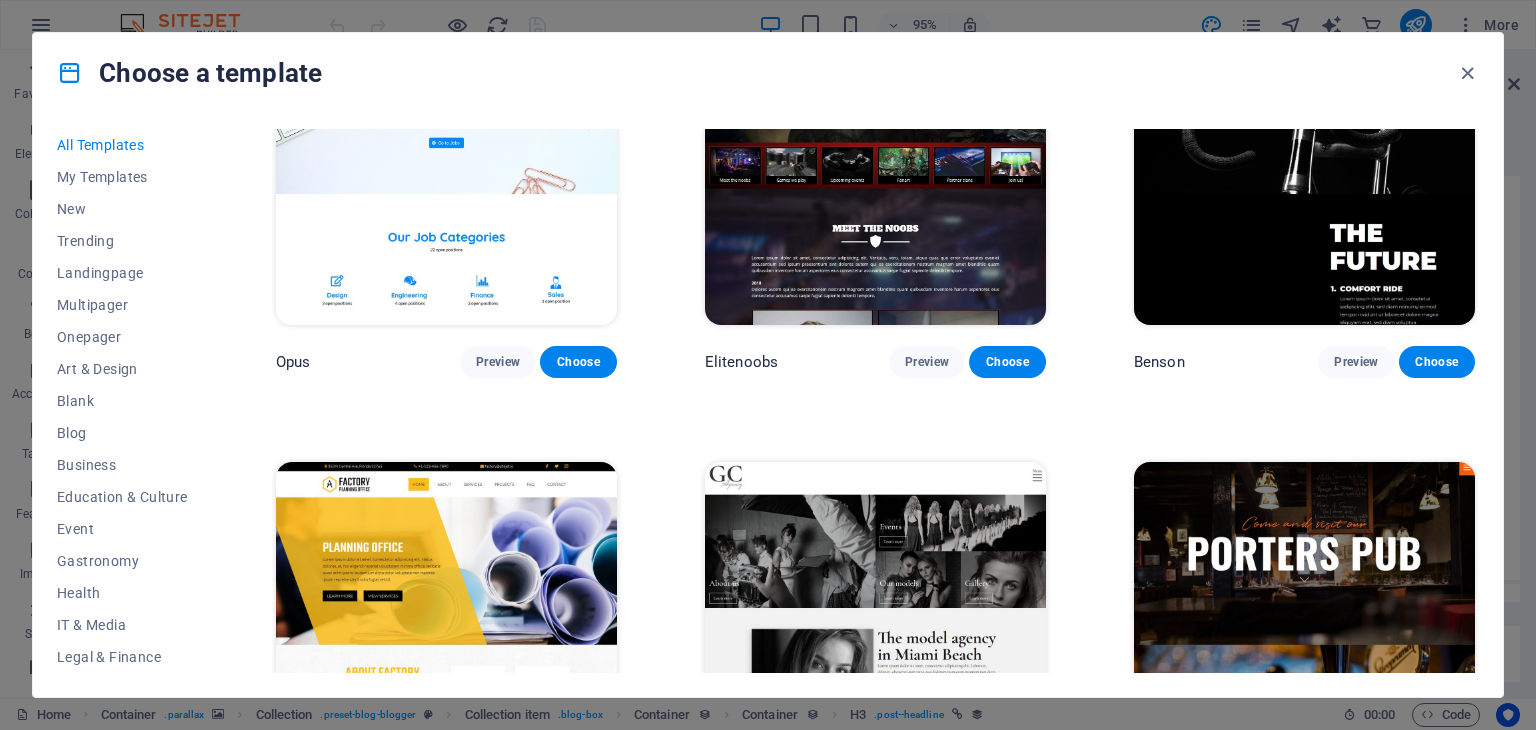 scroll, scrollTop: 17311, scrollLeft: 0, axis: vertical 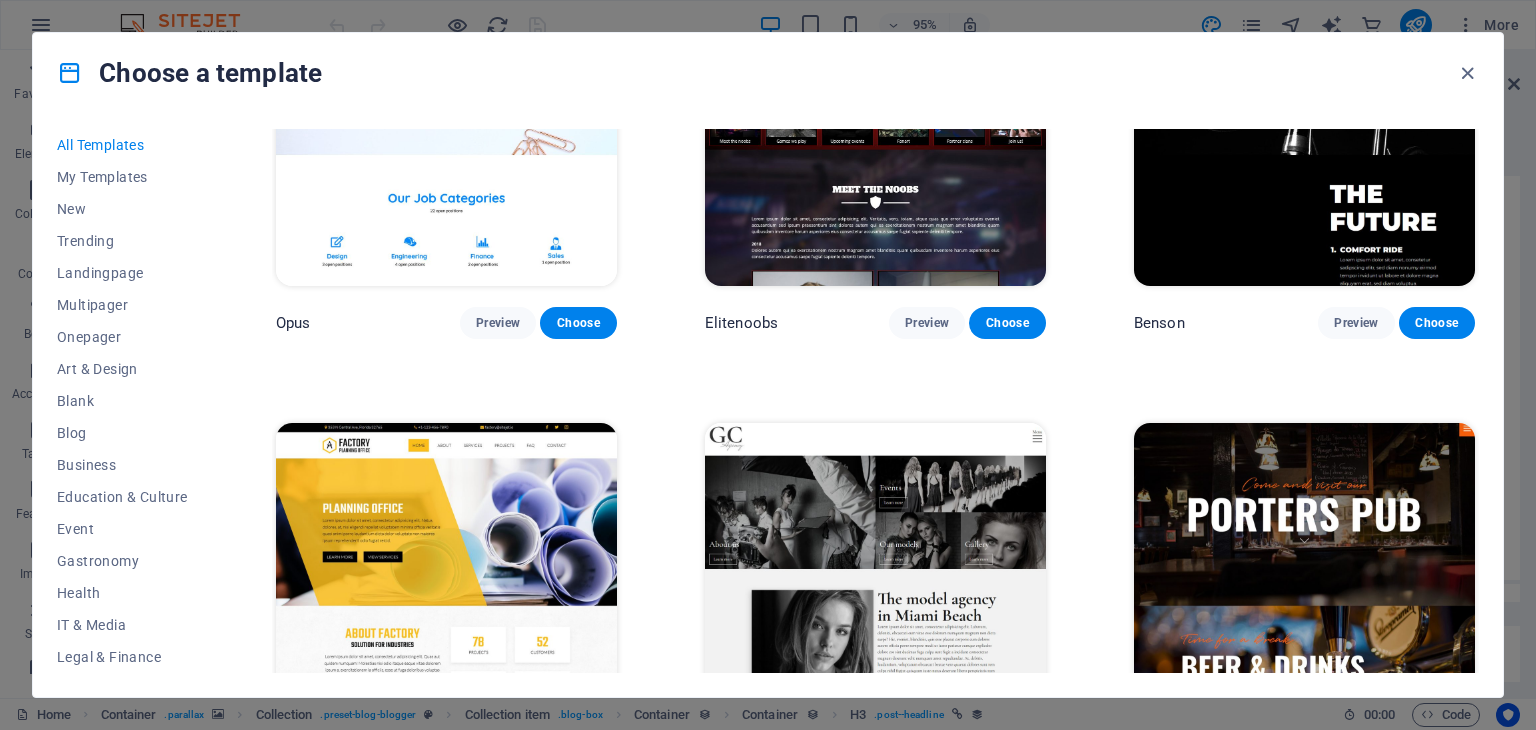 click at bounding box center (446, 580) 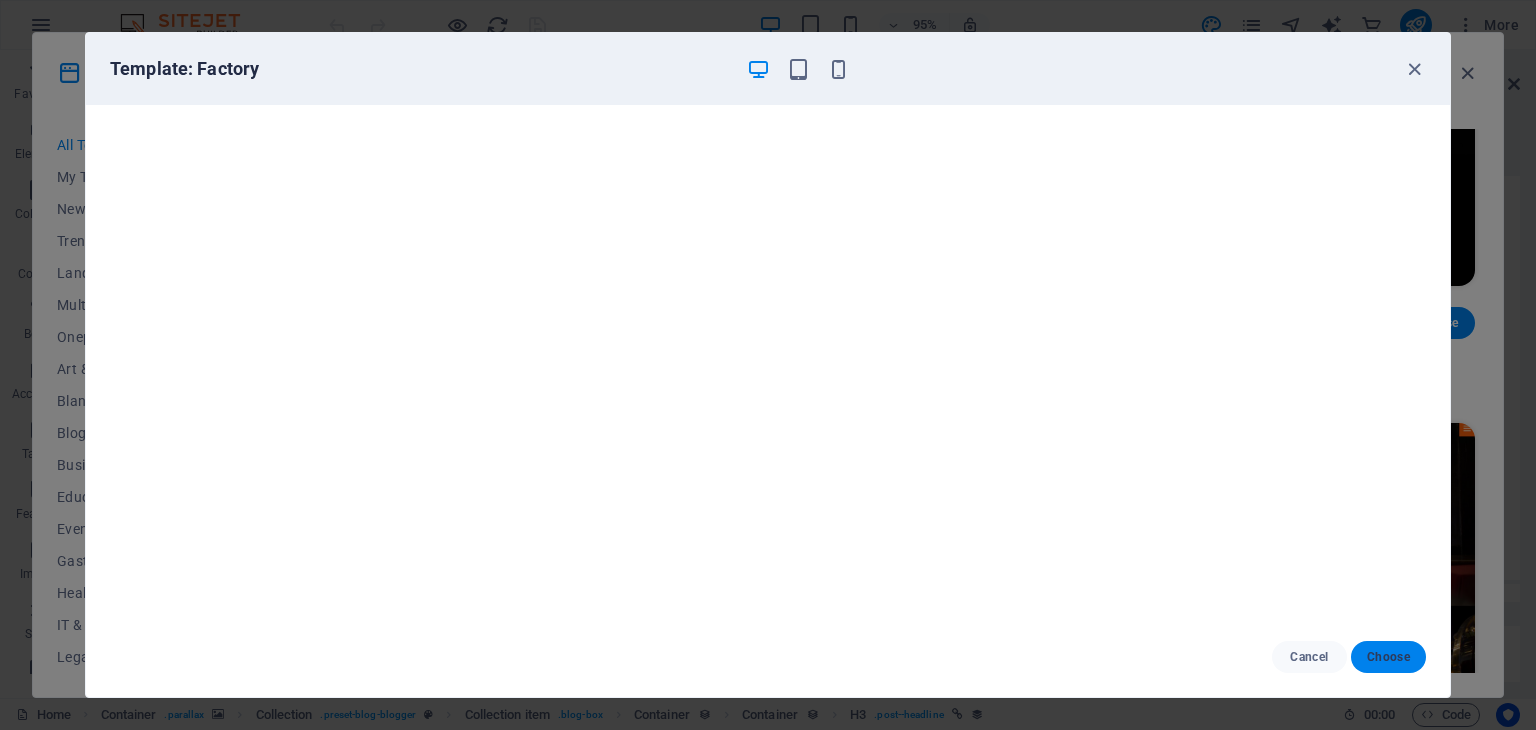 click on "Choose" at bounding box center (1388, 657) 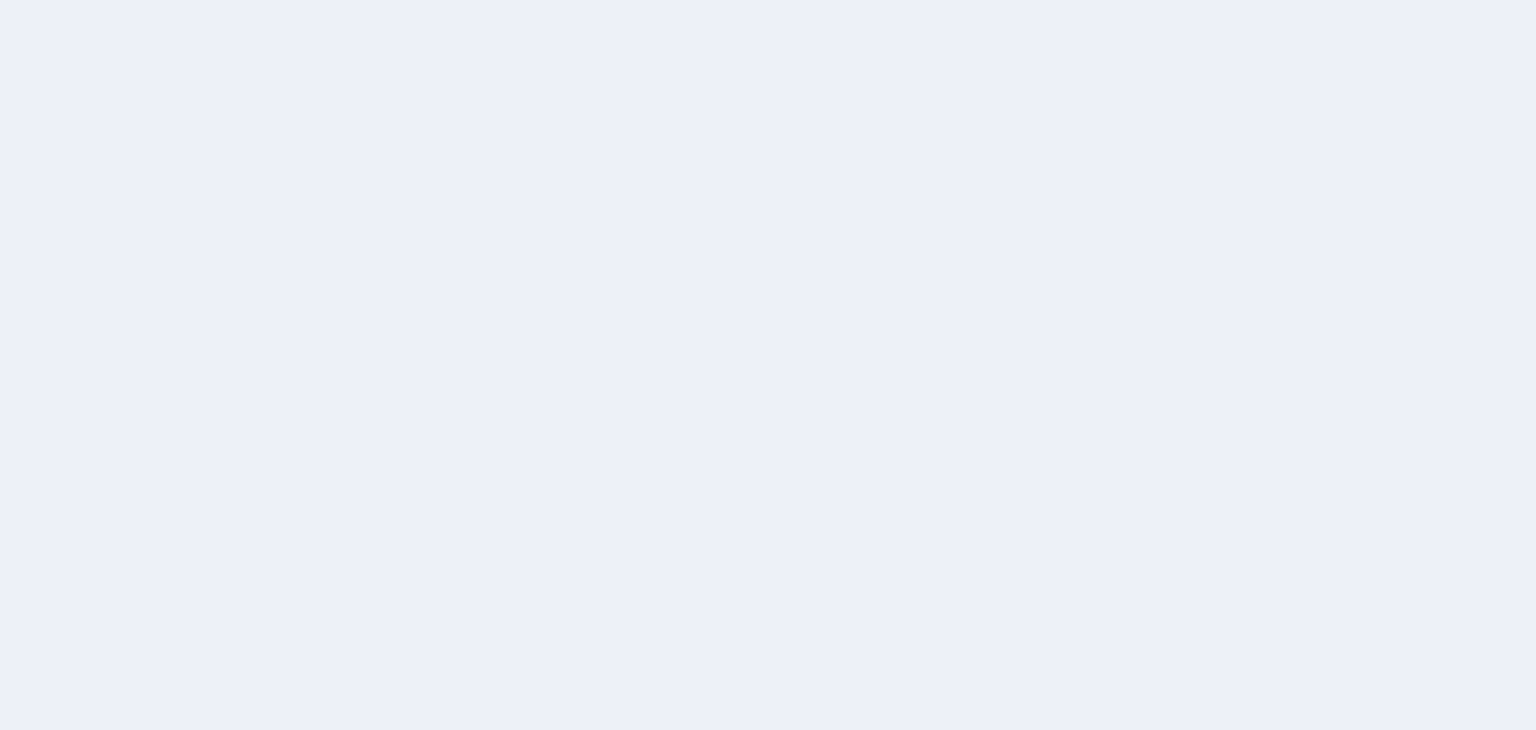 scroll, scrollTop: 0, scrollLeft: 0, axis: both 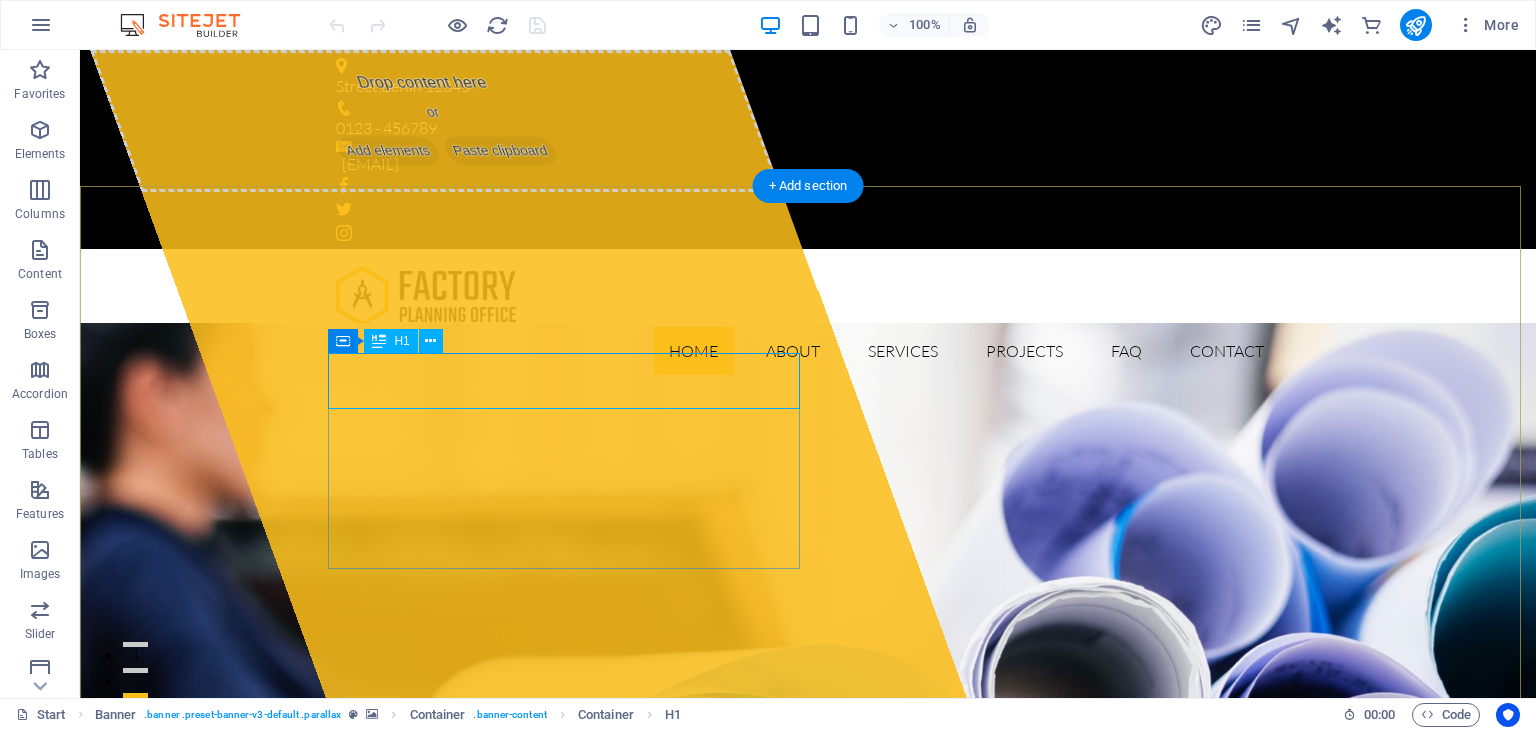 click on "[DOMAIN]" at bounding box center [808, 1099] 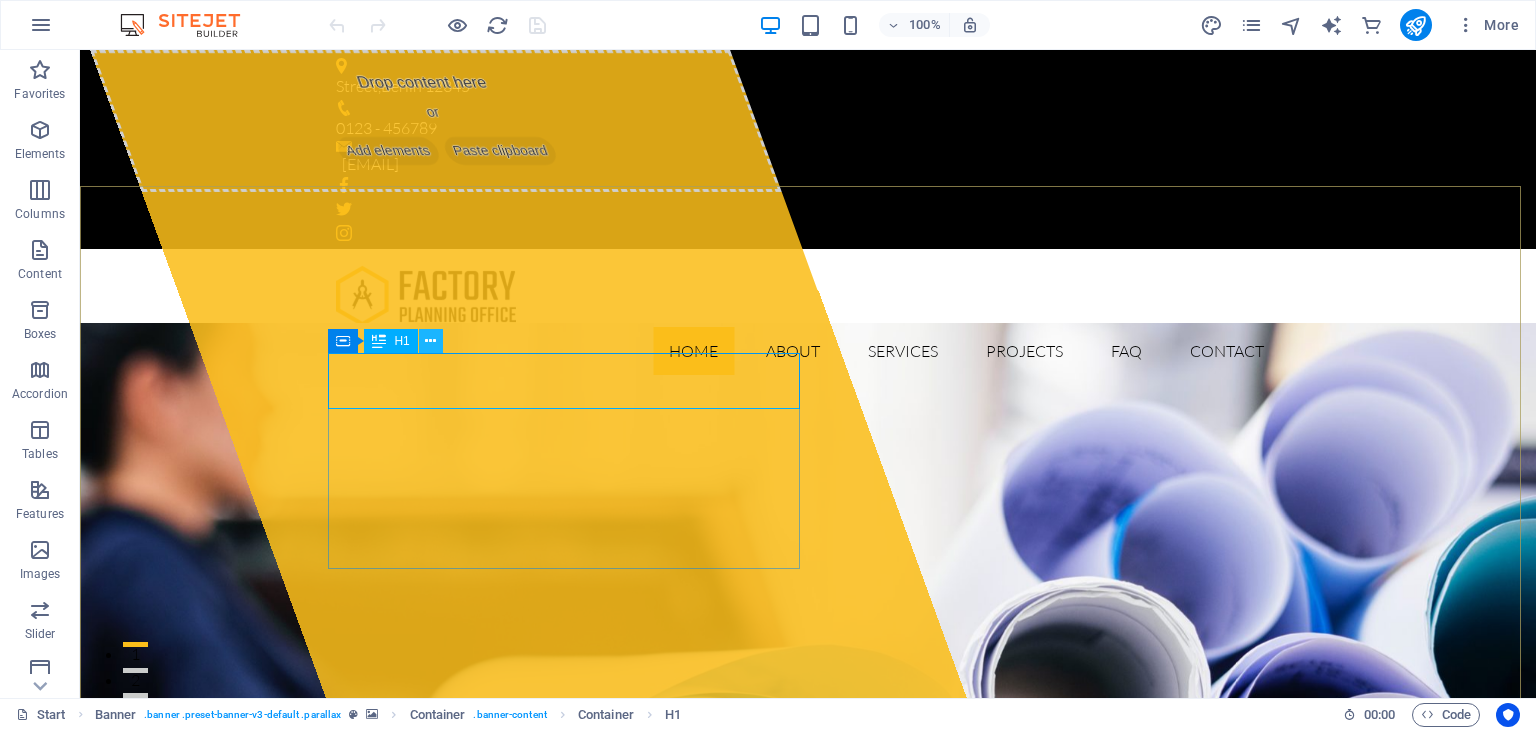 click at bounding box center (430, 341) 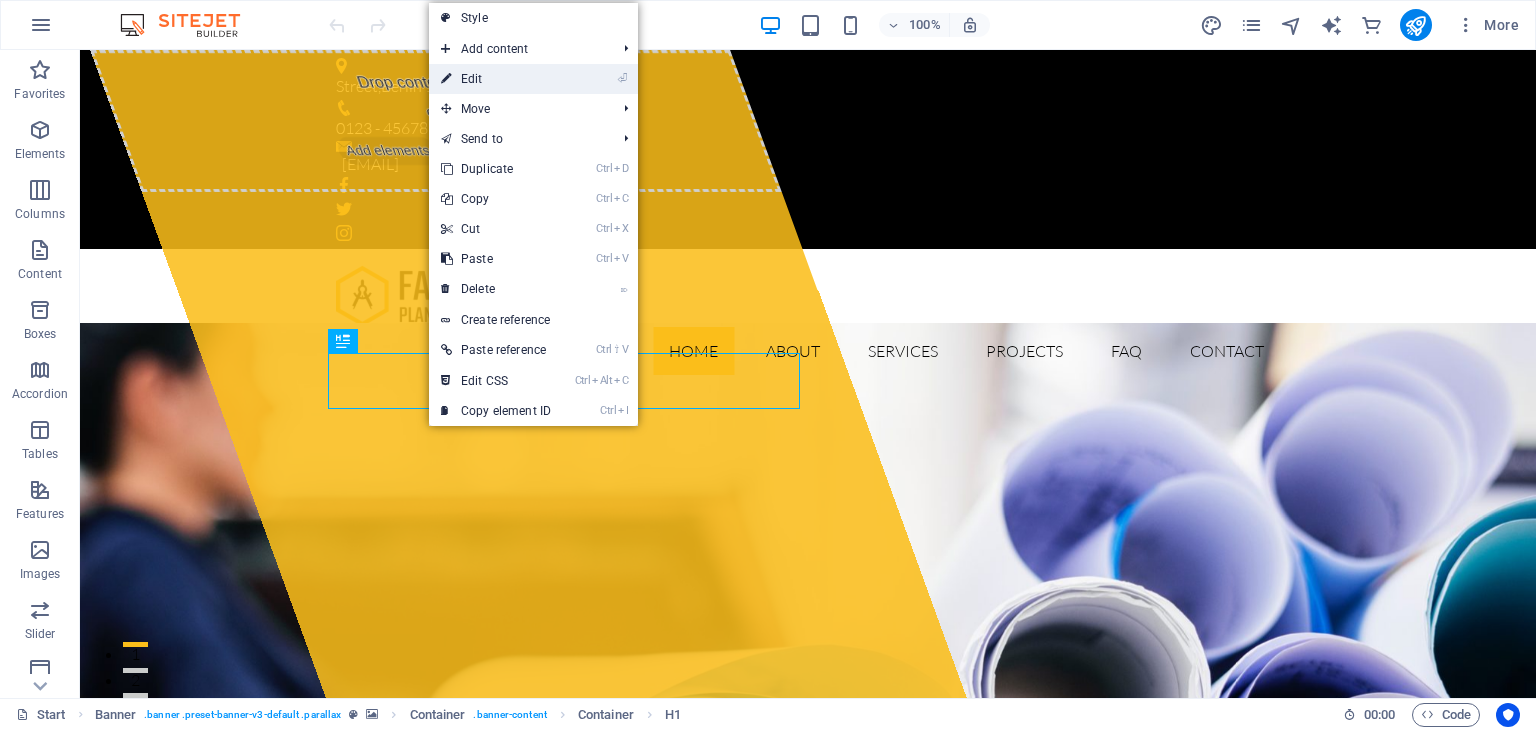 click on "⏎  Edit" at bounding box center [496, 79] 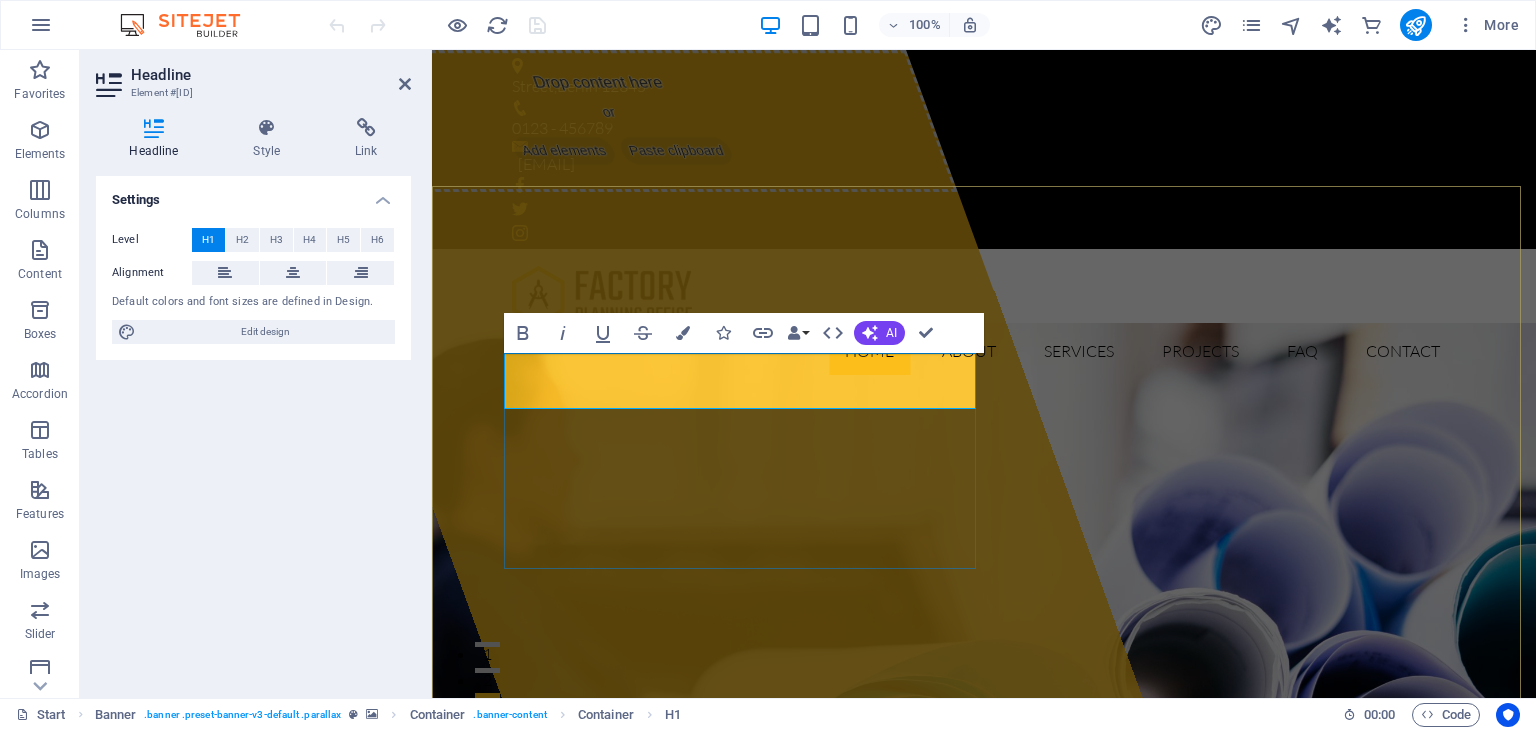 click on "[DOMAIN]" at bounding box center [984, 1099] 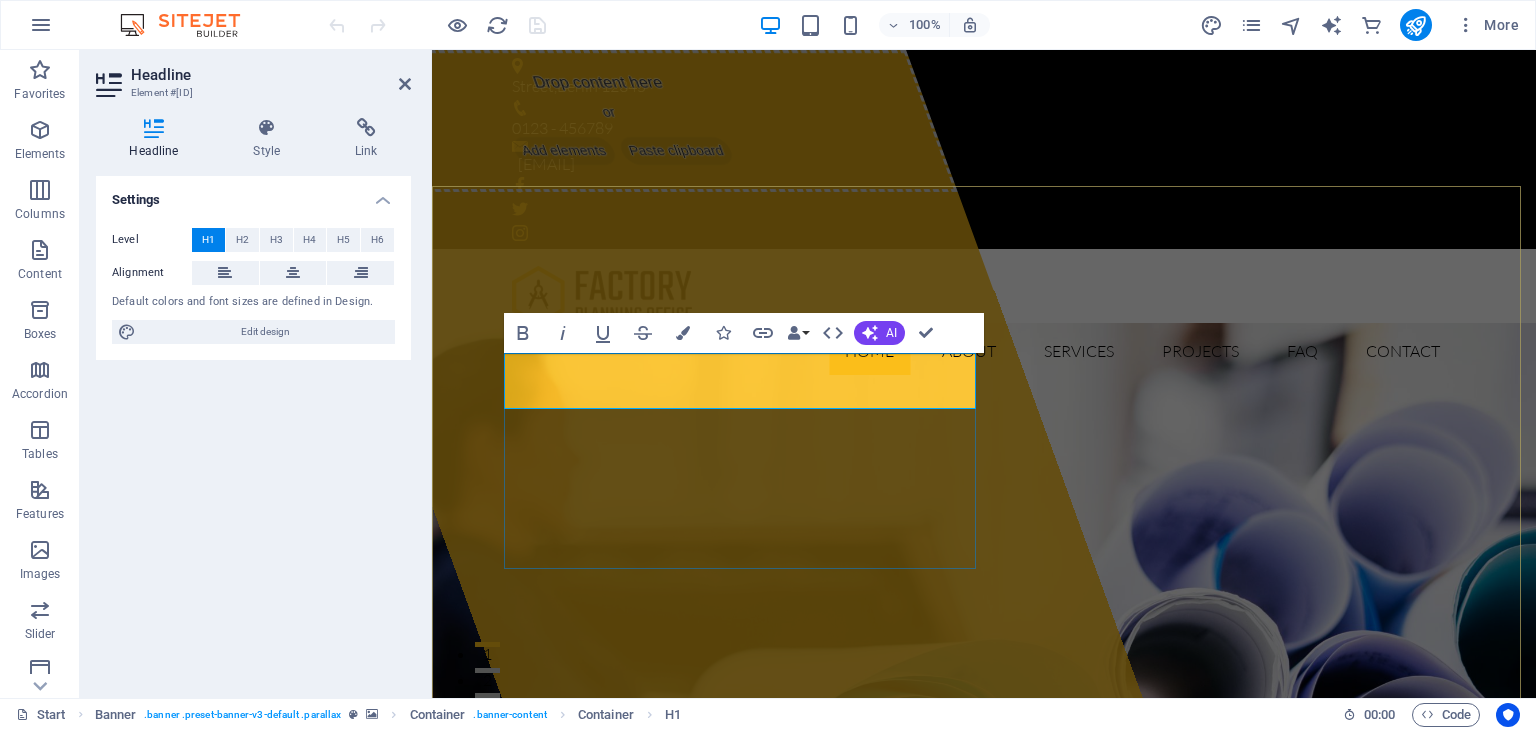 click on "[DOMAIN]" at bounding box center [600, 1098] 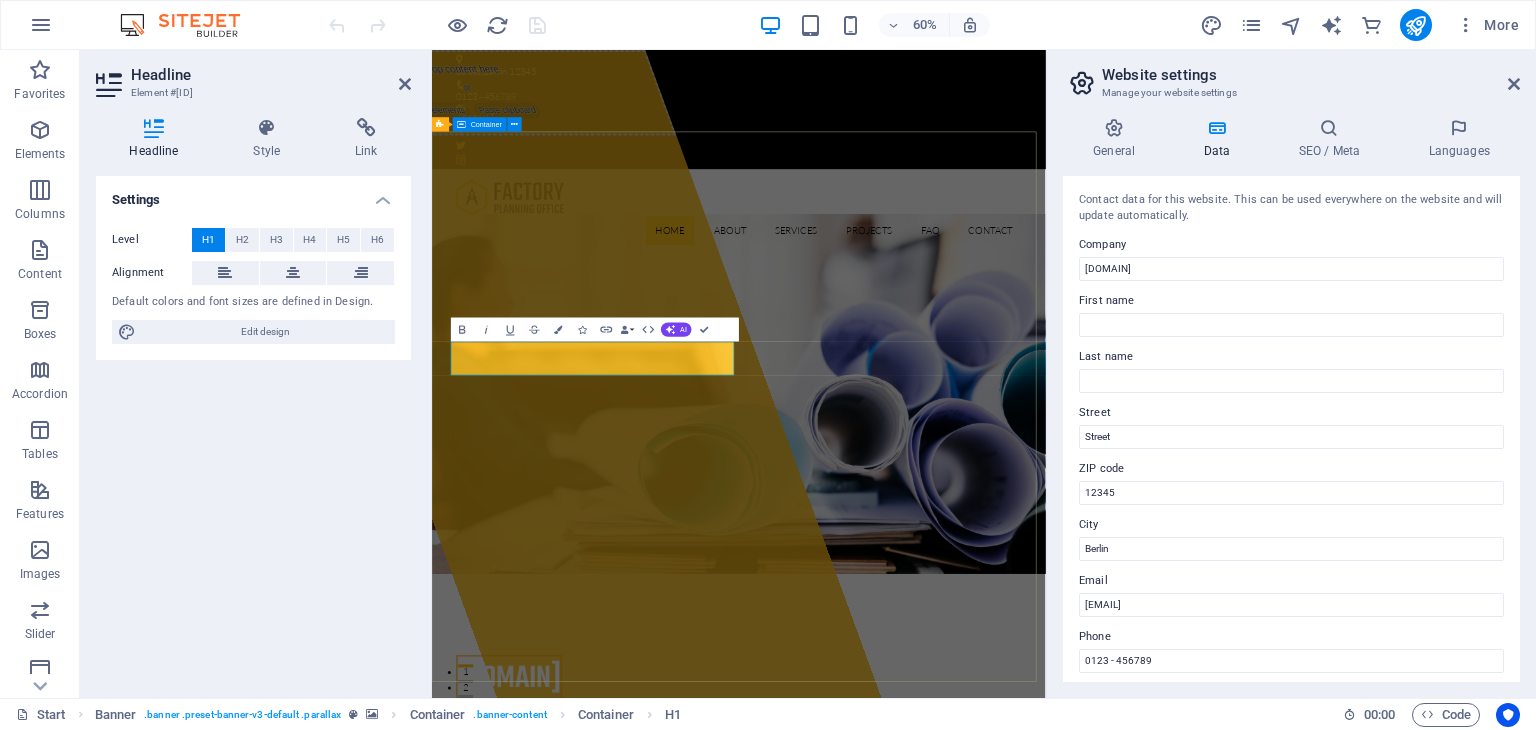 click on "Drop content here or  Add elements  Paste clipboard [DOMAIN] Lorem ipsum dolor sit amet, consectetur adipisicing elit. Natus, dolores, at, nisi eligendi repellat voluptatem minima officia veritatis quasi animi porro laudantium dicta dolor voluptate non maiores ipsum reprehenderit odio fugiat reicid. Learn more View Services" at bounding box center (943, 1178) 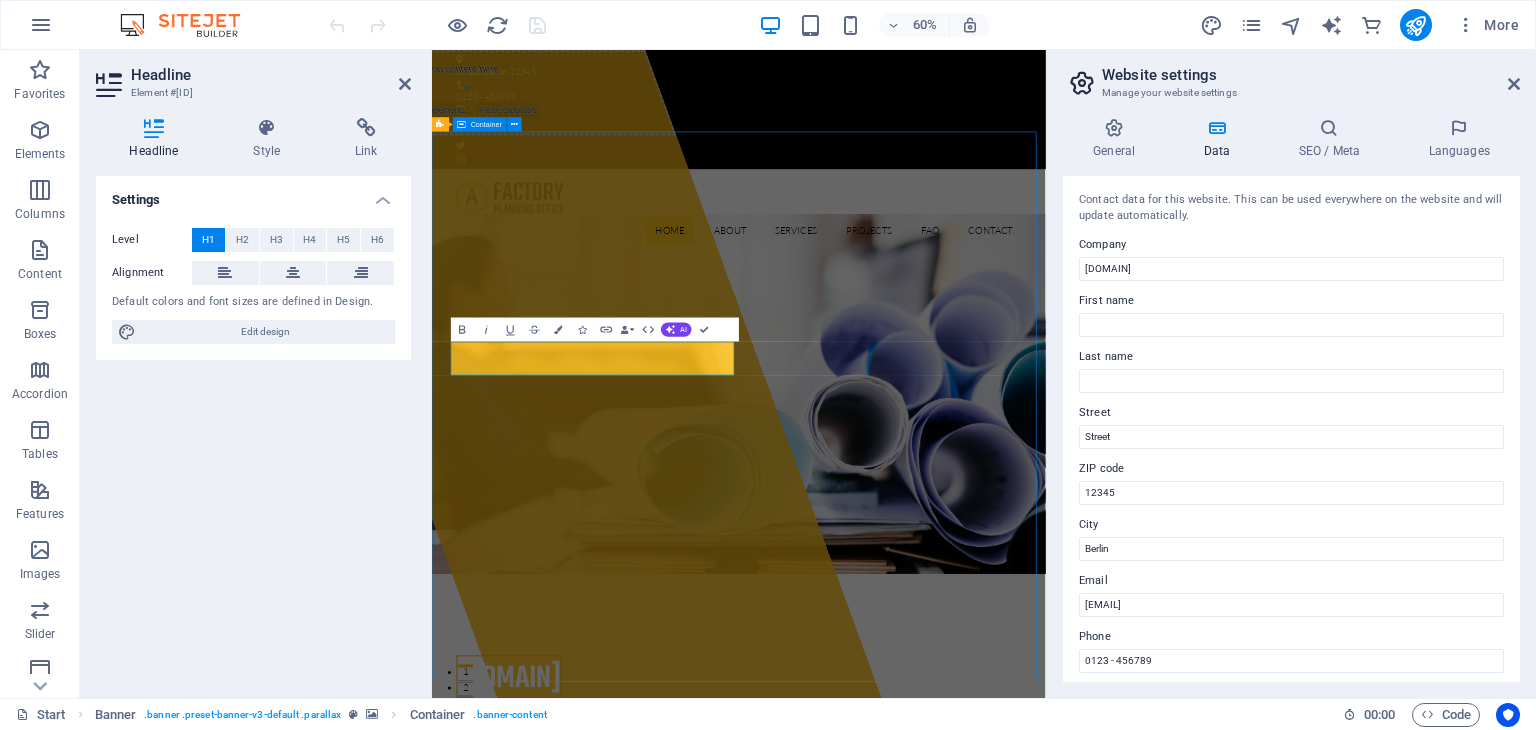 drag, startPoint x: 800, startPoint y: 362, endPoint x: 1046, endPoint y: 570, distance: 322.14905 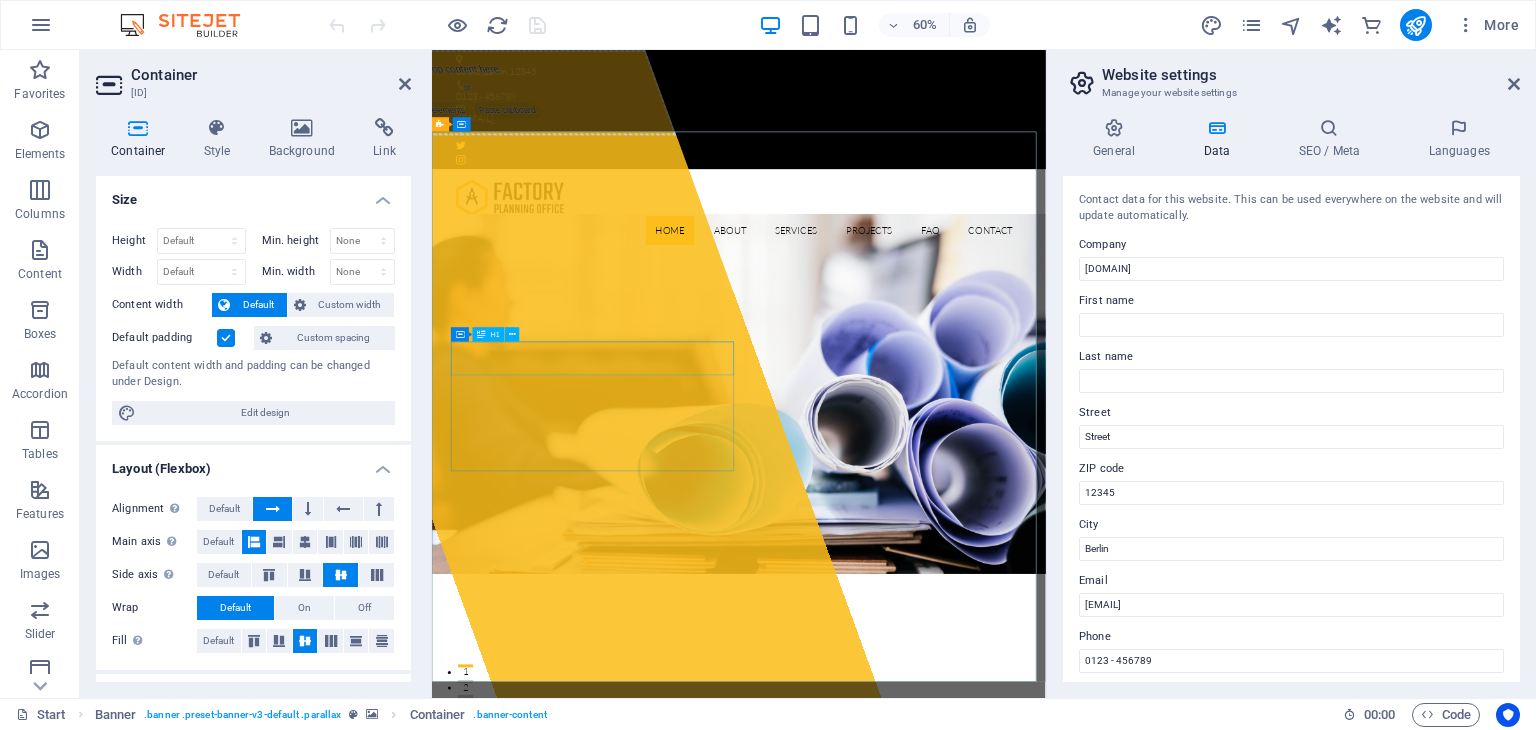 click on "[DOMAIN]" at bounding box center [560, 1098] 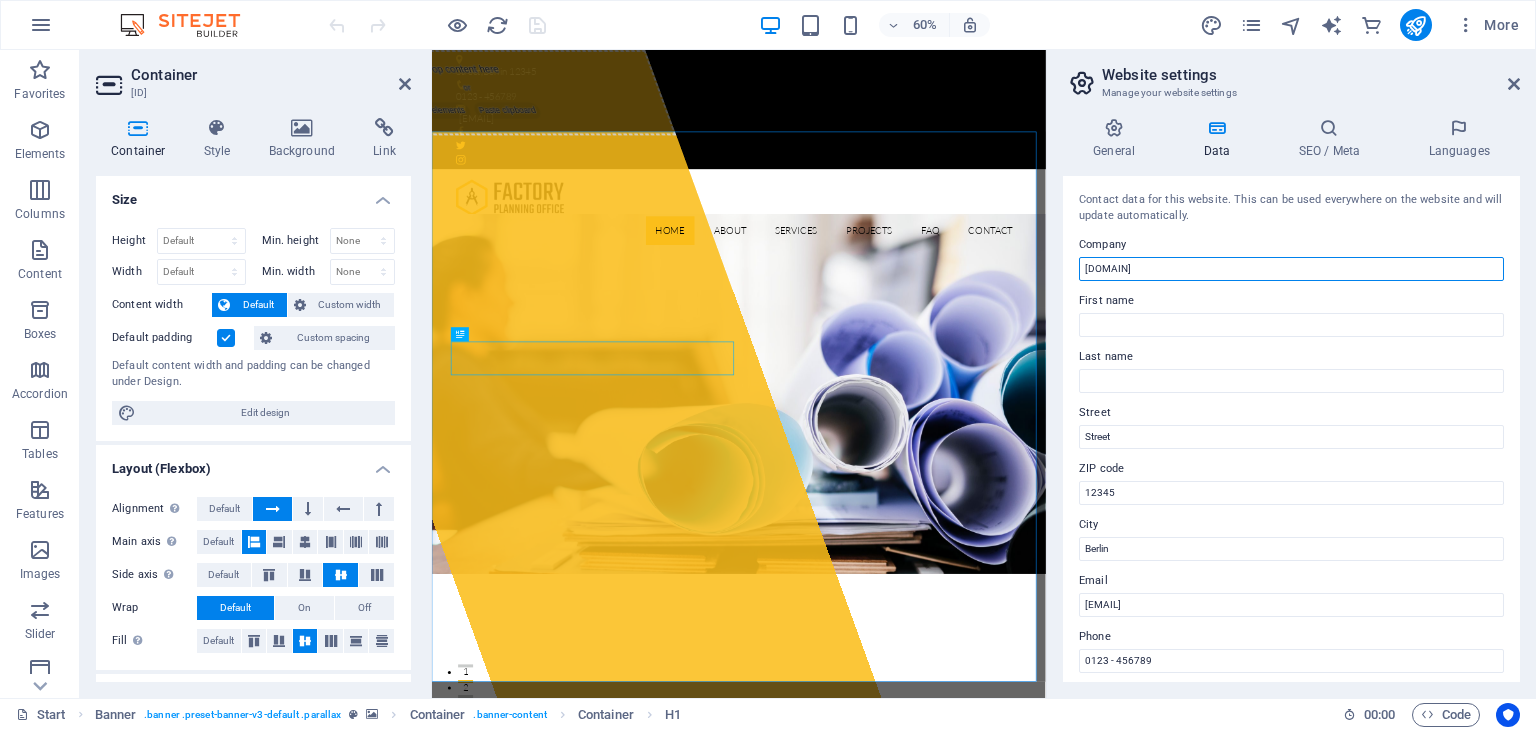 click on "[DOMAIN]" at bounding box center [1291, 269] 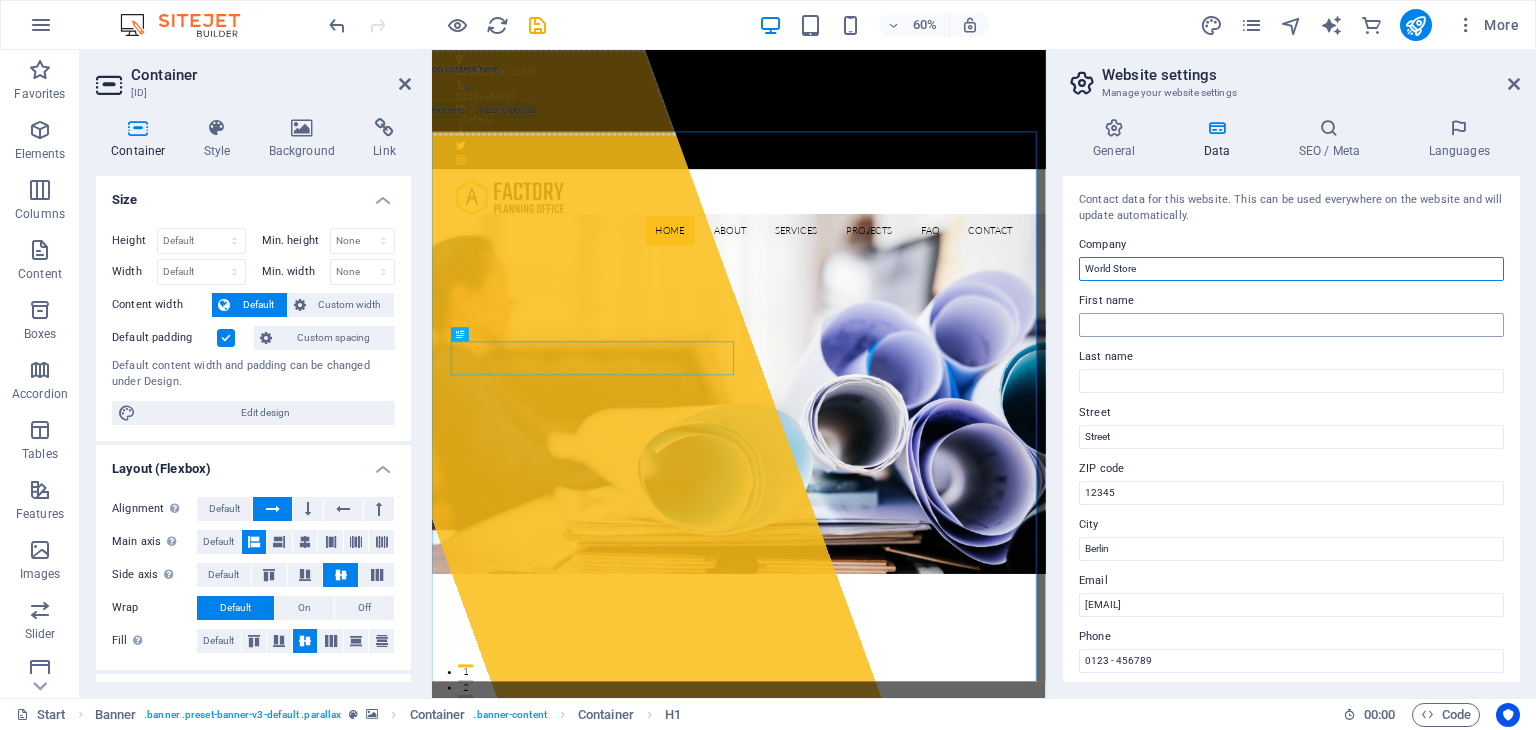 type on "World Store" 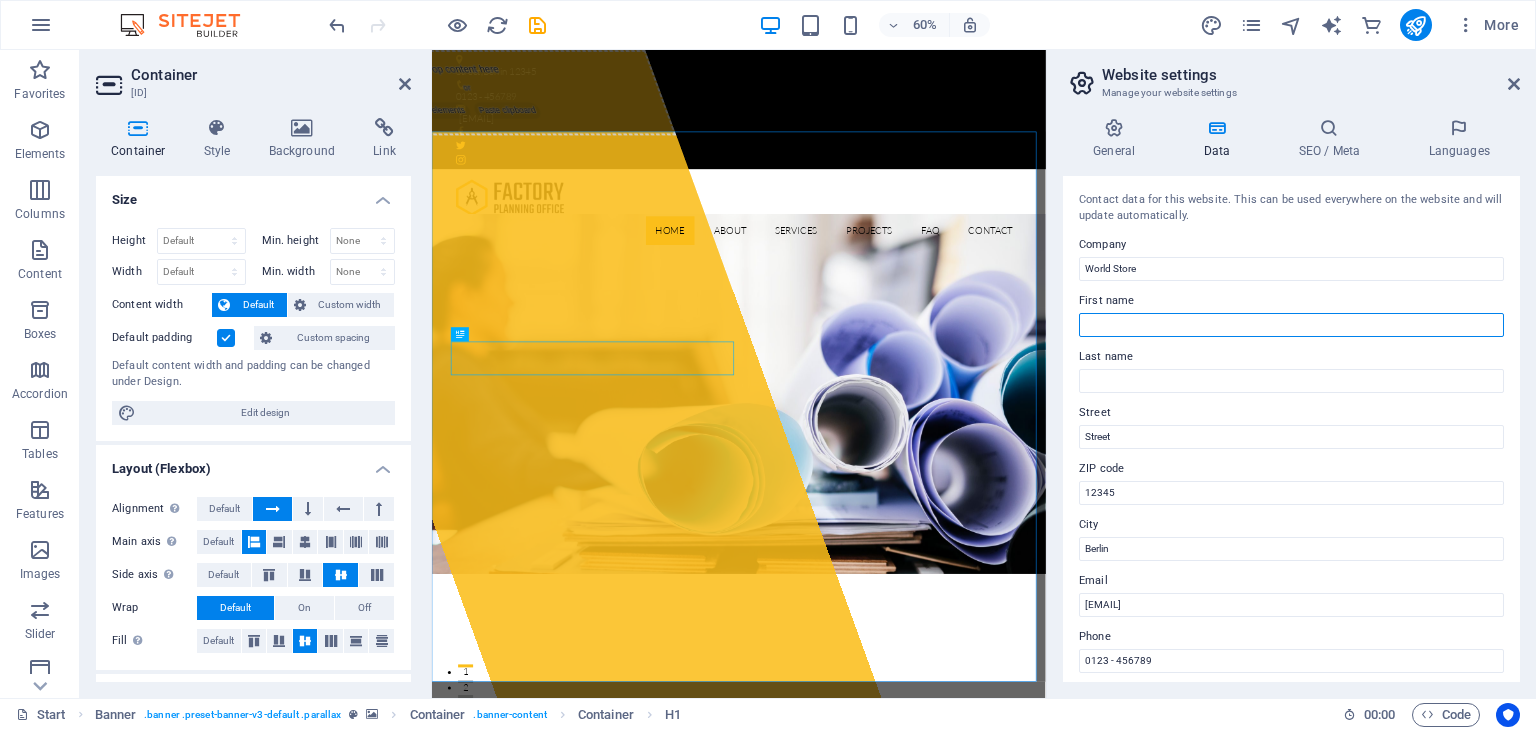 click on "First name" at bounding box center [1291, 325] 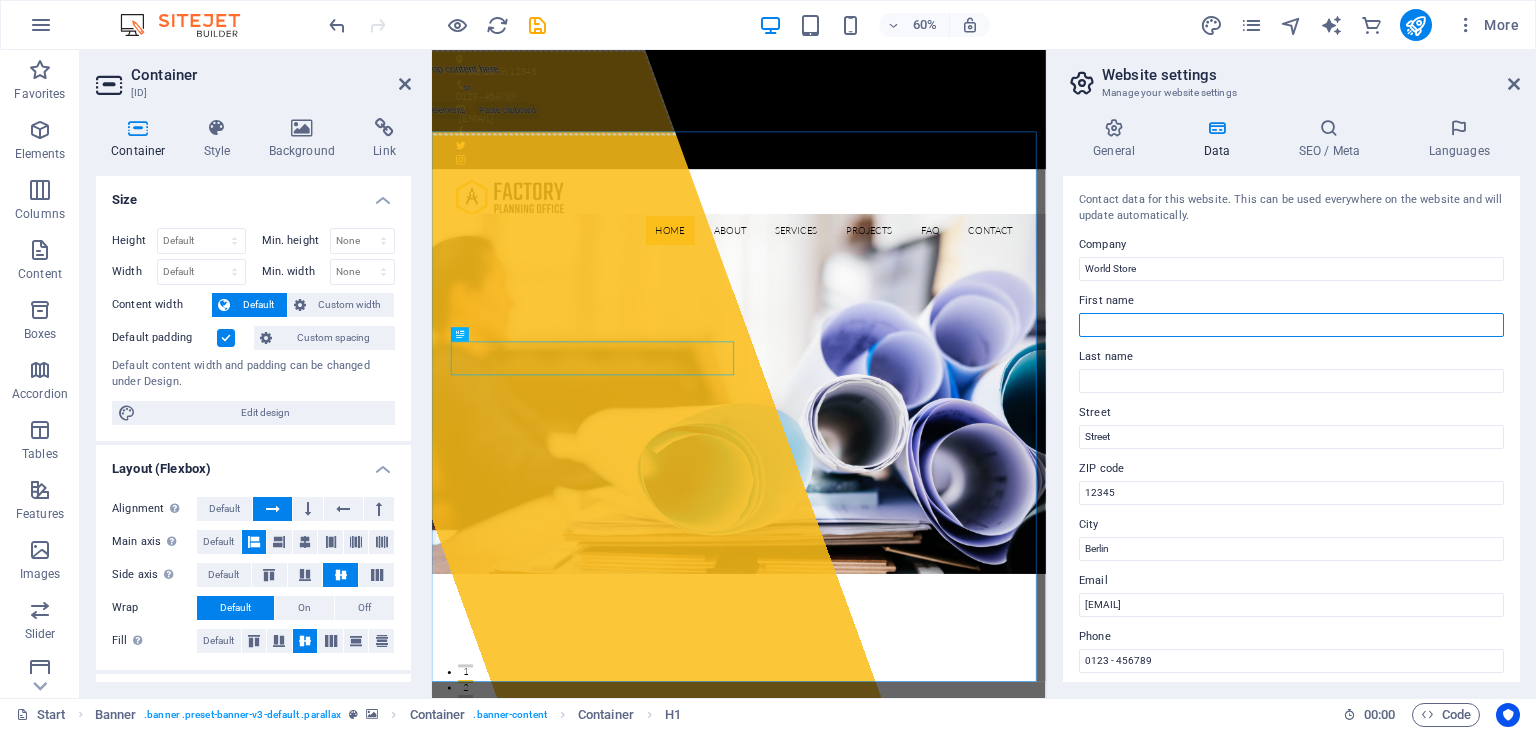 type on "[LAST_NAME]" 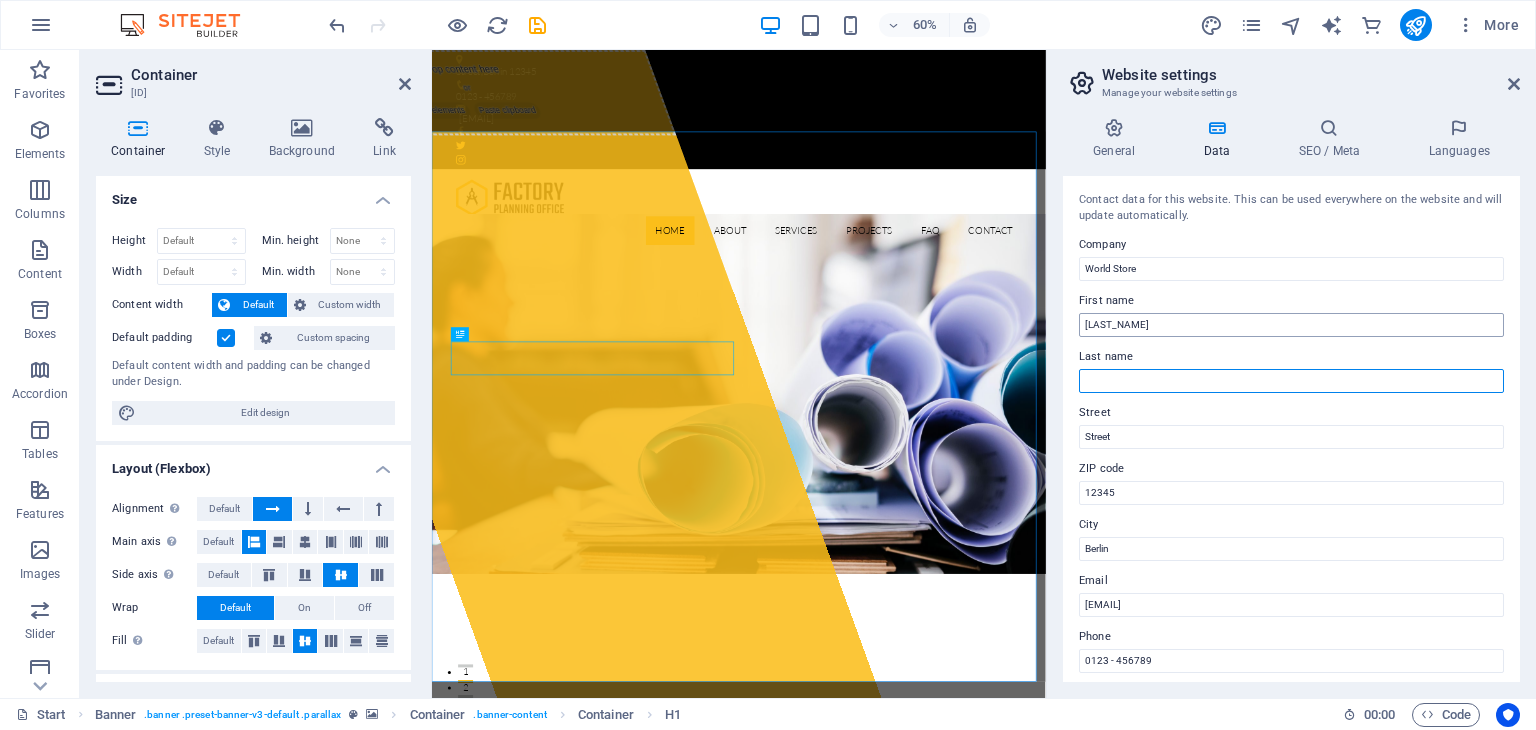 type on "[LAST_NAME]" 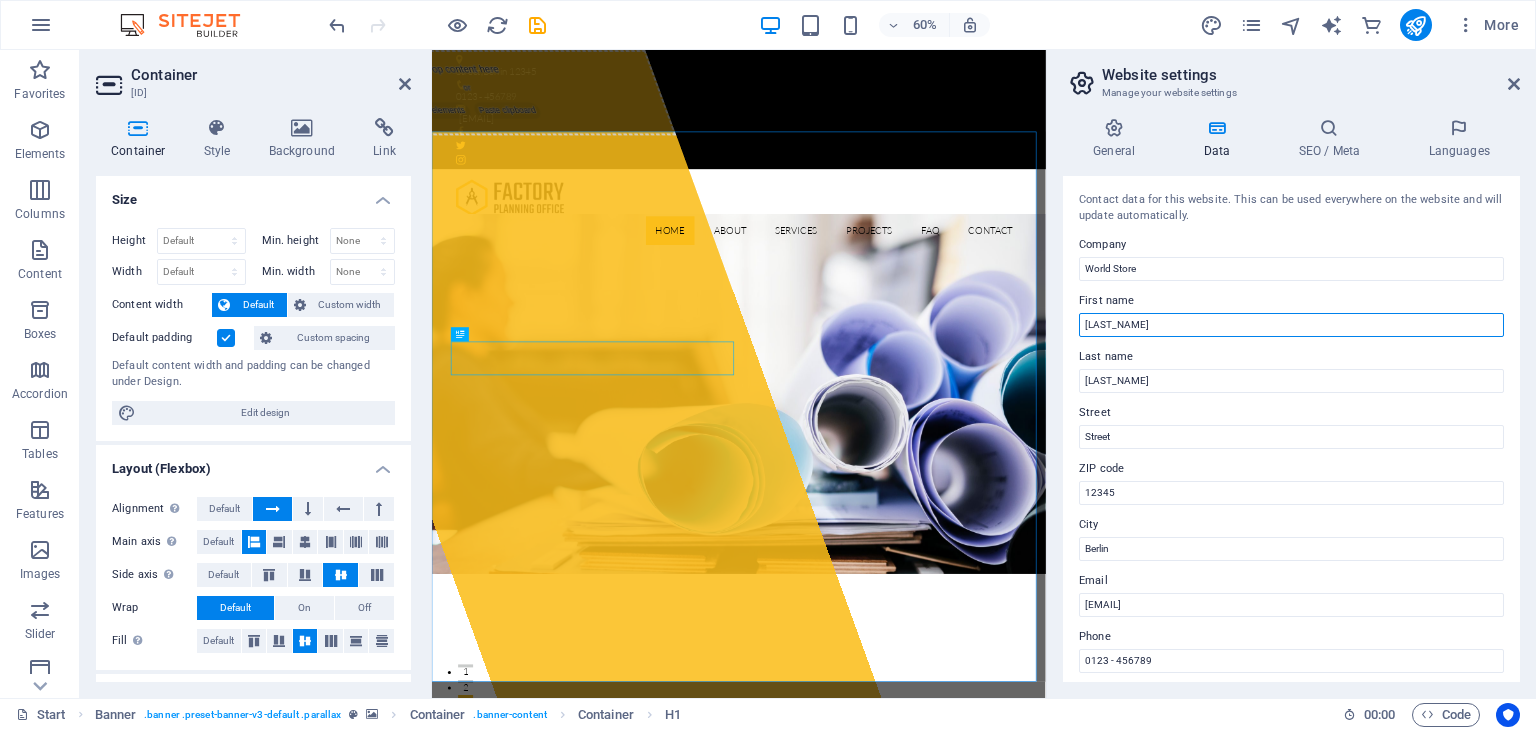 click on "[LAST_NAME]" at bounding box center [1291, 325] 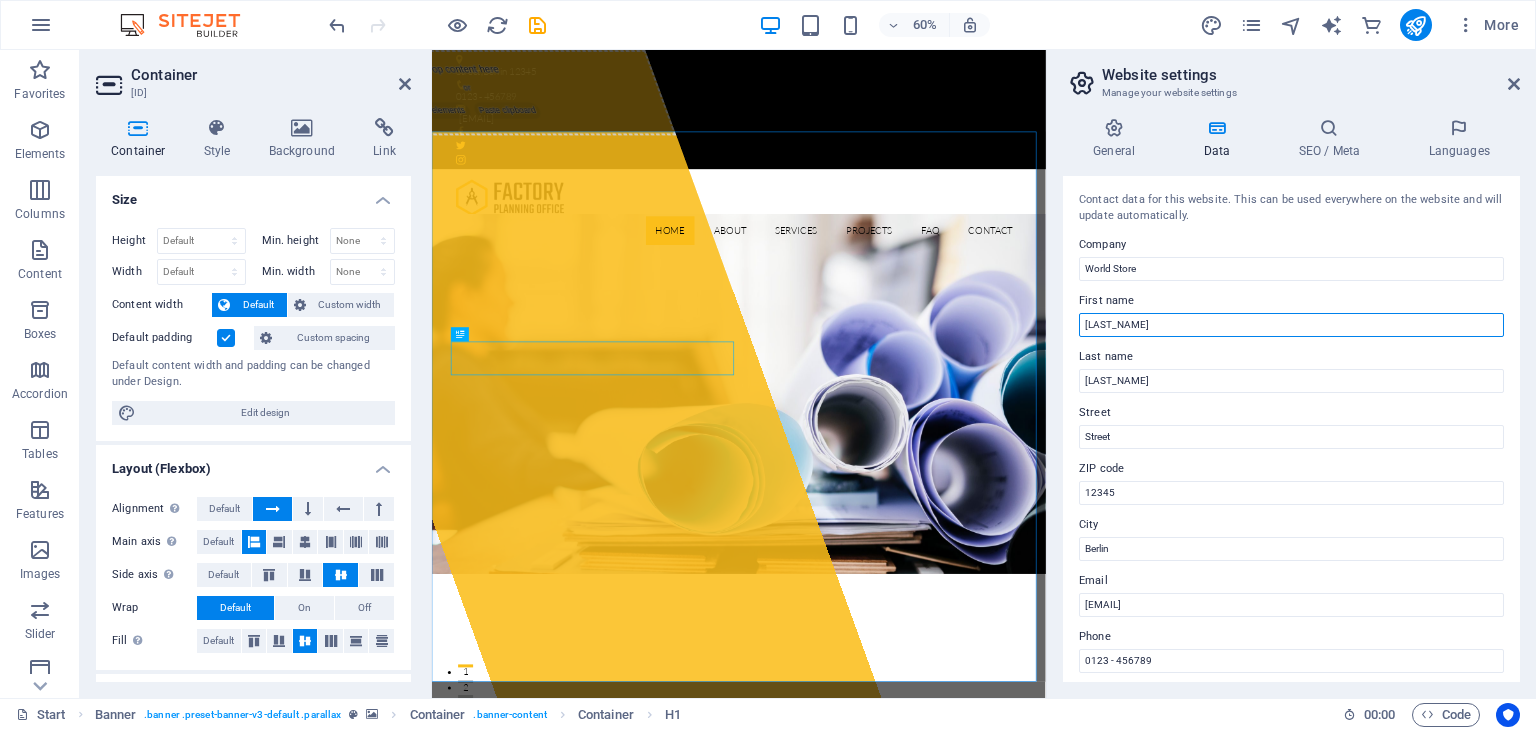type 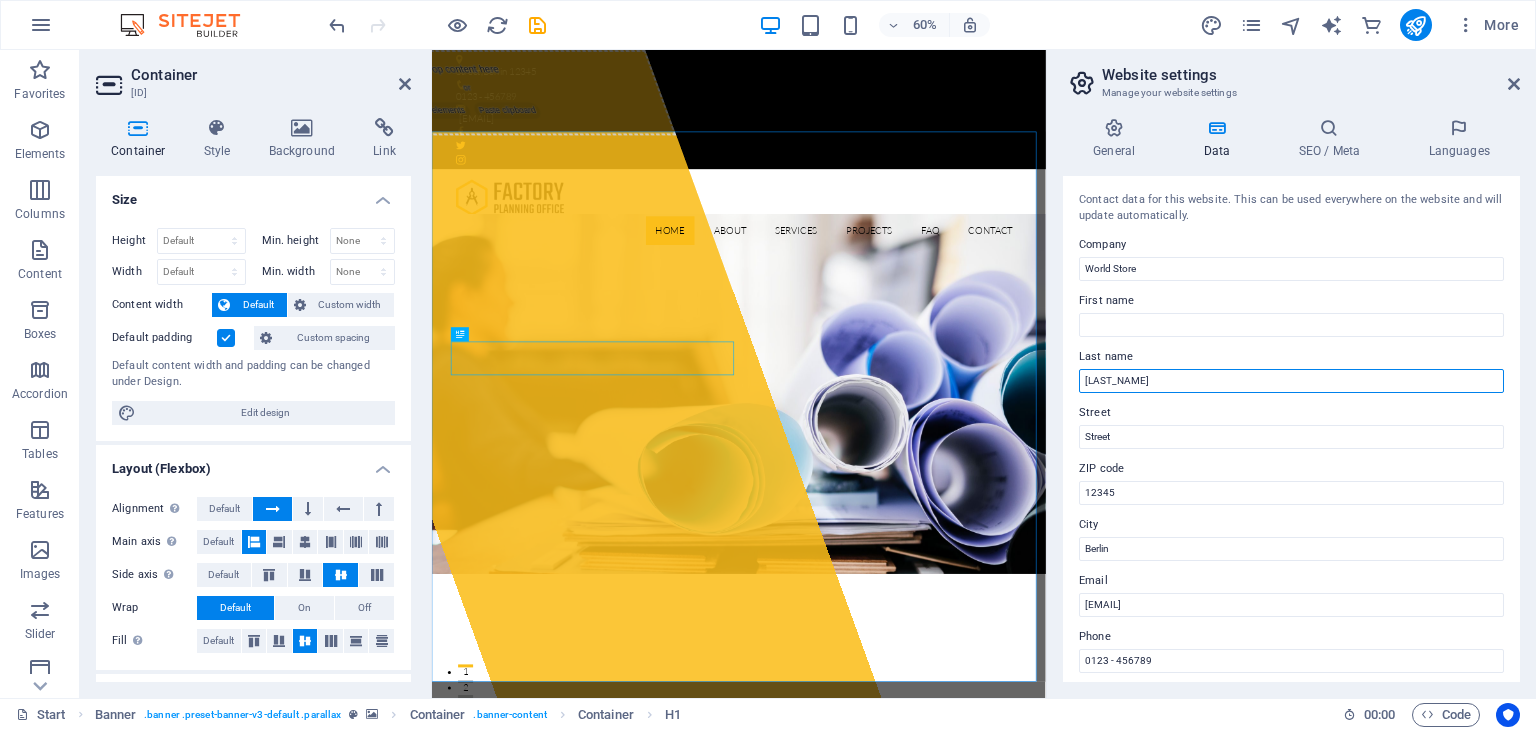 type 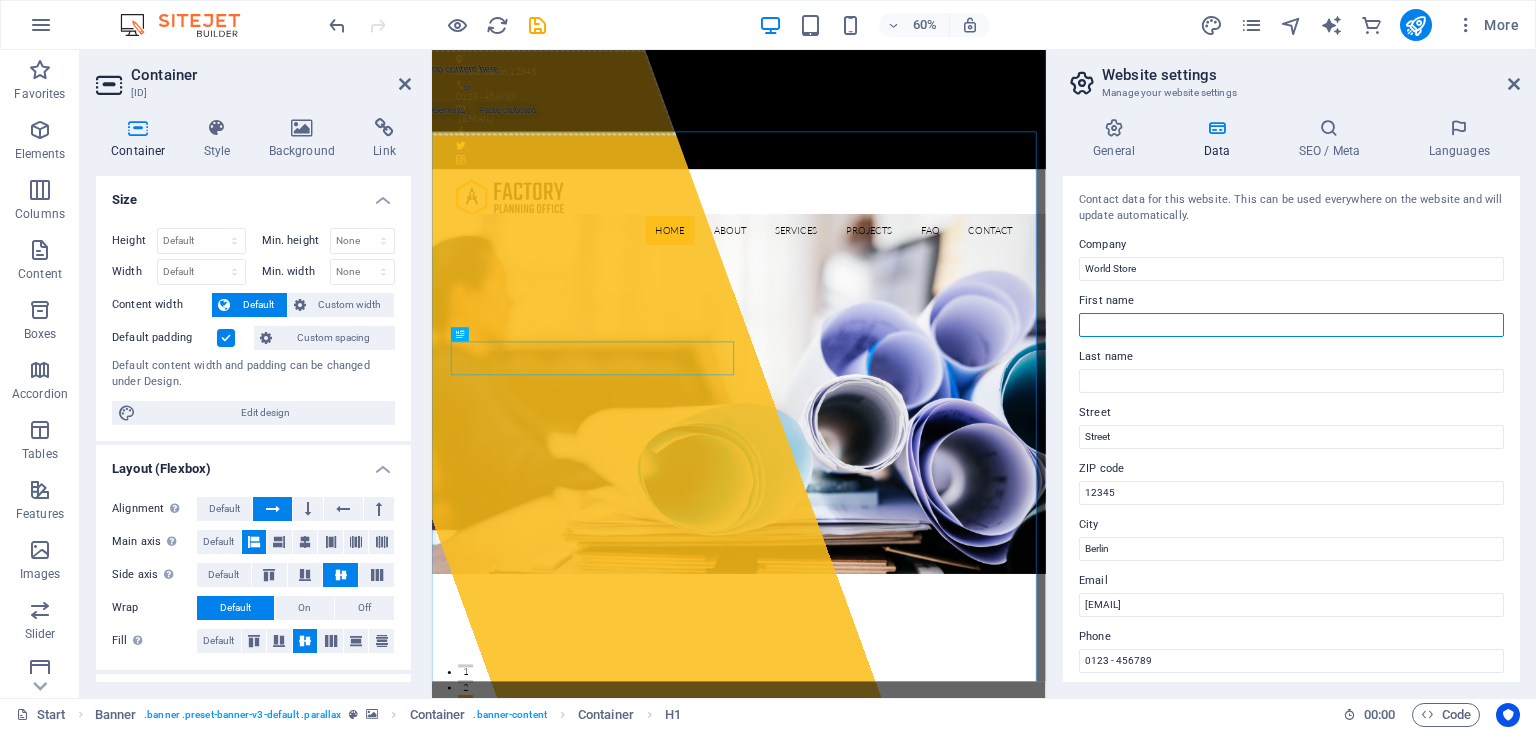 click on "First name" at bounding box center (1291, 325) 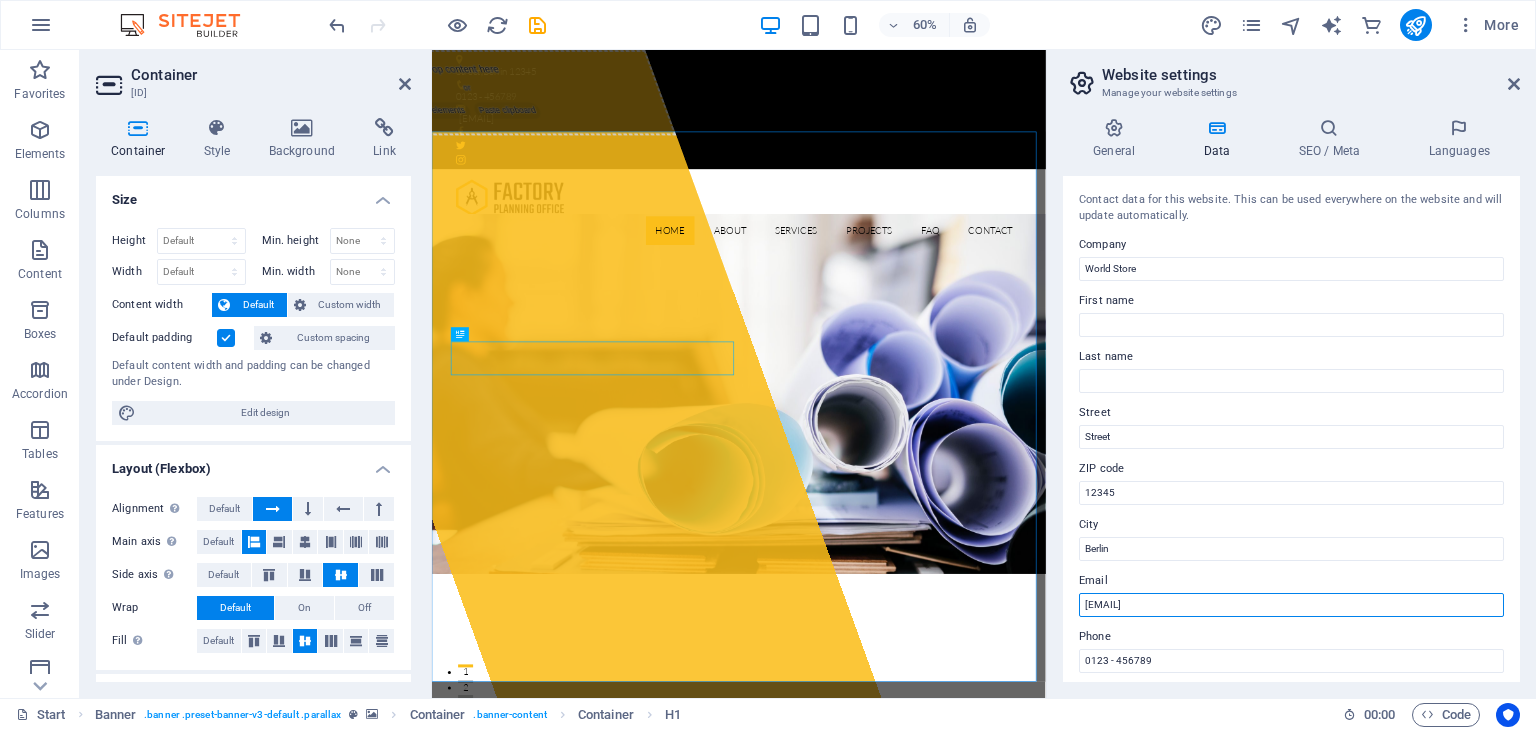 click on "[EMAIL]" at bounding box center [1291, 605] 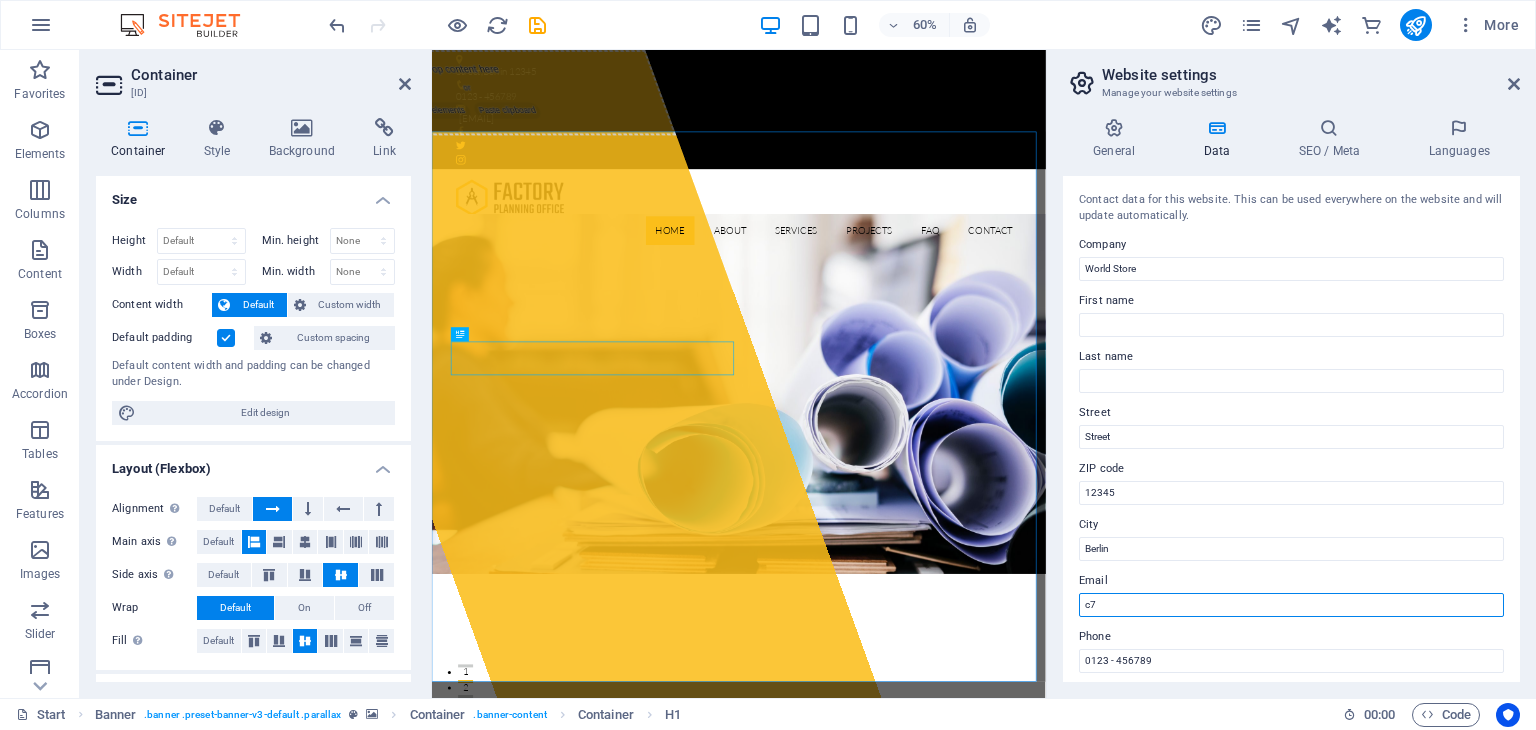 type on "c" 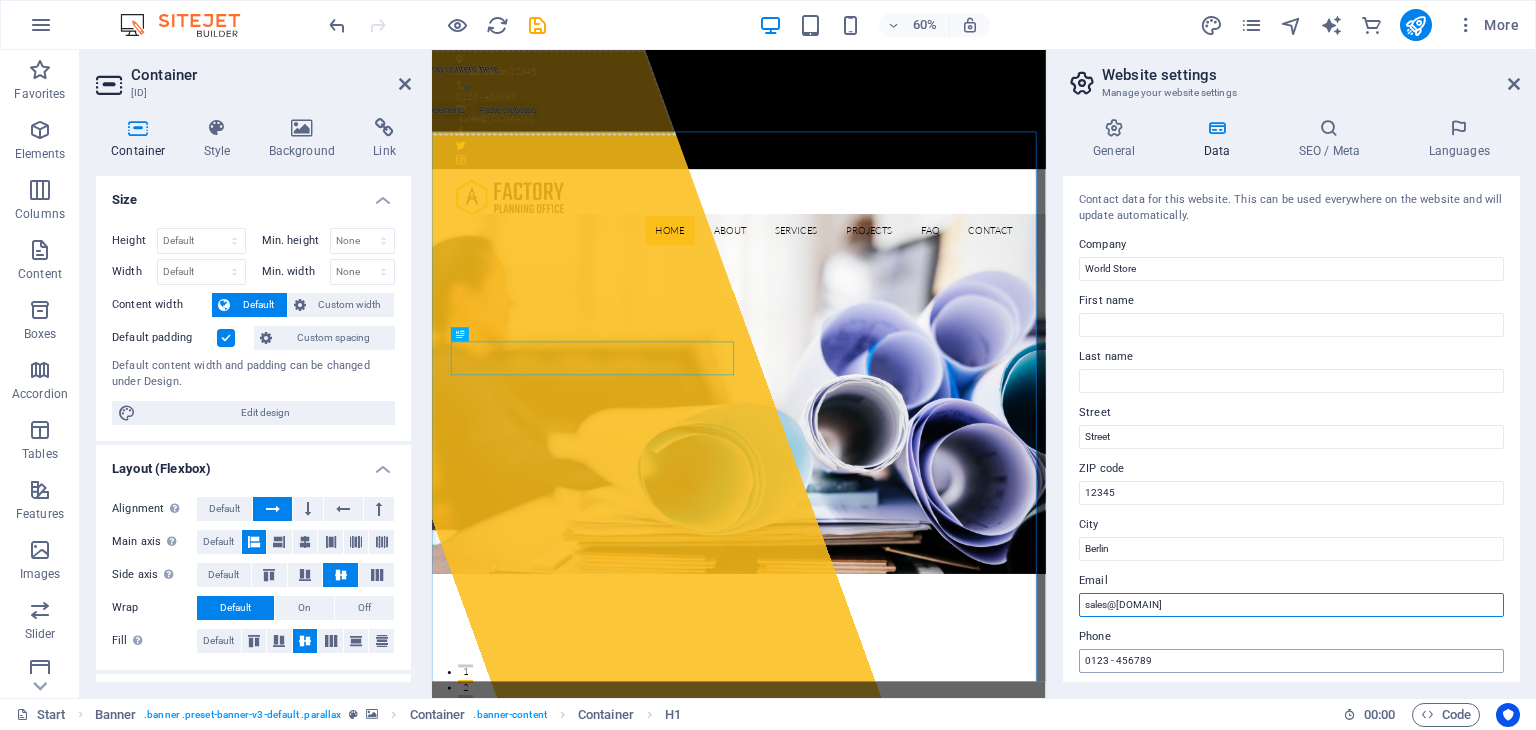 type on "sales@[DOMAIN]" 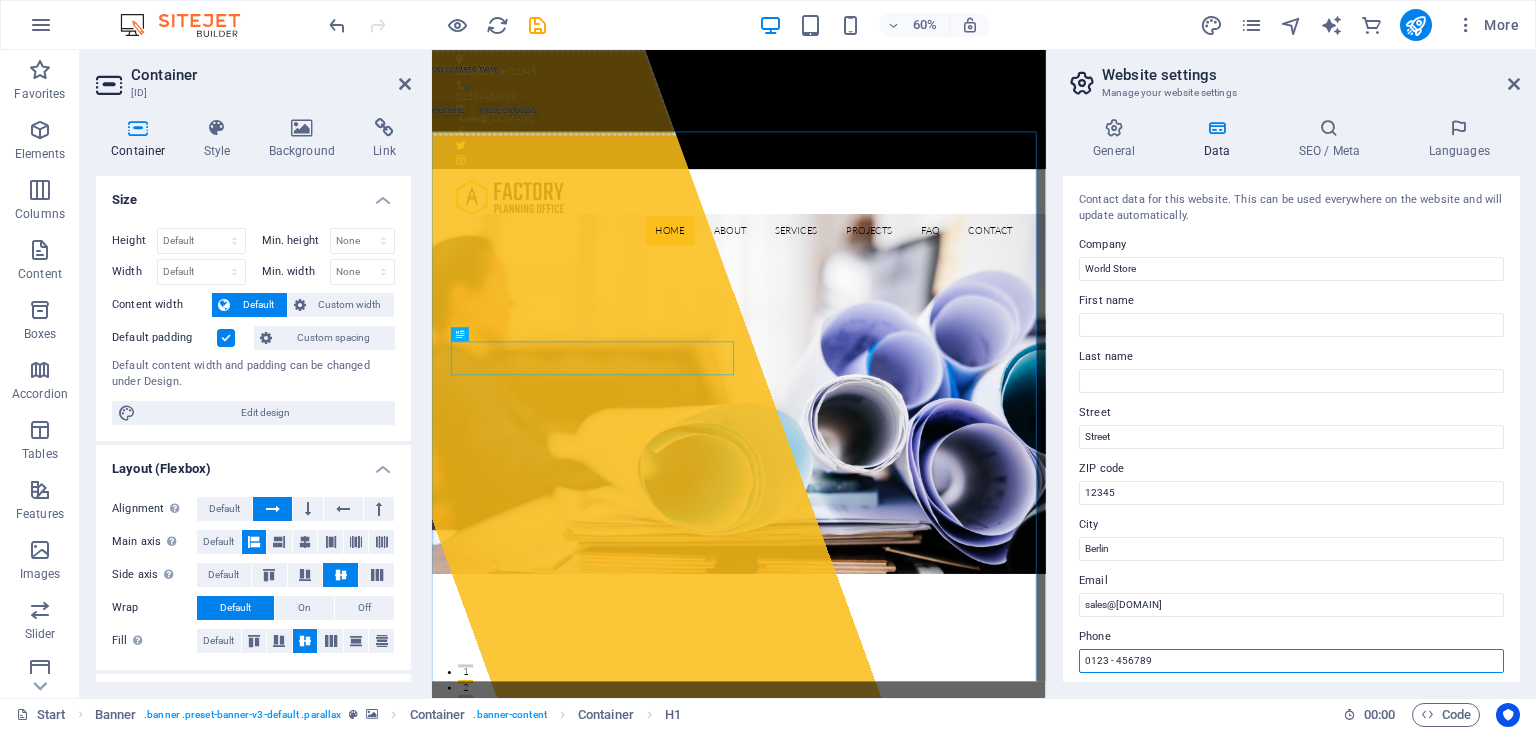 click on "0123 - 456789" at bounding box center [1291, 661] 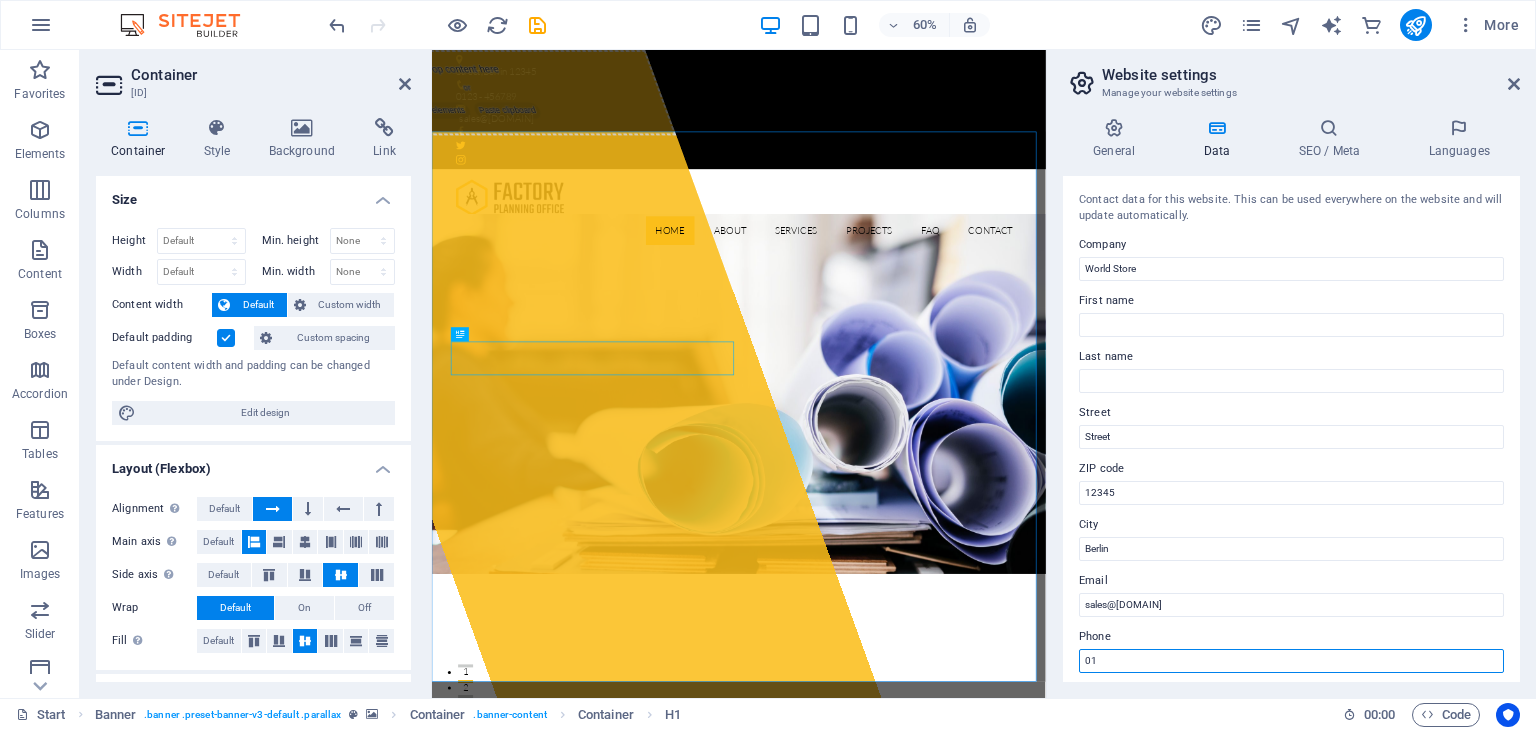 type on "0" 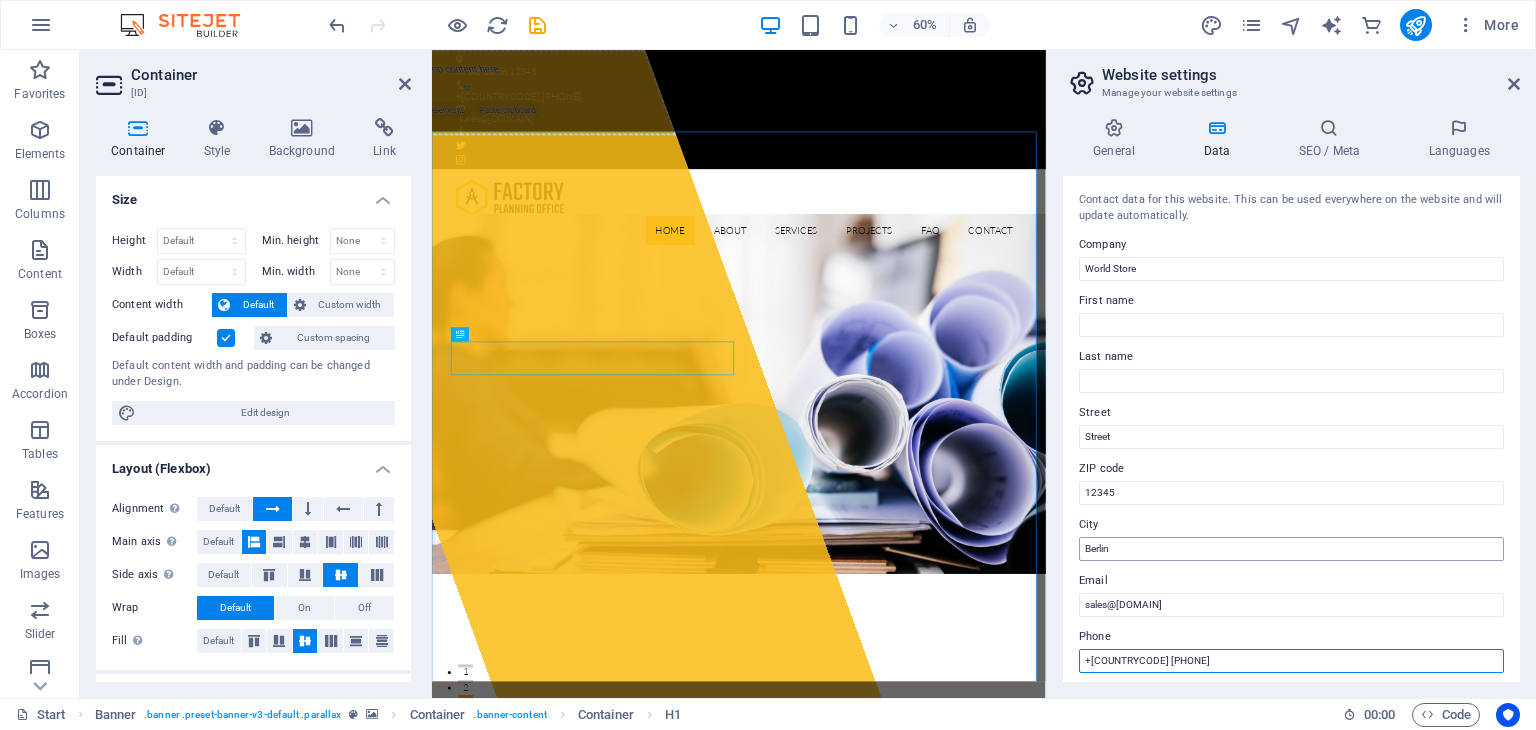 type on "+[COUNTRYCODE] [PHONE]" 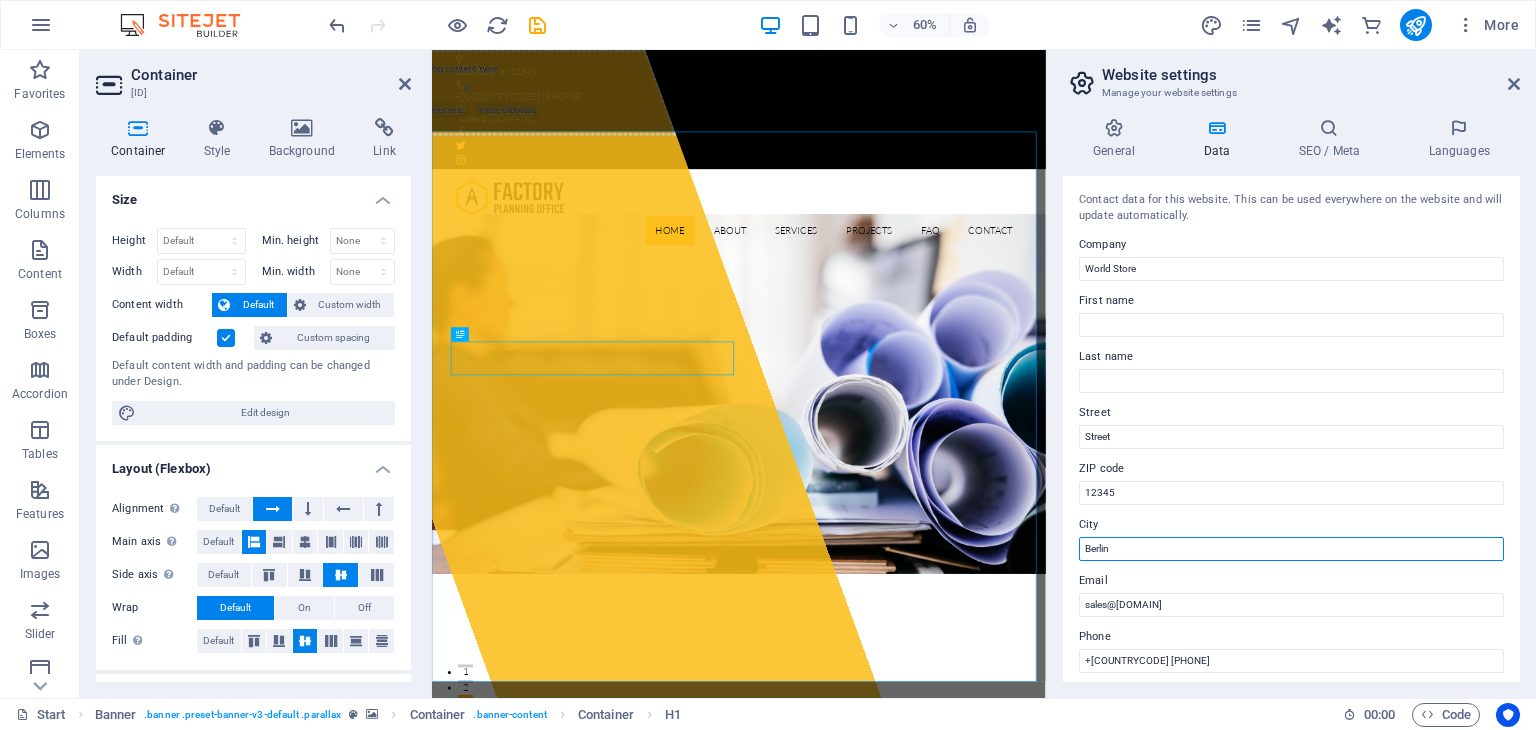 click on "Berlin" at bounding box center [1291, 549] 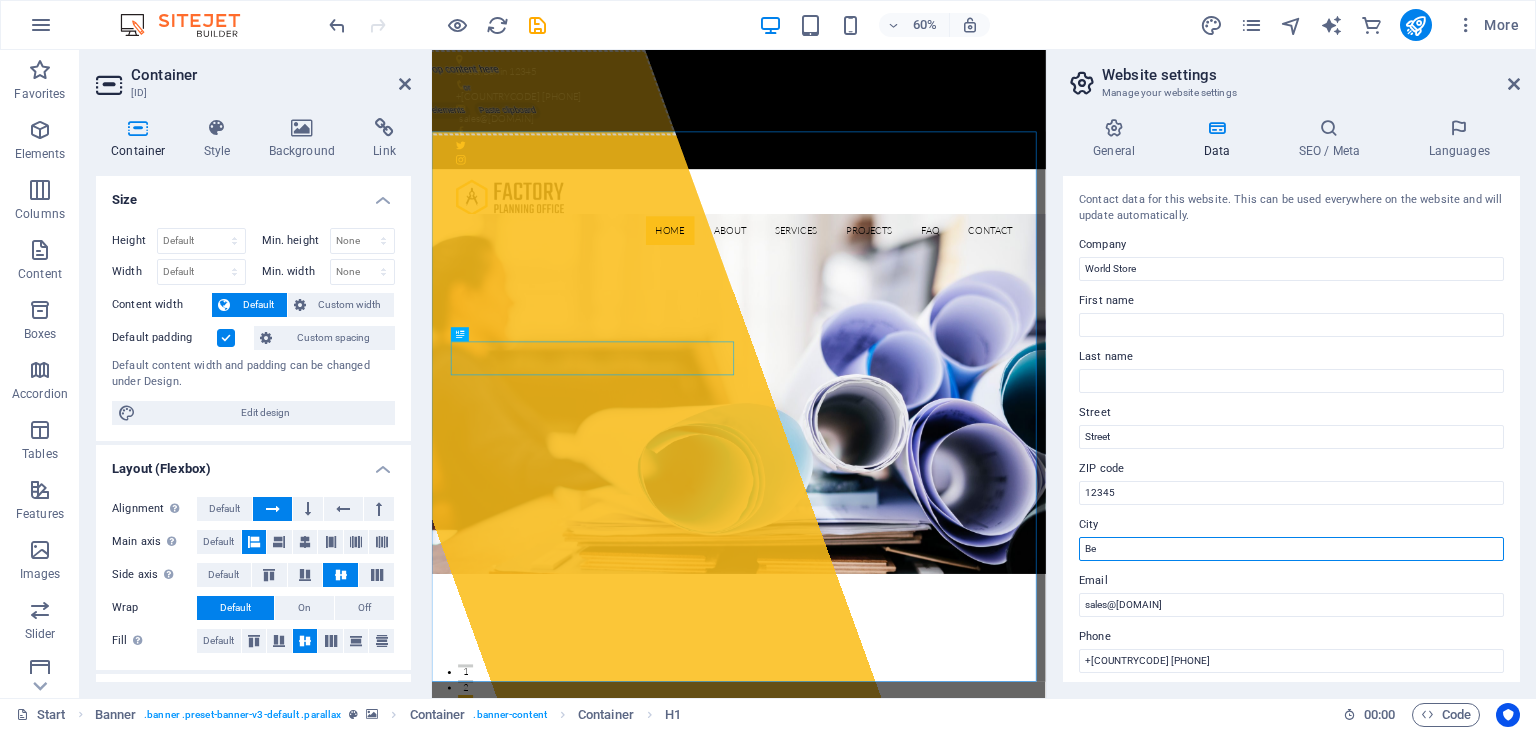 type on "B" 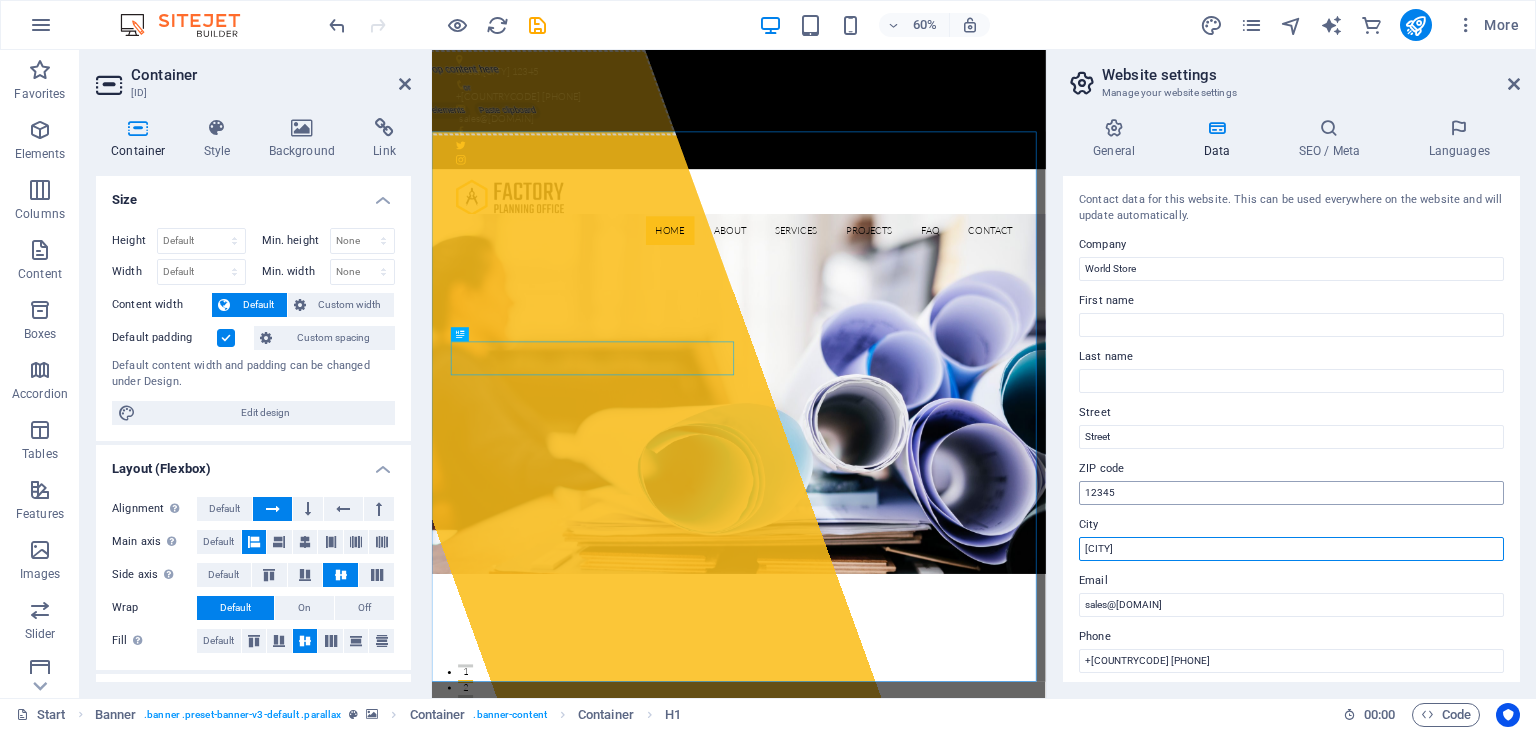 type on "[CITY]" 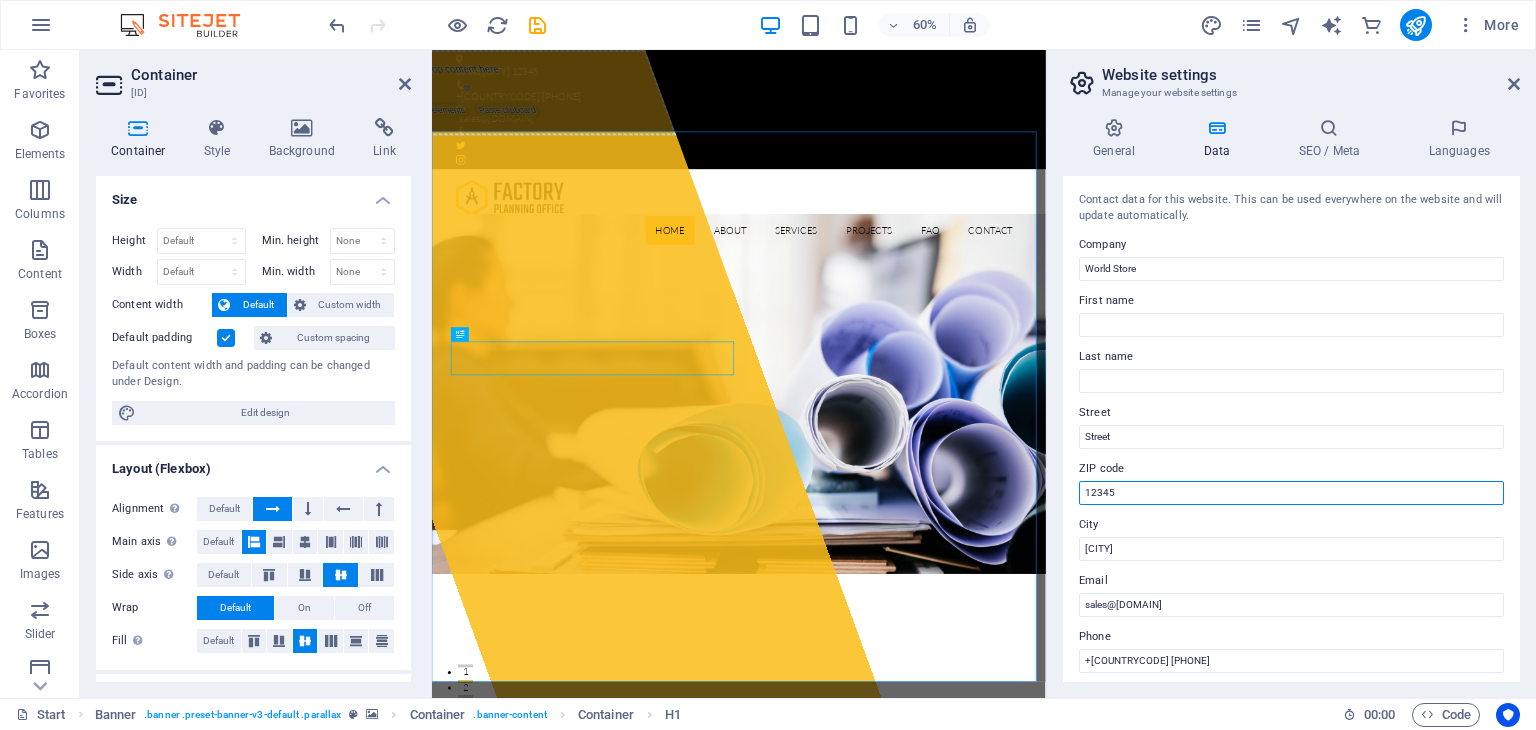 click on "12345" at bounding box center [1291, 493] 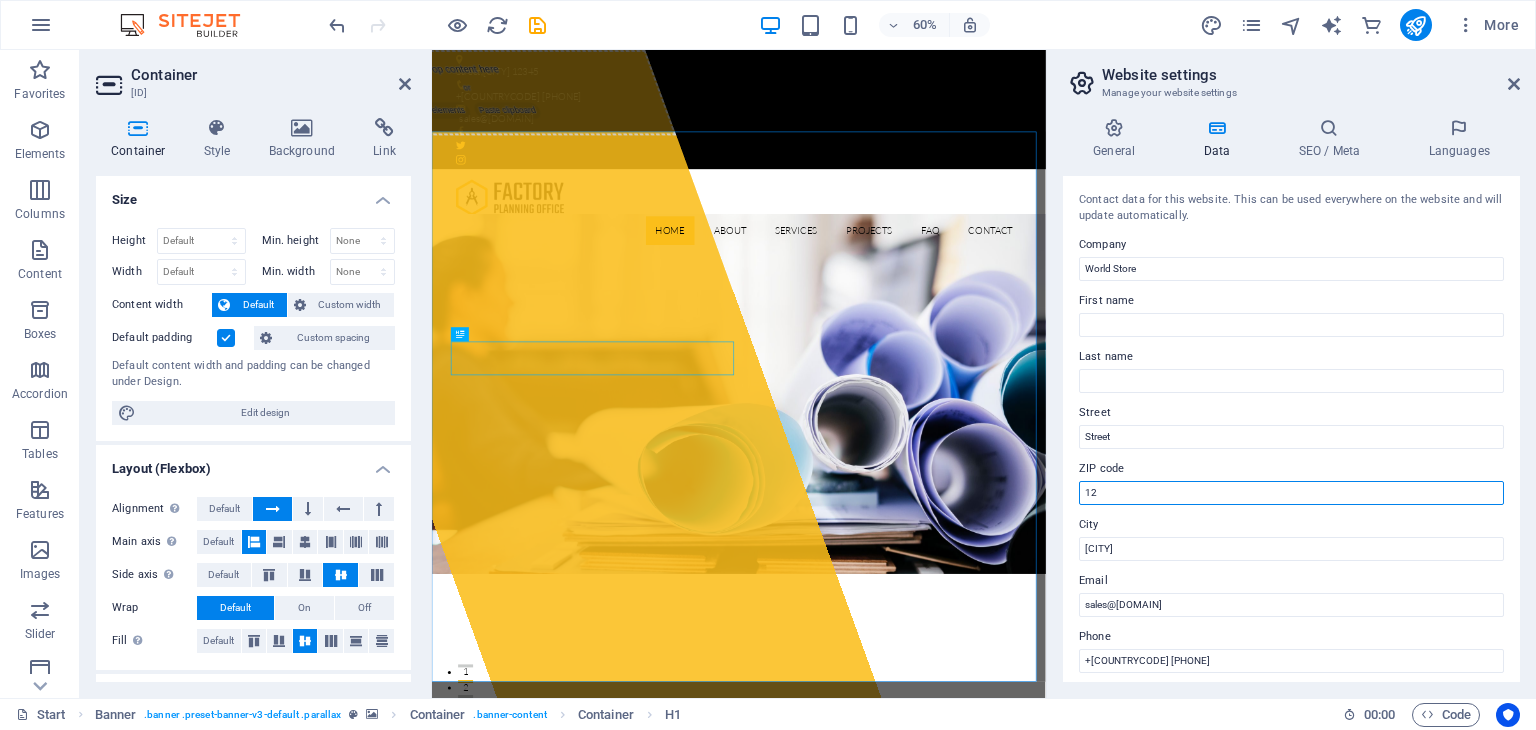 type on "1" 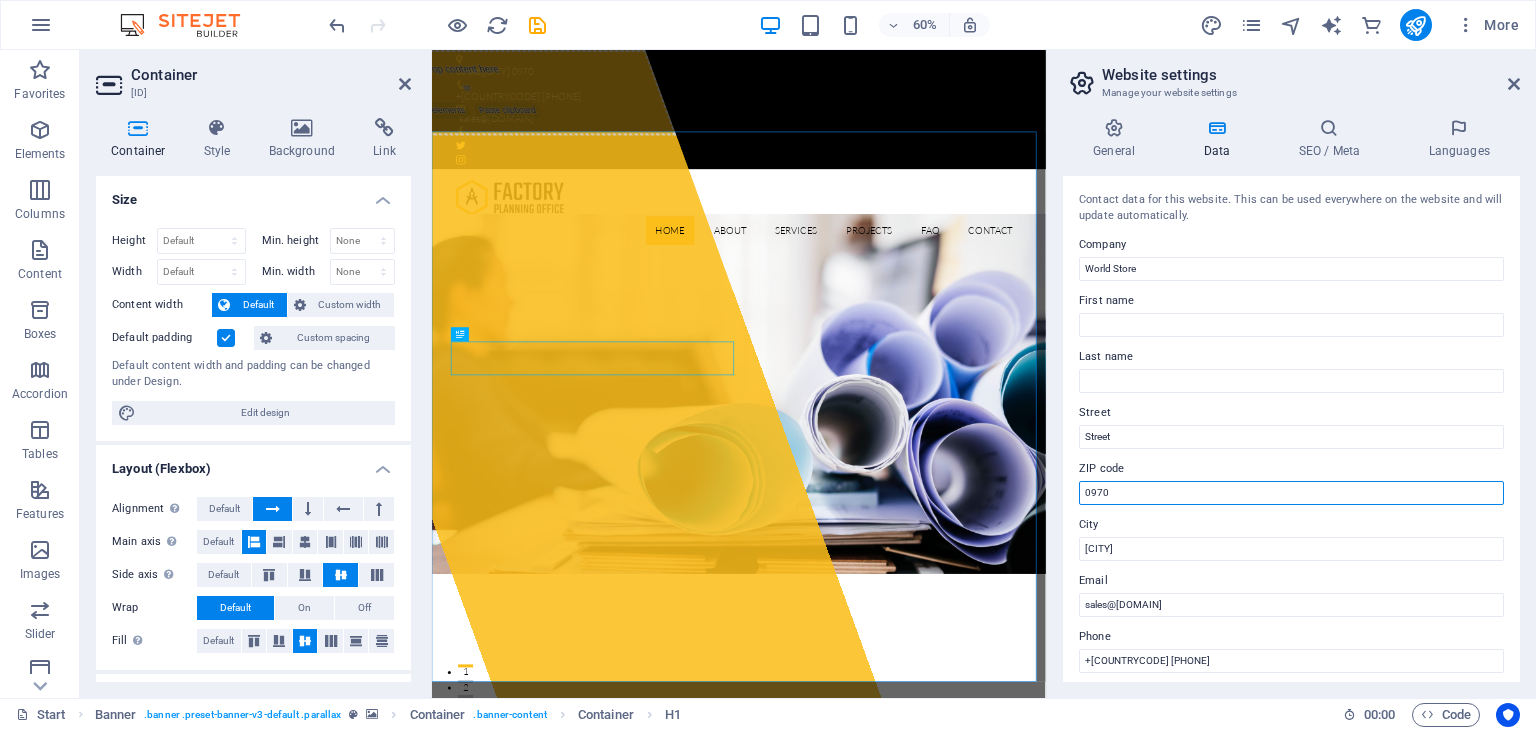 type on "0970" 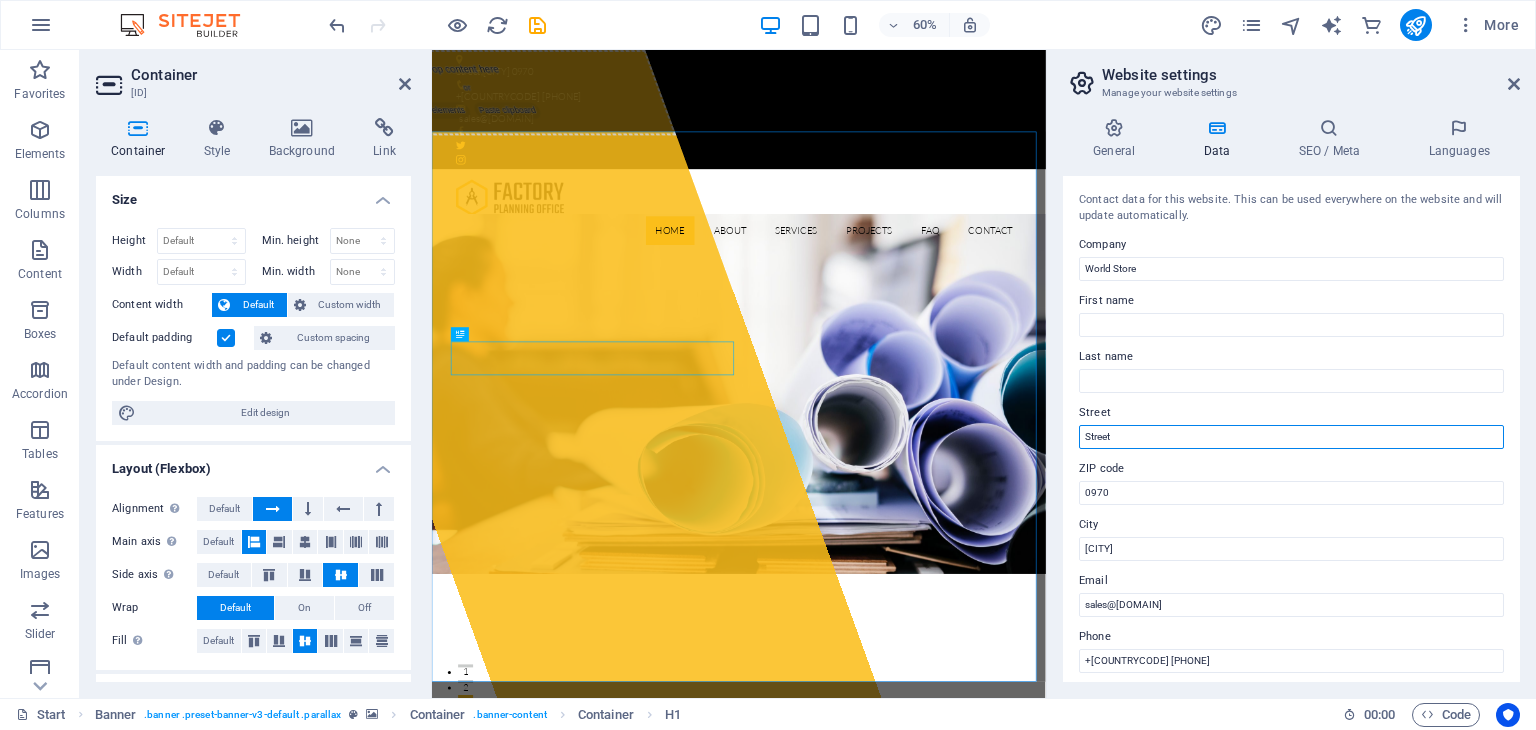 click on "Street" at bounding box center (1291, 437) 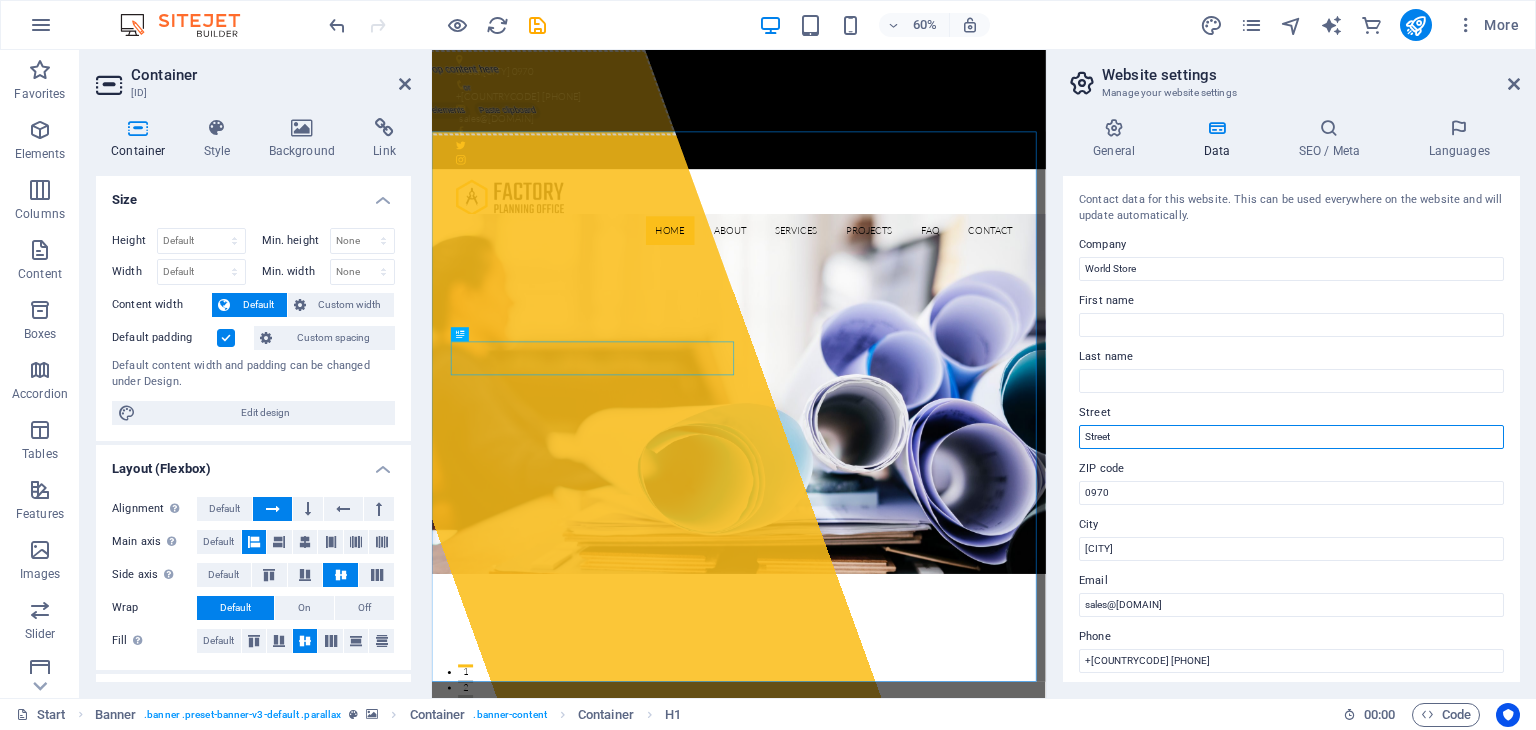 click on "Street" at bounding box center [1291, 437] 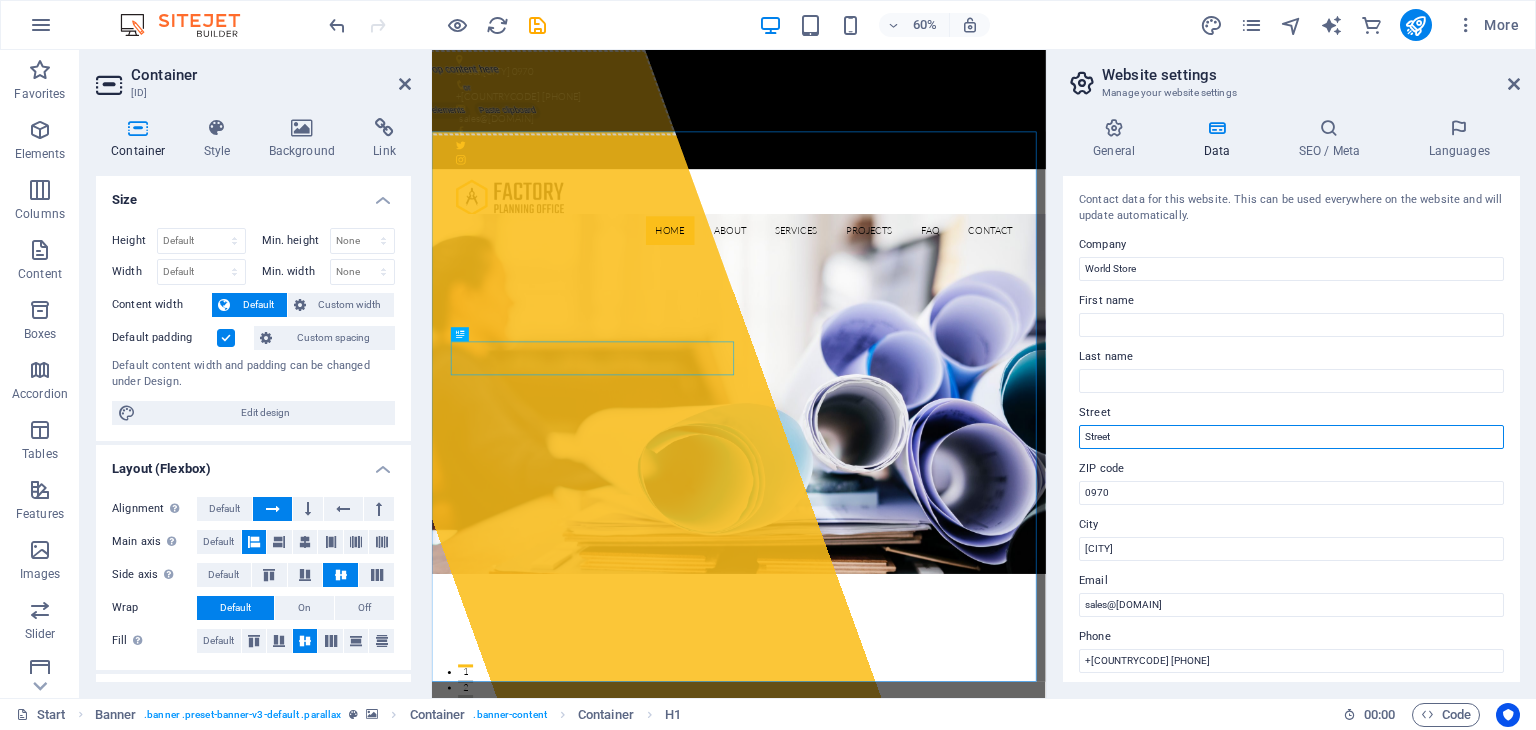 paste on "[ADDRESS]" 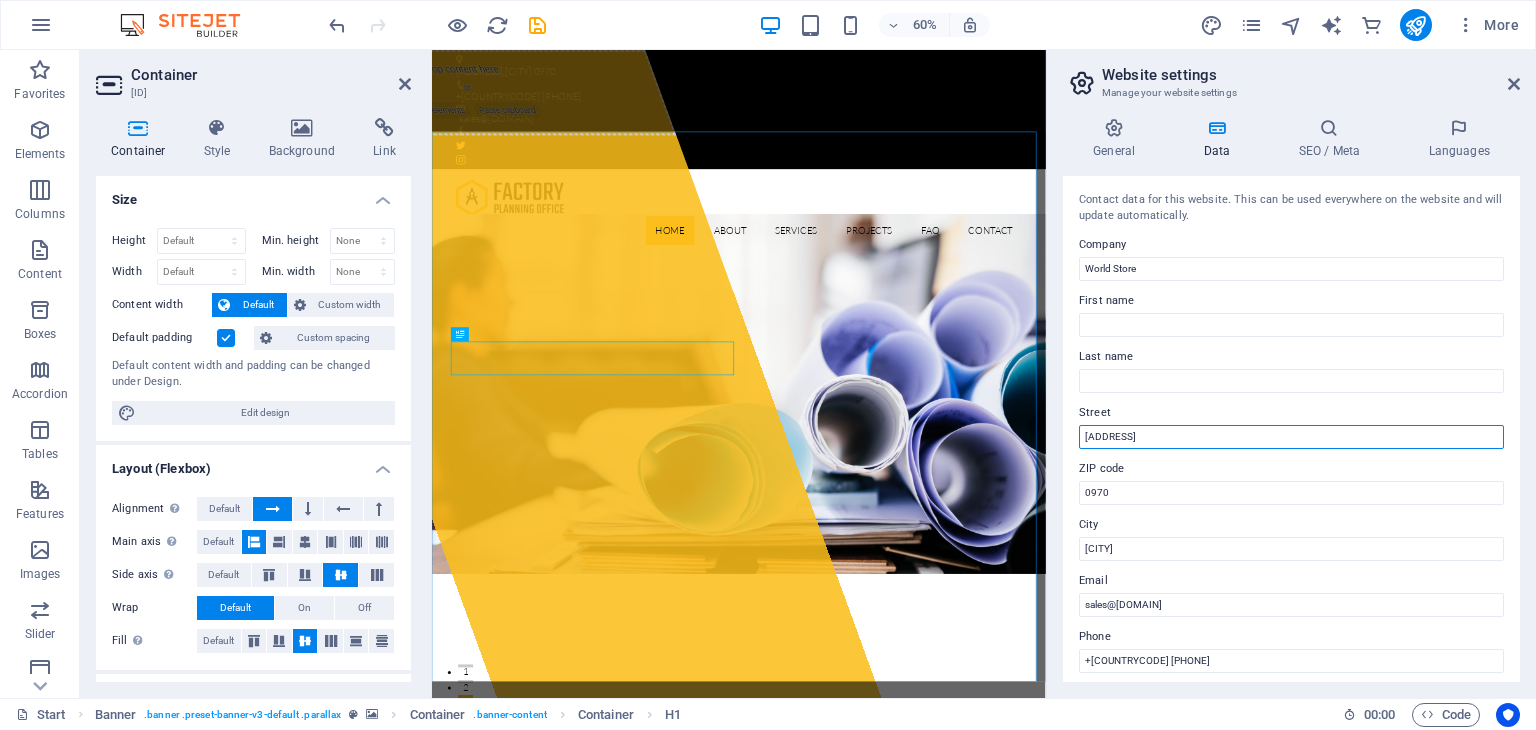 type on "[ADDRESS]" 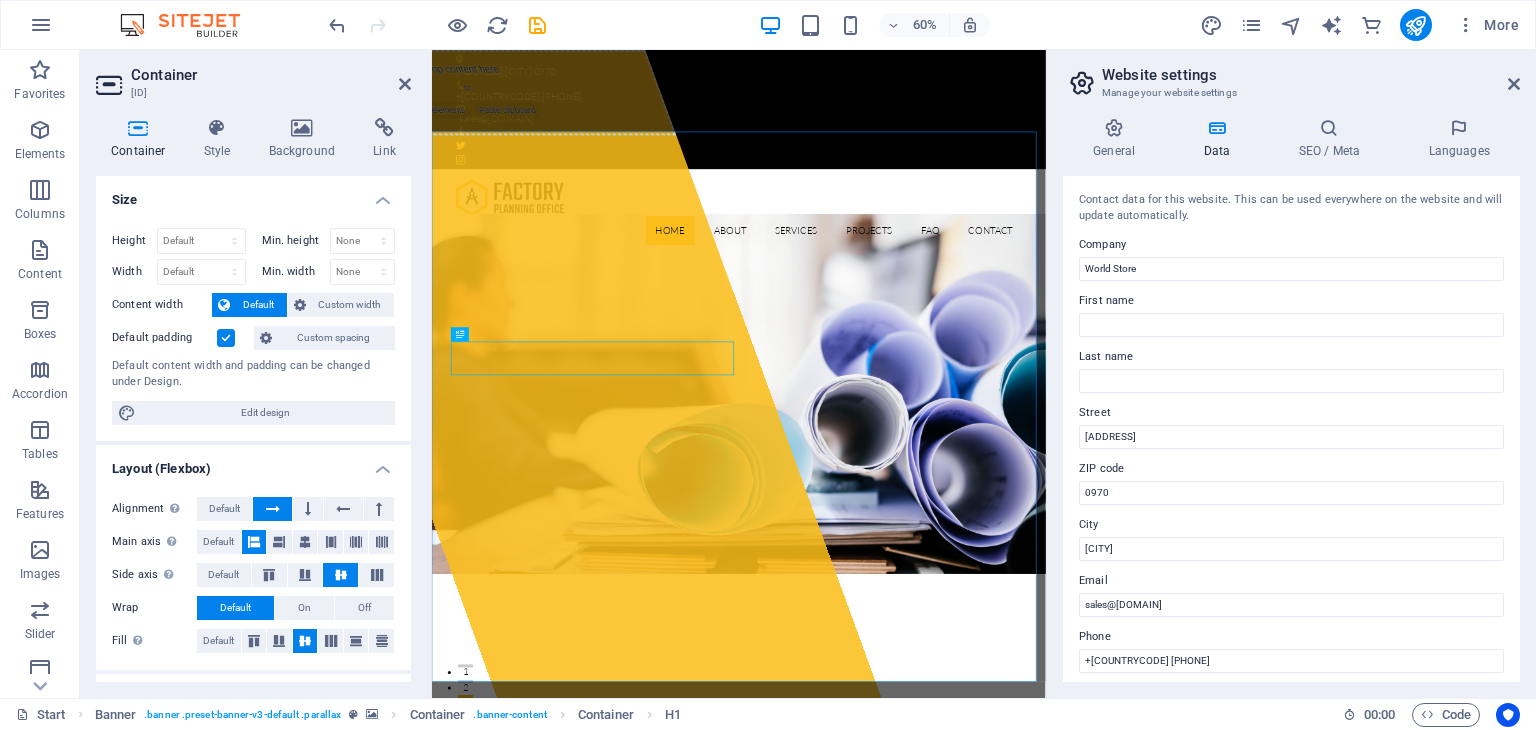 drag, startPoint x: 1519, startPoint y: 368, endPoint x: 1525, endPoint y: 436, distance: 68.26419 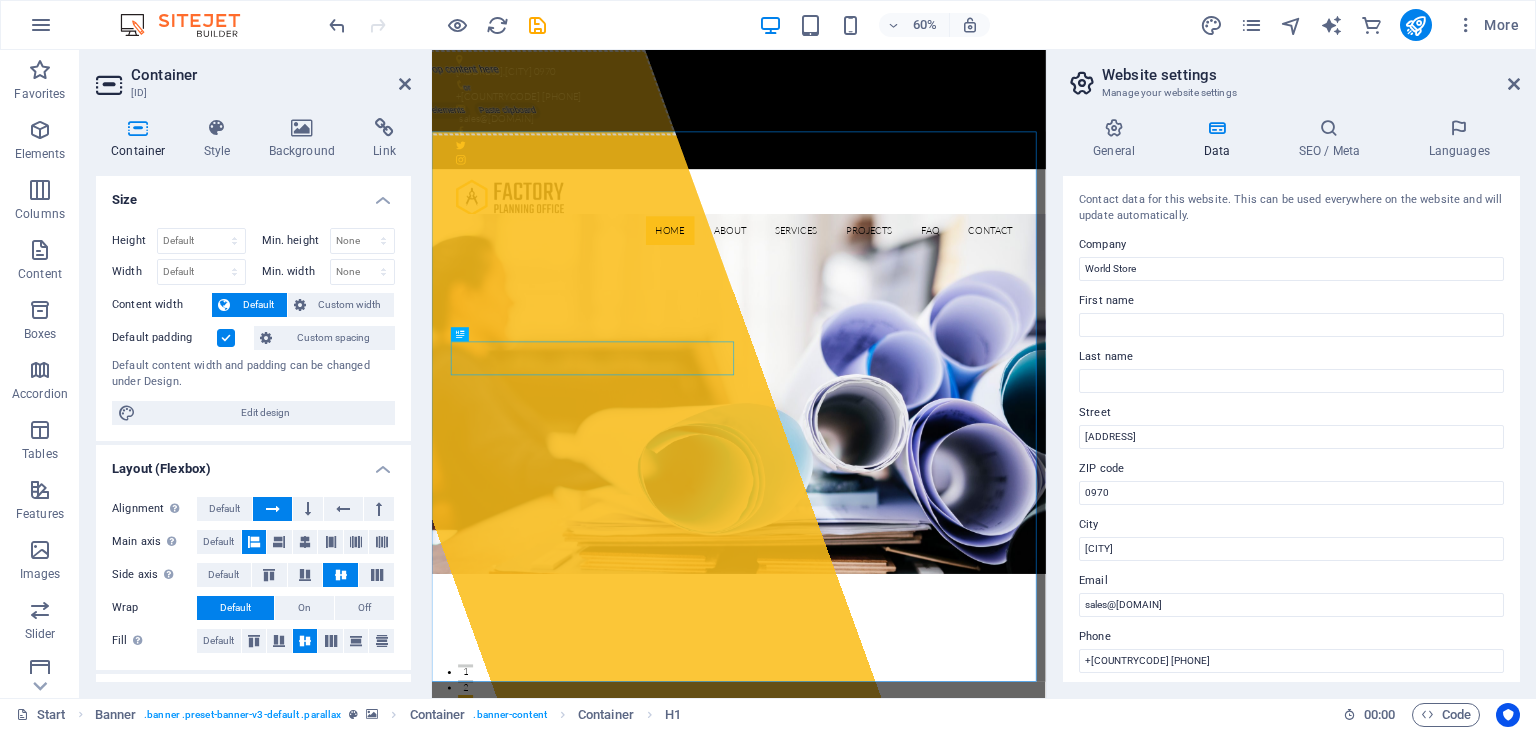 click on "General  Data  SEO / Meta  Languages Website name [DOMAIN] Logo Drag files here, click to choose files or select files from Files or our free stock photos & videos Select files from the file manager, stock photos, or upload file(s) Upload Favicon Set the favicon of your website here. A favicon is a small icon shown in the browser tab next to your website title. It helps visitors identify your website. Drag files here, click to choose files or select files from Files or our free stock photos & videos Select files from the file manager, stock photos, or upload file(s) Upload Preview Image (Open Graph) This image will be shown when the website is shared on social networks Drag files here, click to choose files or select files from Files or our free stock photos & videos Select files from the file manager, stock photos, or upload file(s) Upload Contact data for this website. This can be used everywhere on the website and will update automatically. Company World Store First name Last name Street ZIP code" at bounding box center [1291, 400] 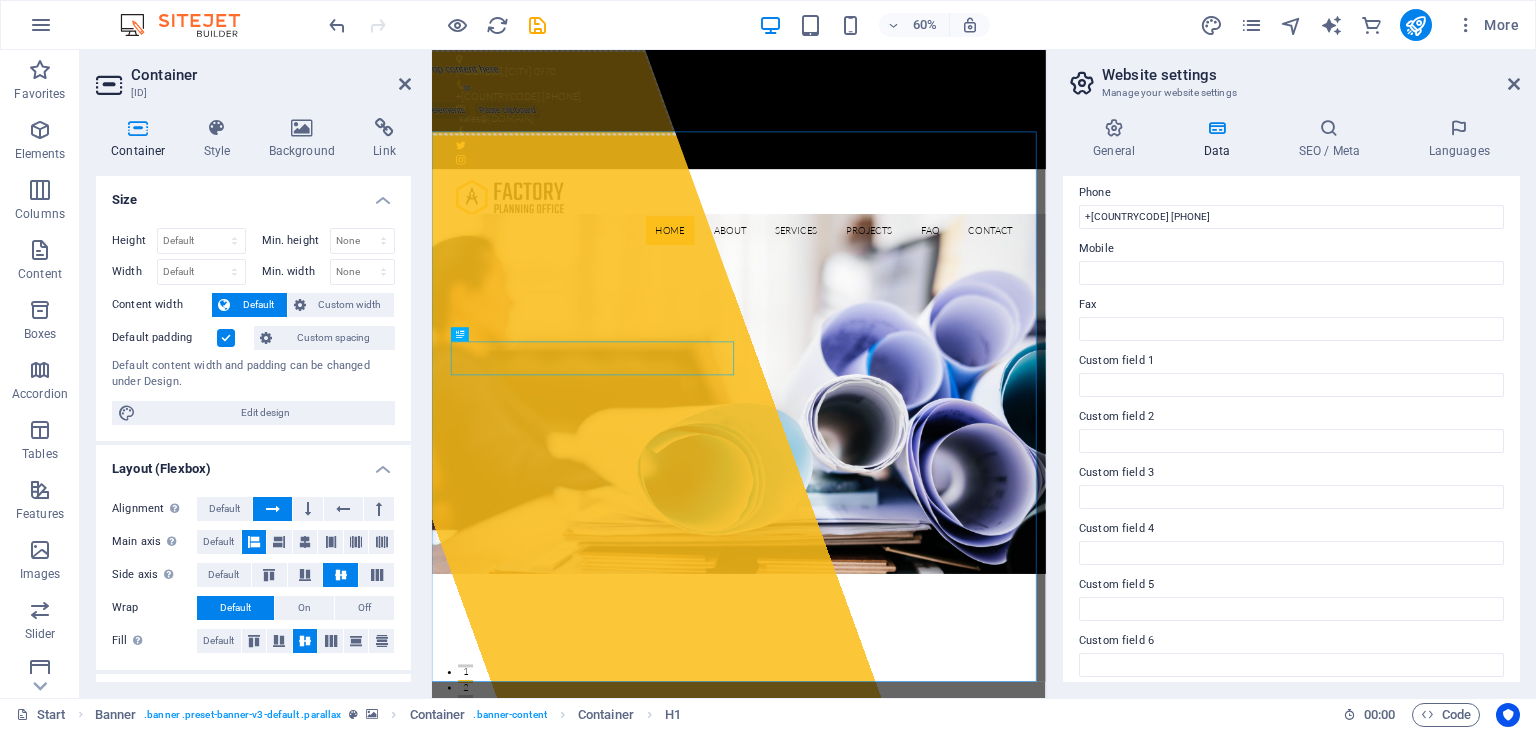 scroll, scrollTop: 454, scrollLeft: 0, axis: vertical 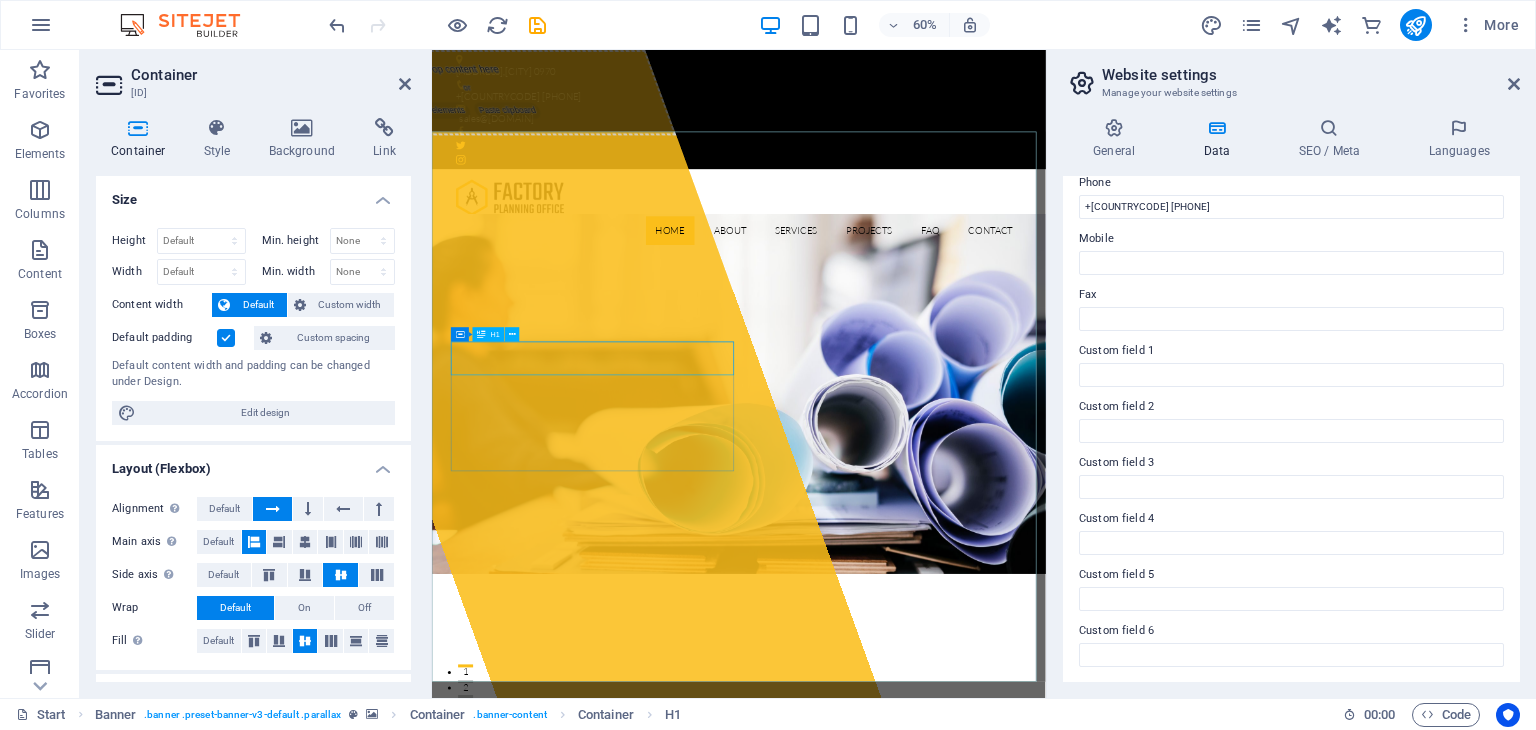 click on "World Store" at bounding box center (596, 1098) 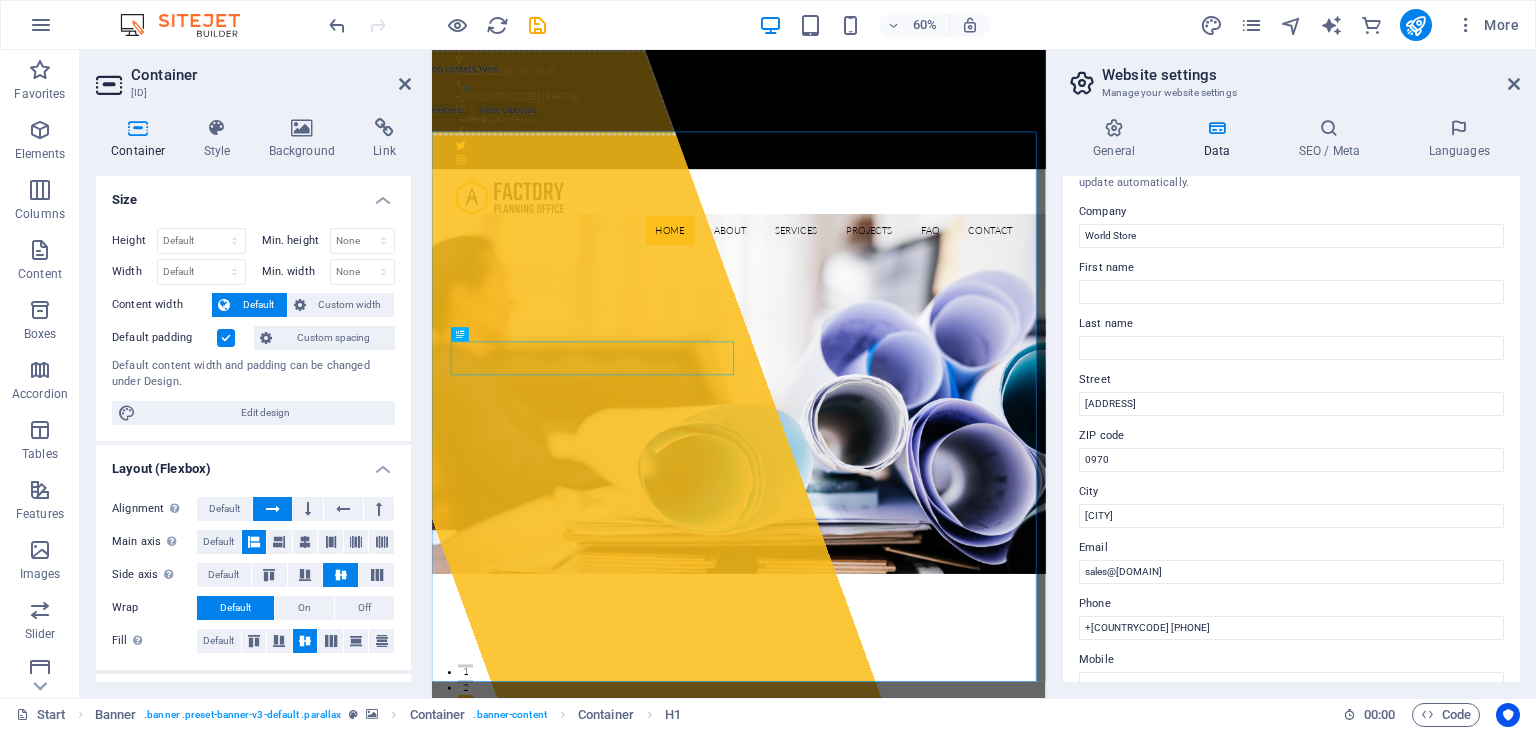 scroll, scrollTop: 0, scrollLeft: 0, axis: both 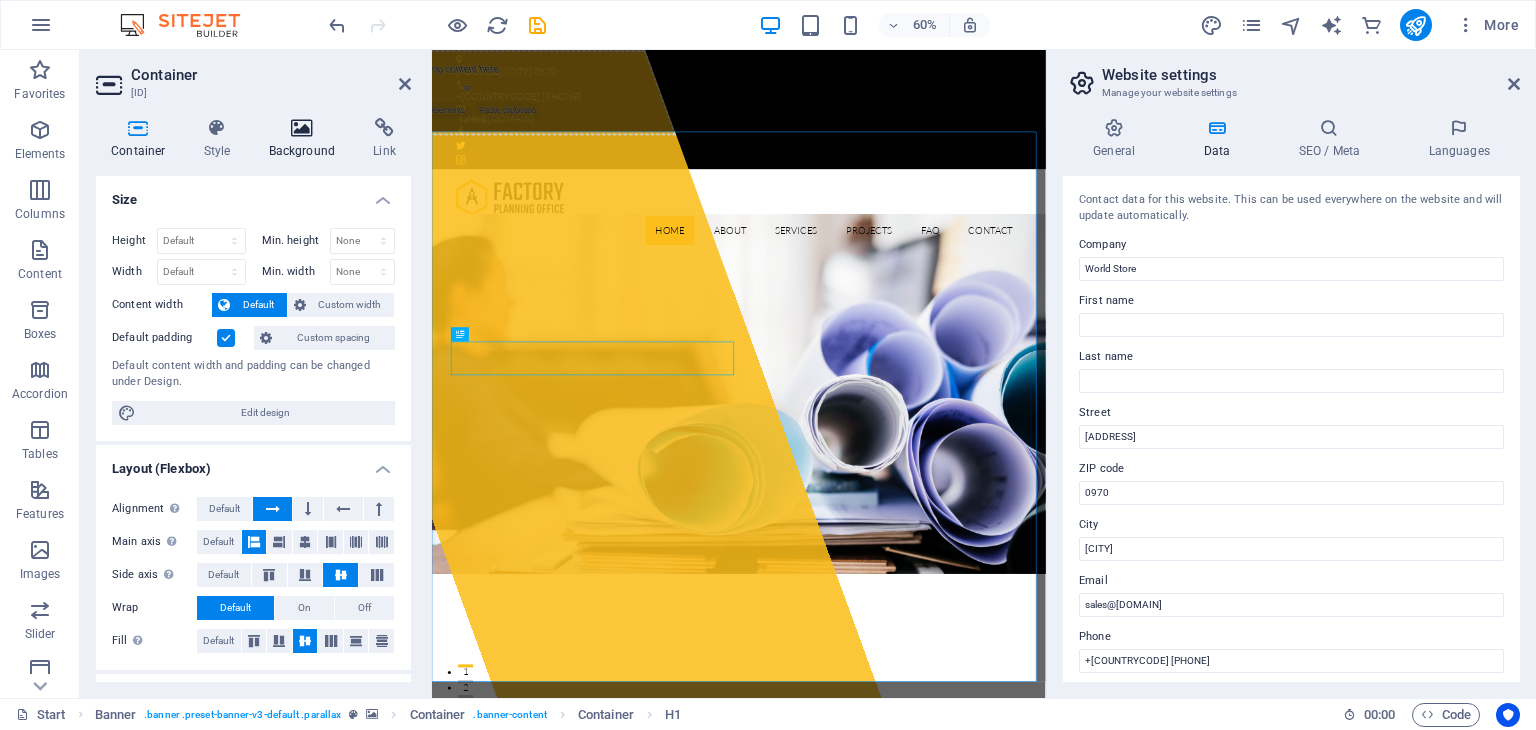 click at bounding box center (302, 128) 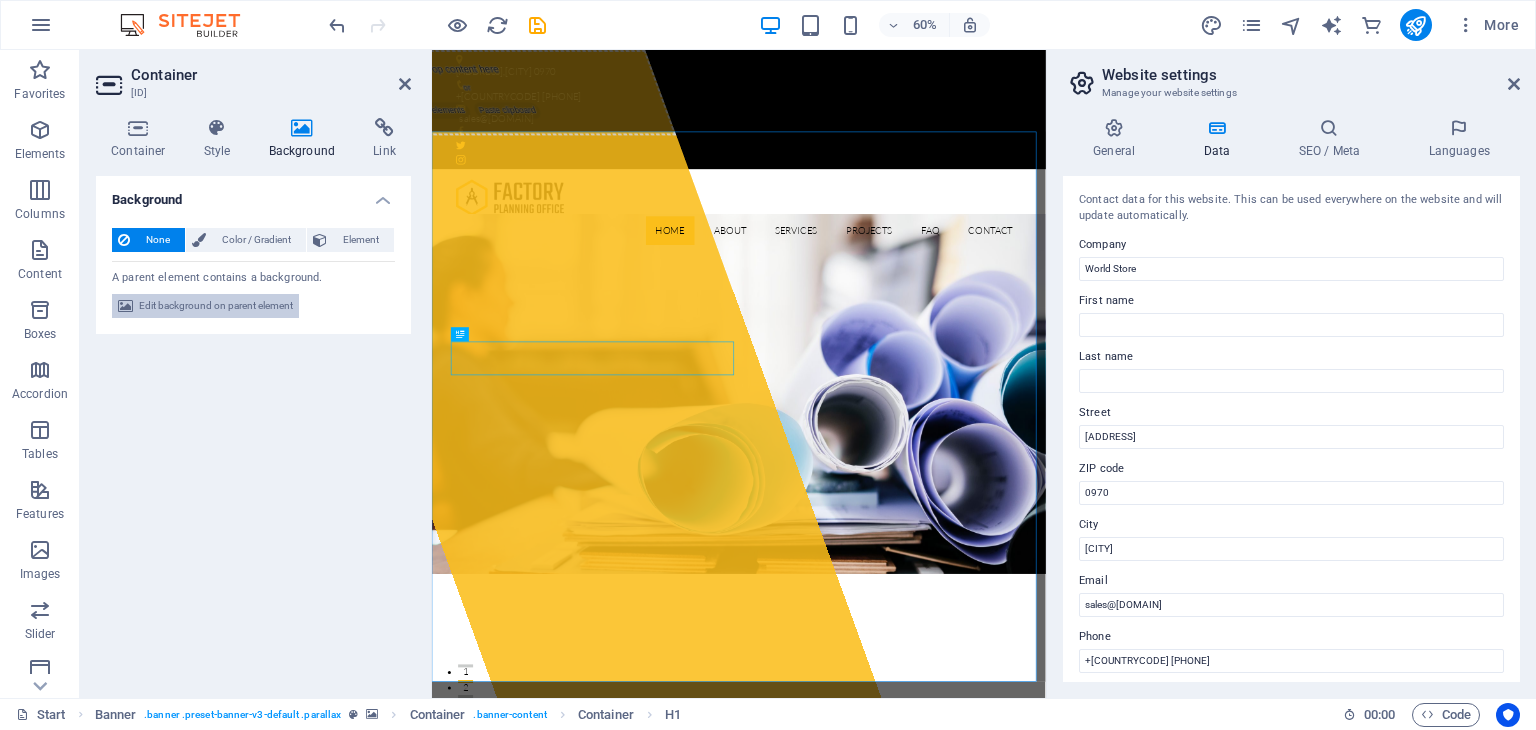 click on "Edit background on parent element" at bounding box center (216, 306) 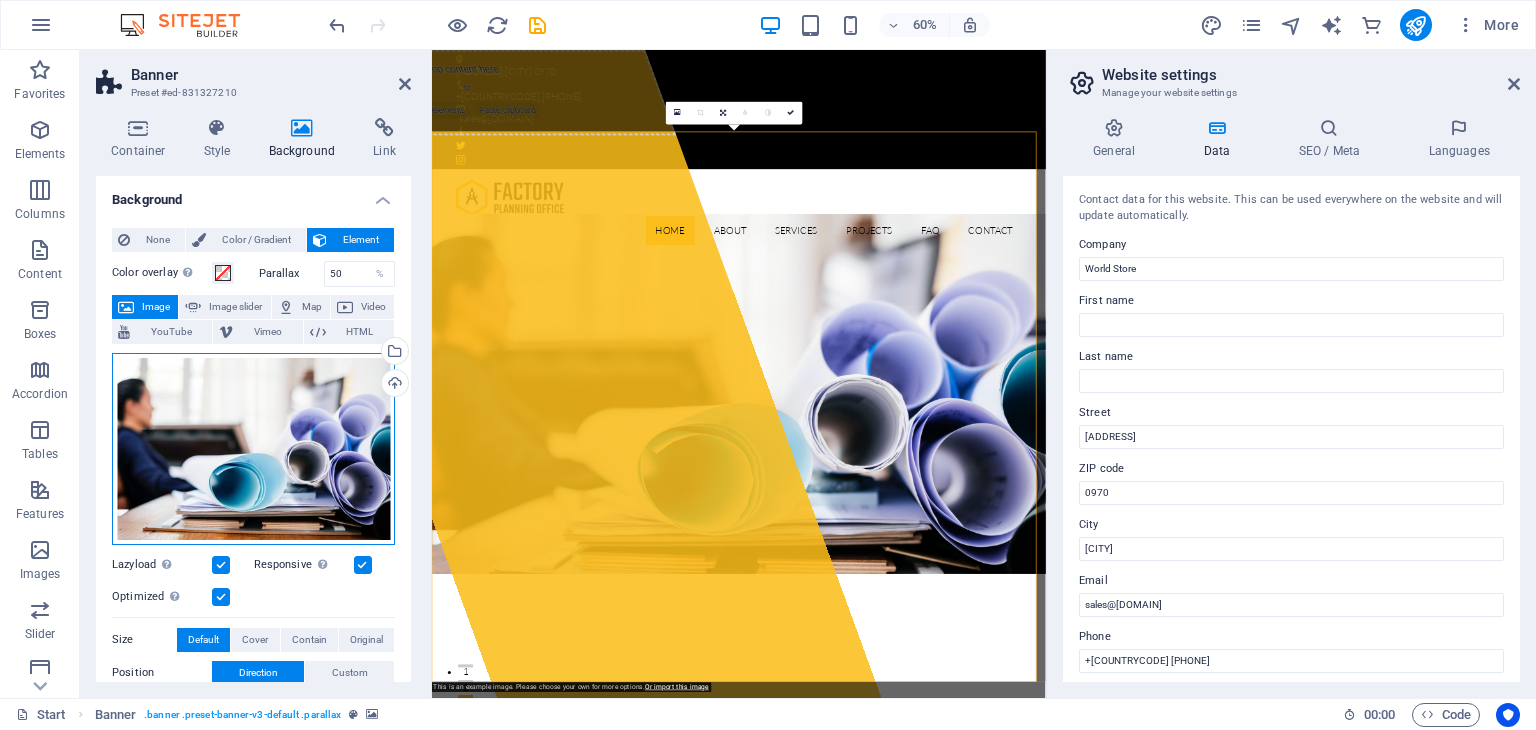 click on "Drag files here, click to choose files or select files from Files or our free stock photos & videos" at bounding box center [253, 449] 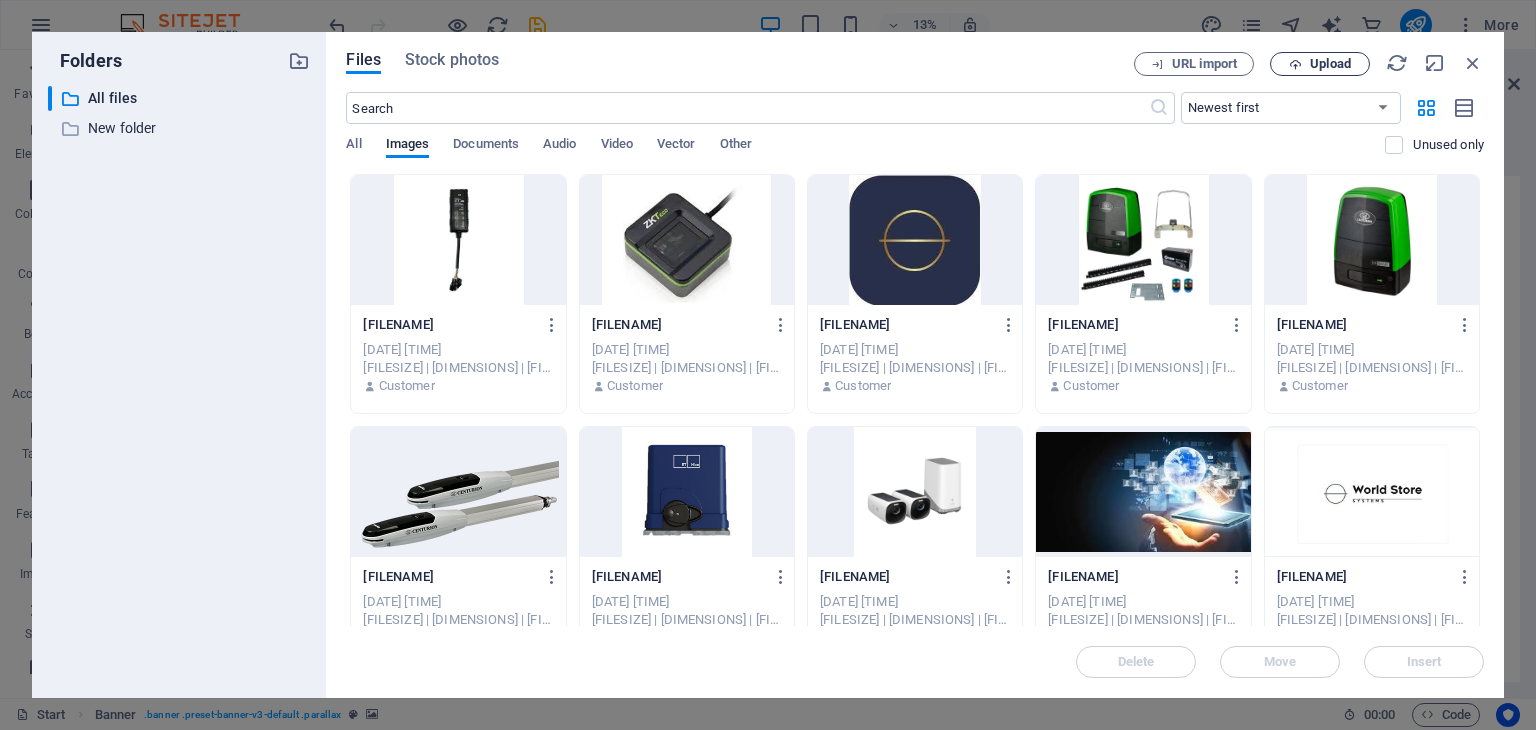 click on "Upload" at bounding box center [1330, 64] 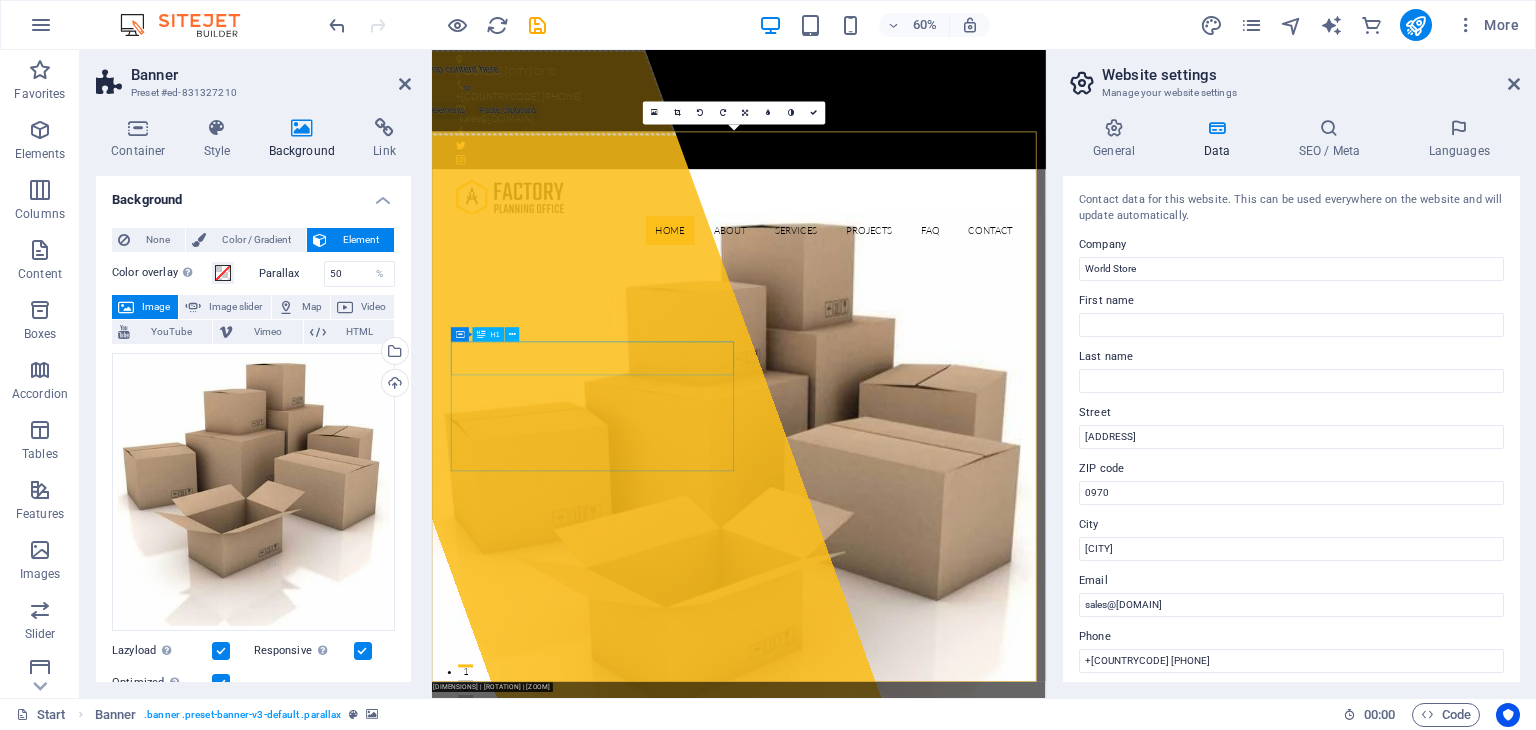 click on "World Store" at bounding box center (596, 1496) 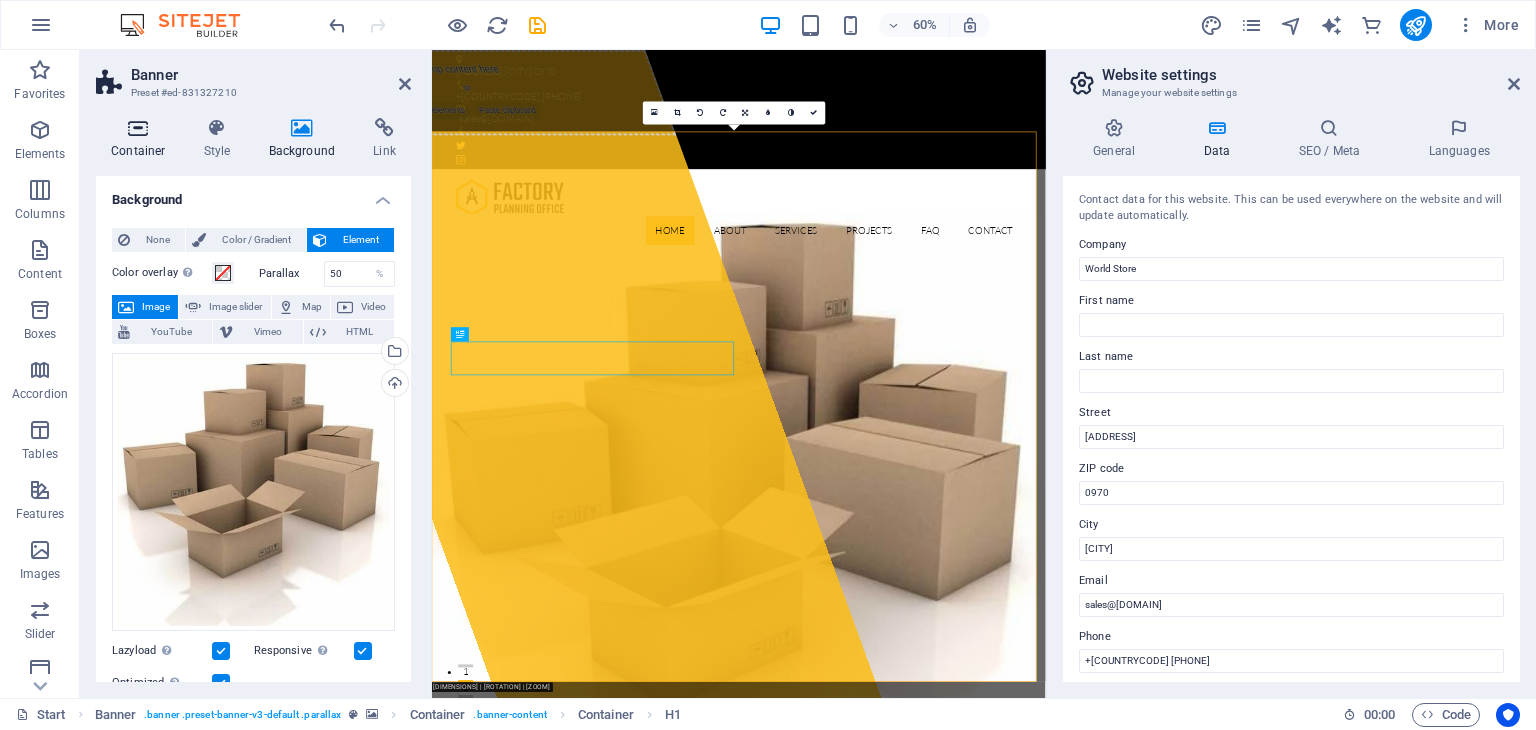 click at bounding box center (138, 128) 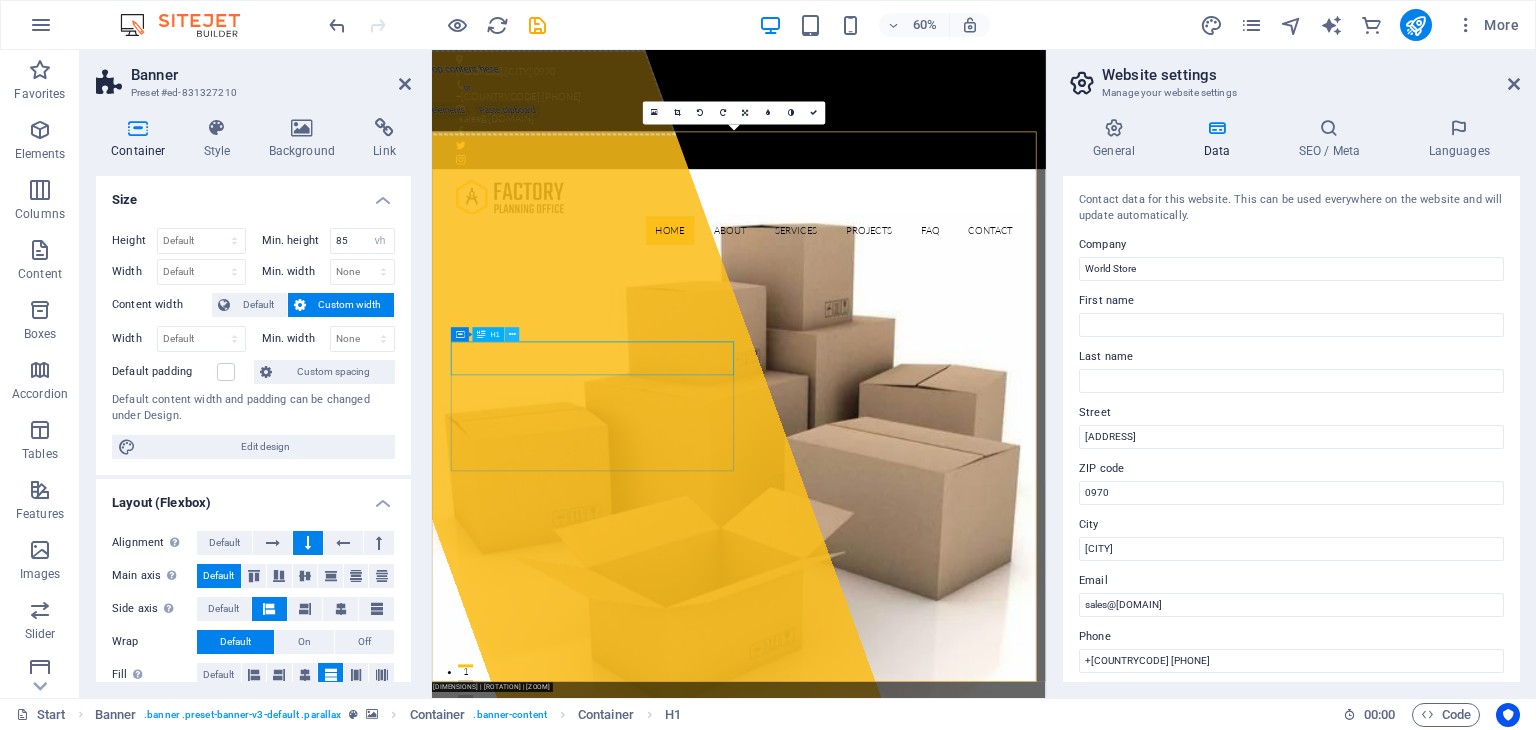 click at bounding box center (512, 334) 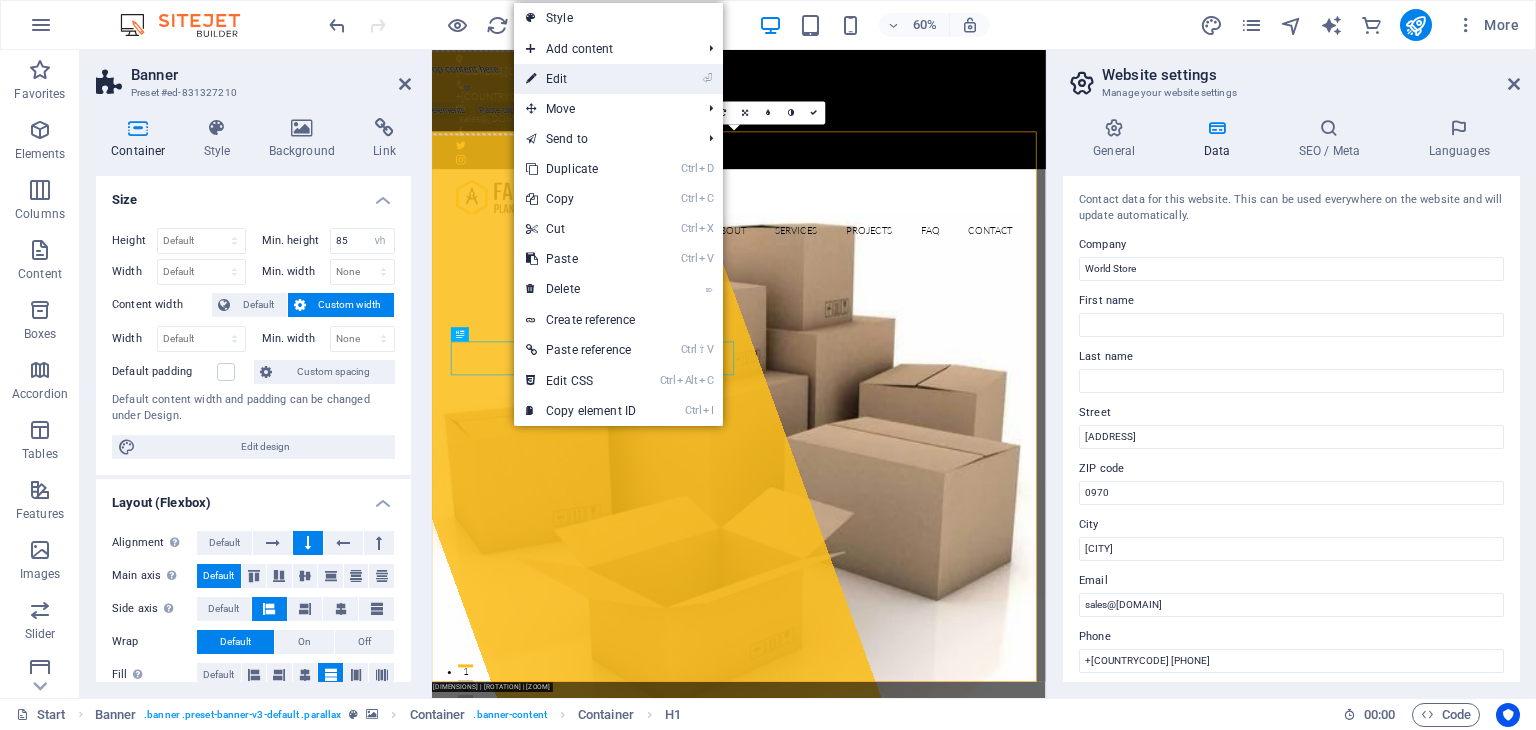 click on "⏎  Edit" at bounding box center [581, 79] 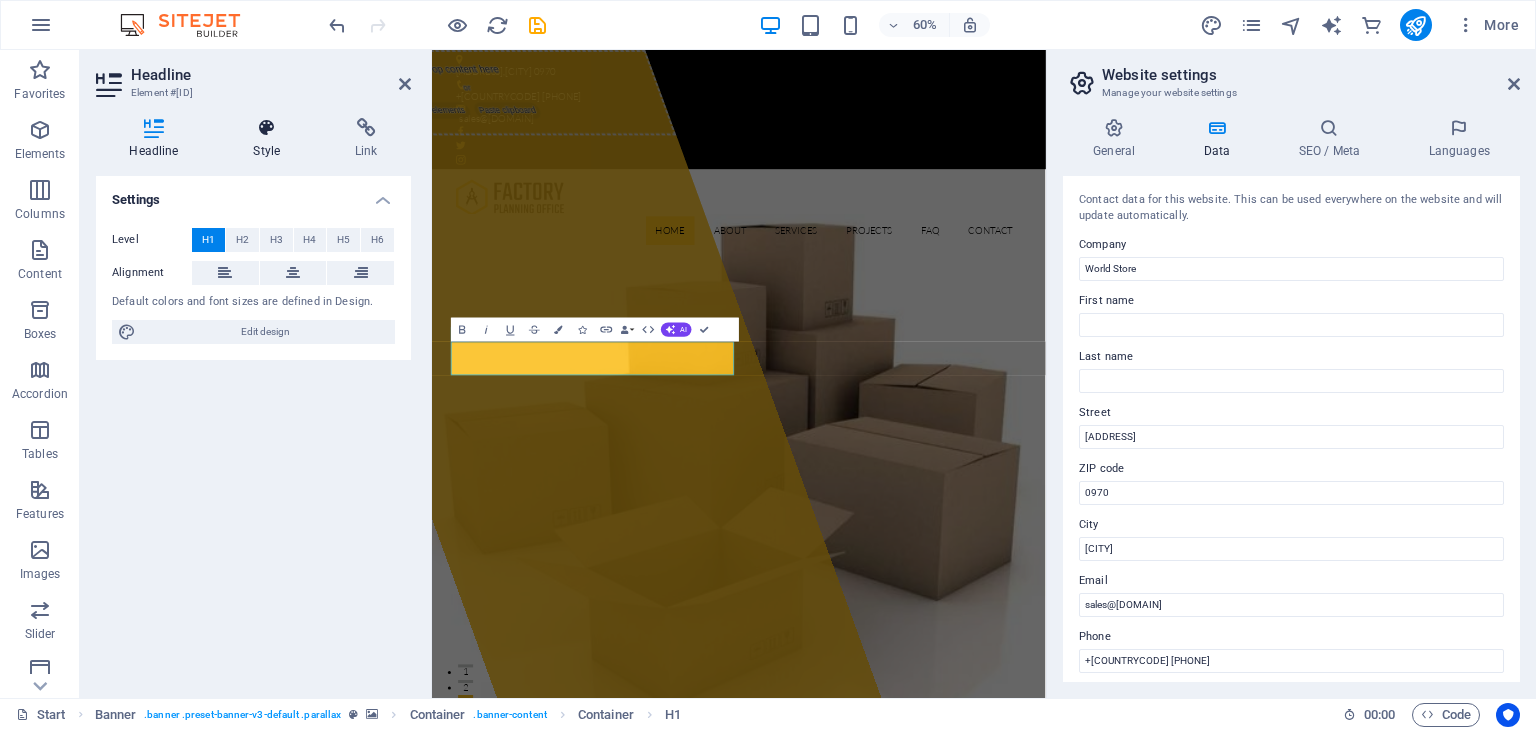 click at bounding box center [267, 128] 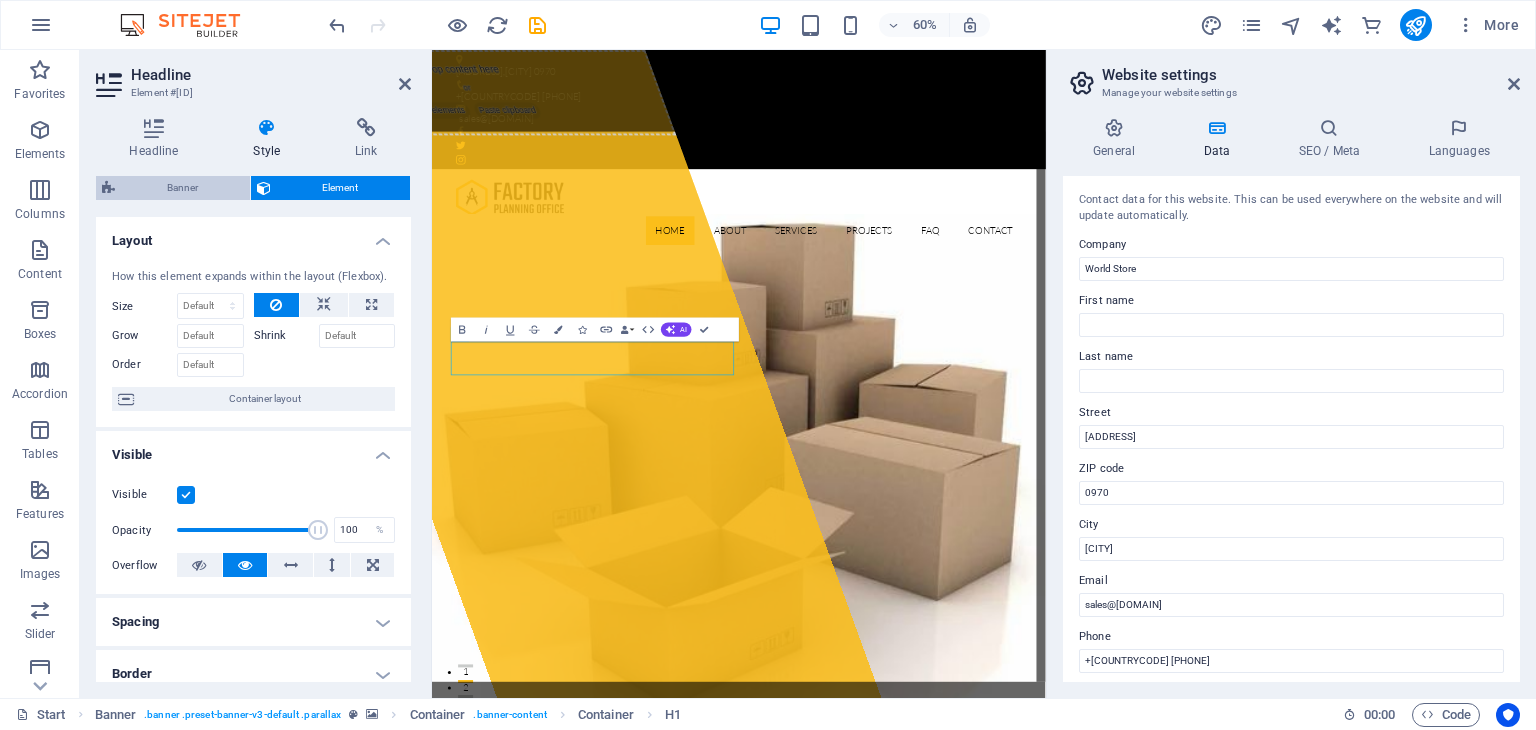 click on "Banner" at bounding box center (182, 188) 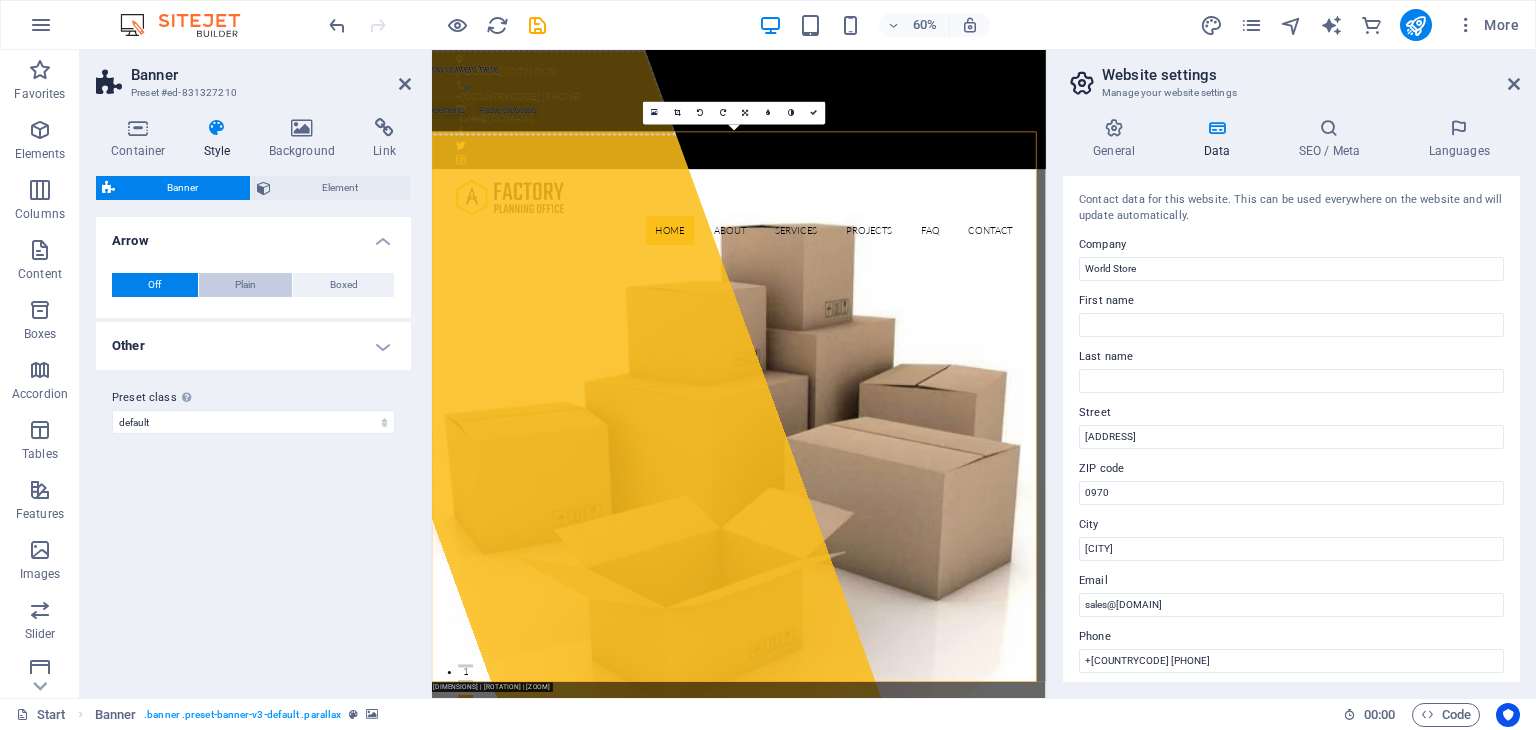 click on "Plain" at bounding box center (245, 285) 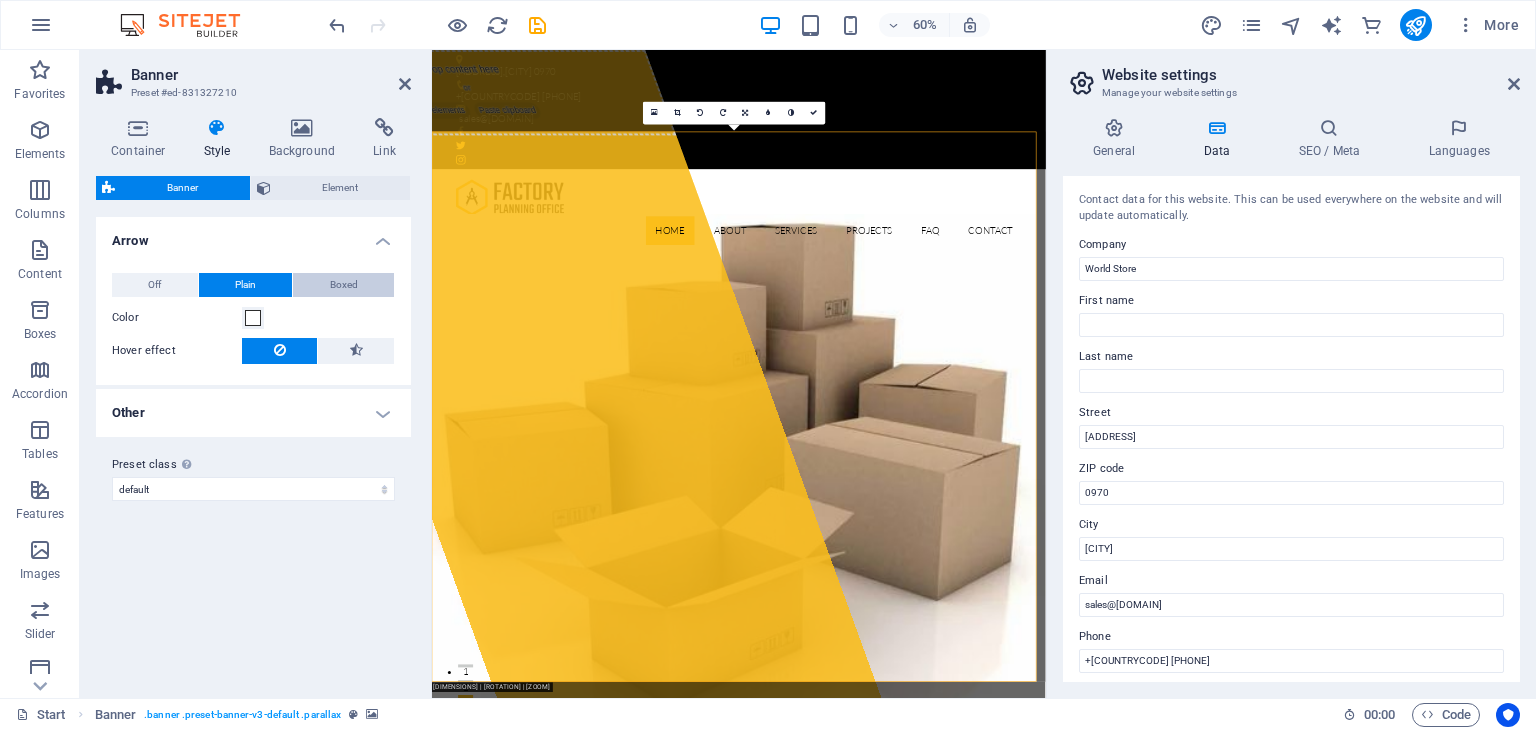 click on "Boxed" at bounding box center [343, 285] 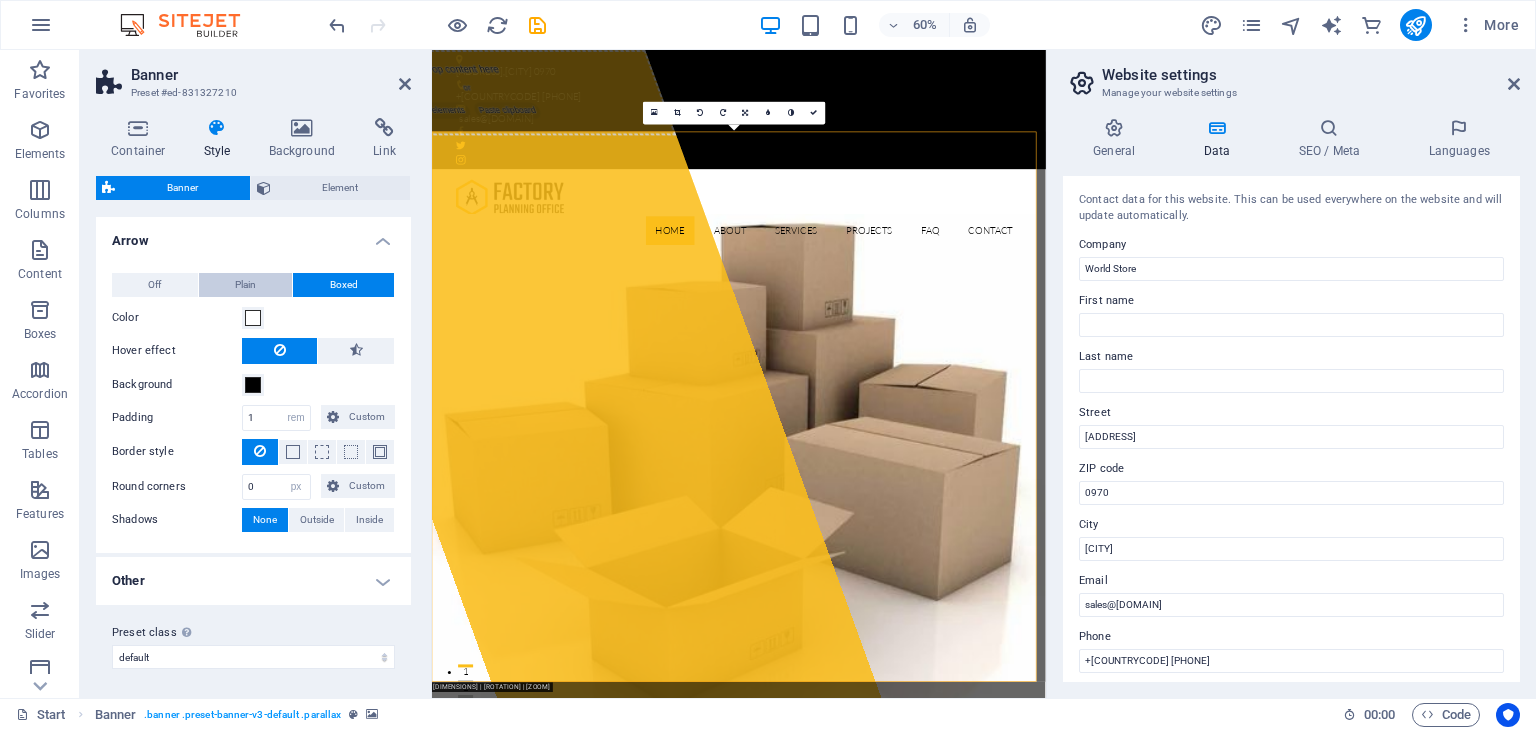 click on "Plain" at bounding box center (246, 285) 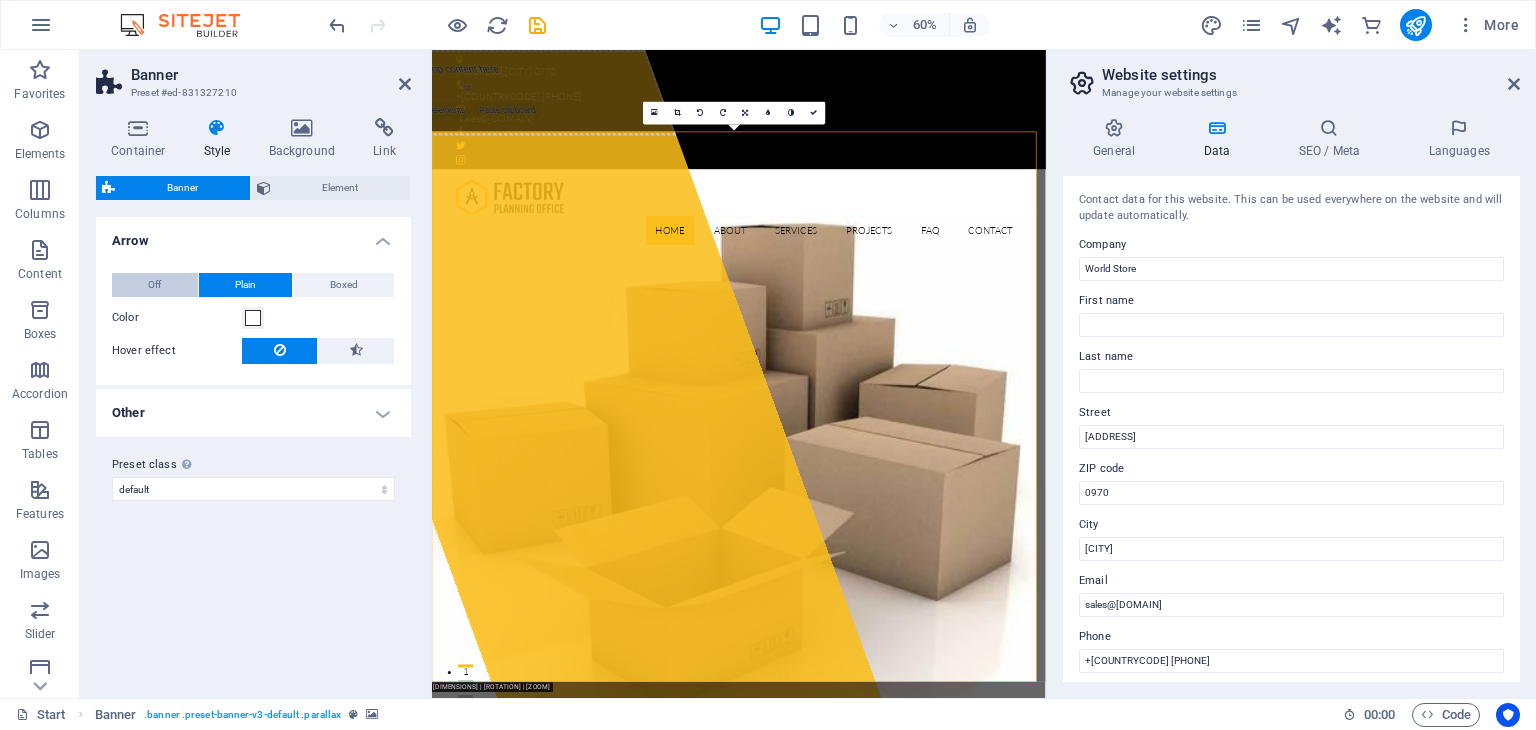 click on "Off" at bounding box center (155, 285) 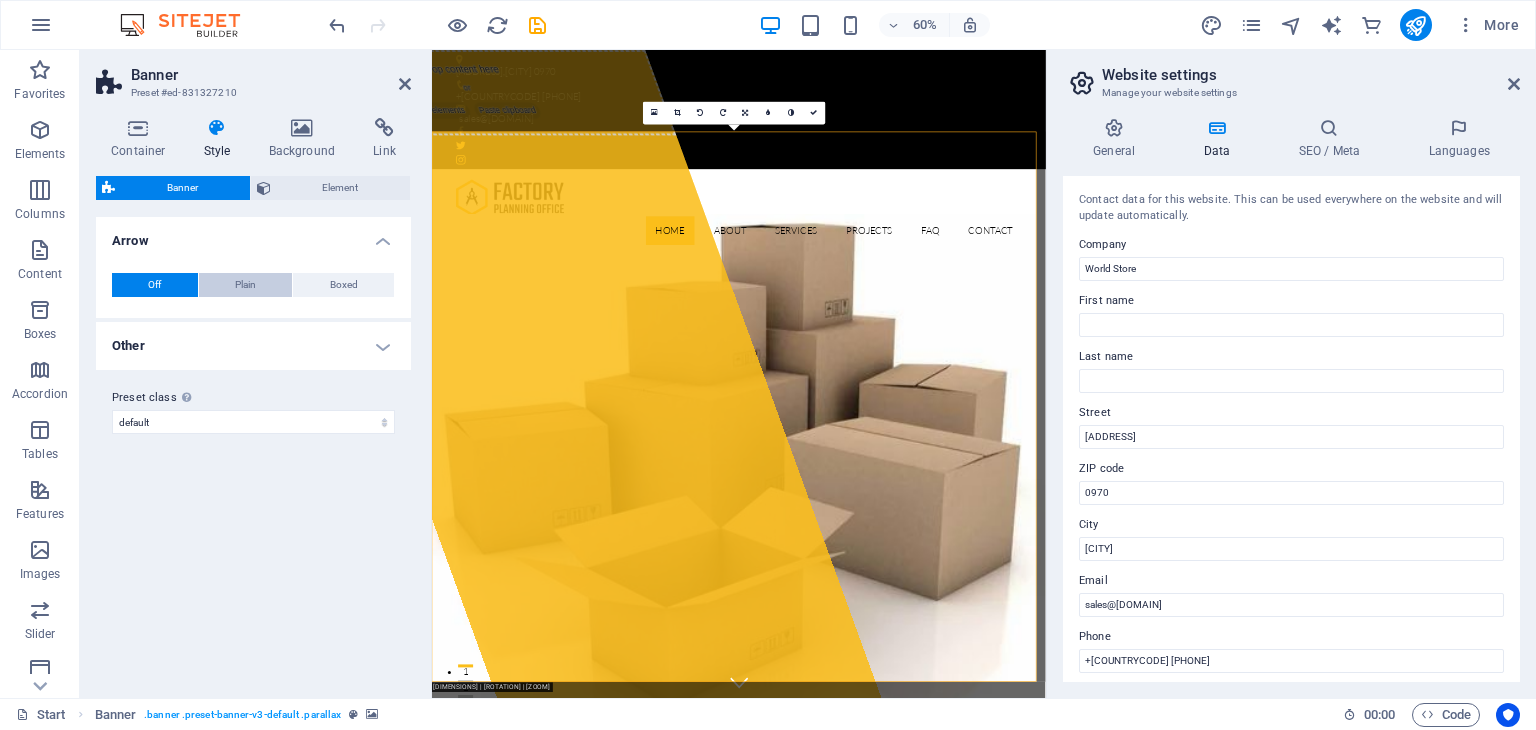 click on "Plain" at bounding box center [245, 285] 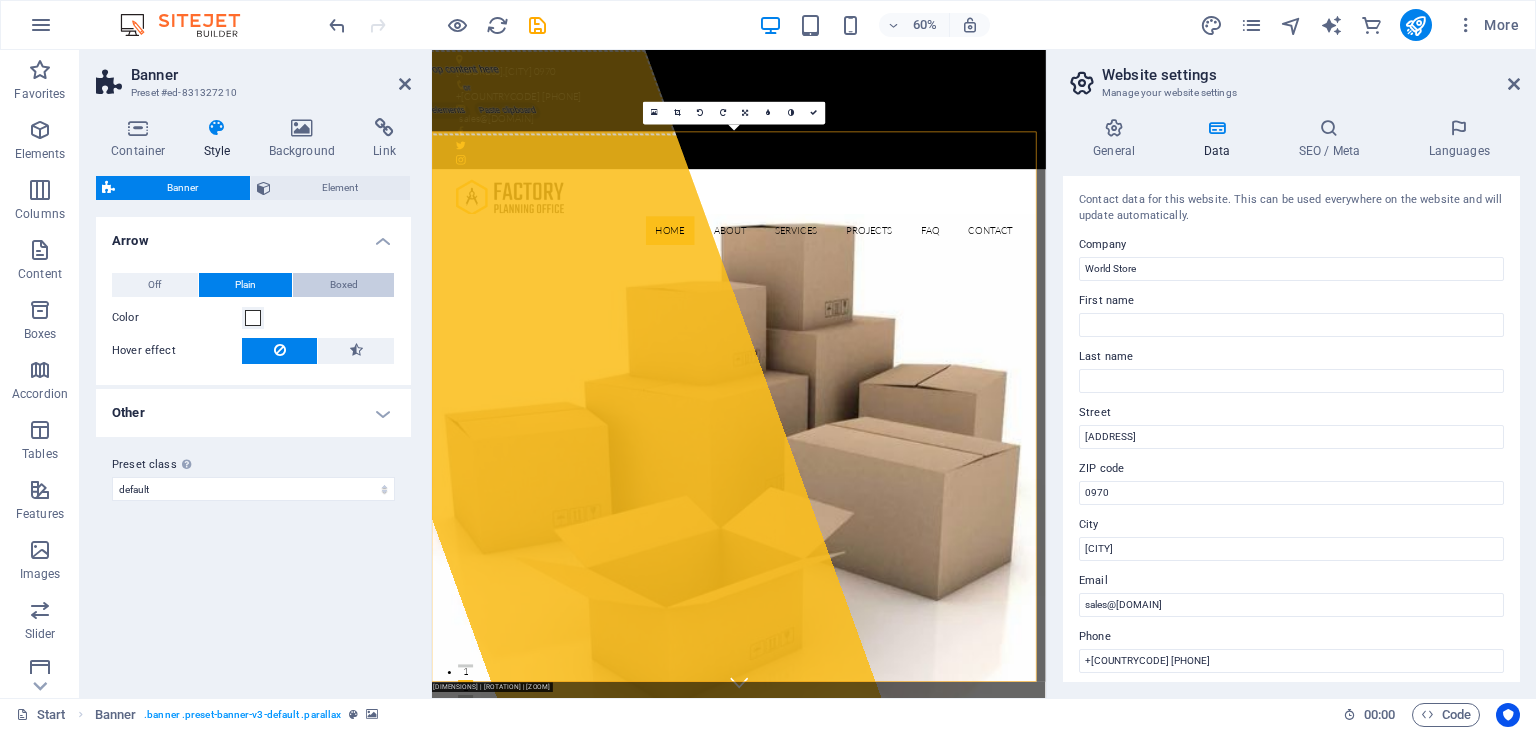 click on "Boxed" at bounding box center [343, 285] 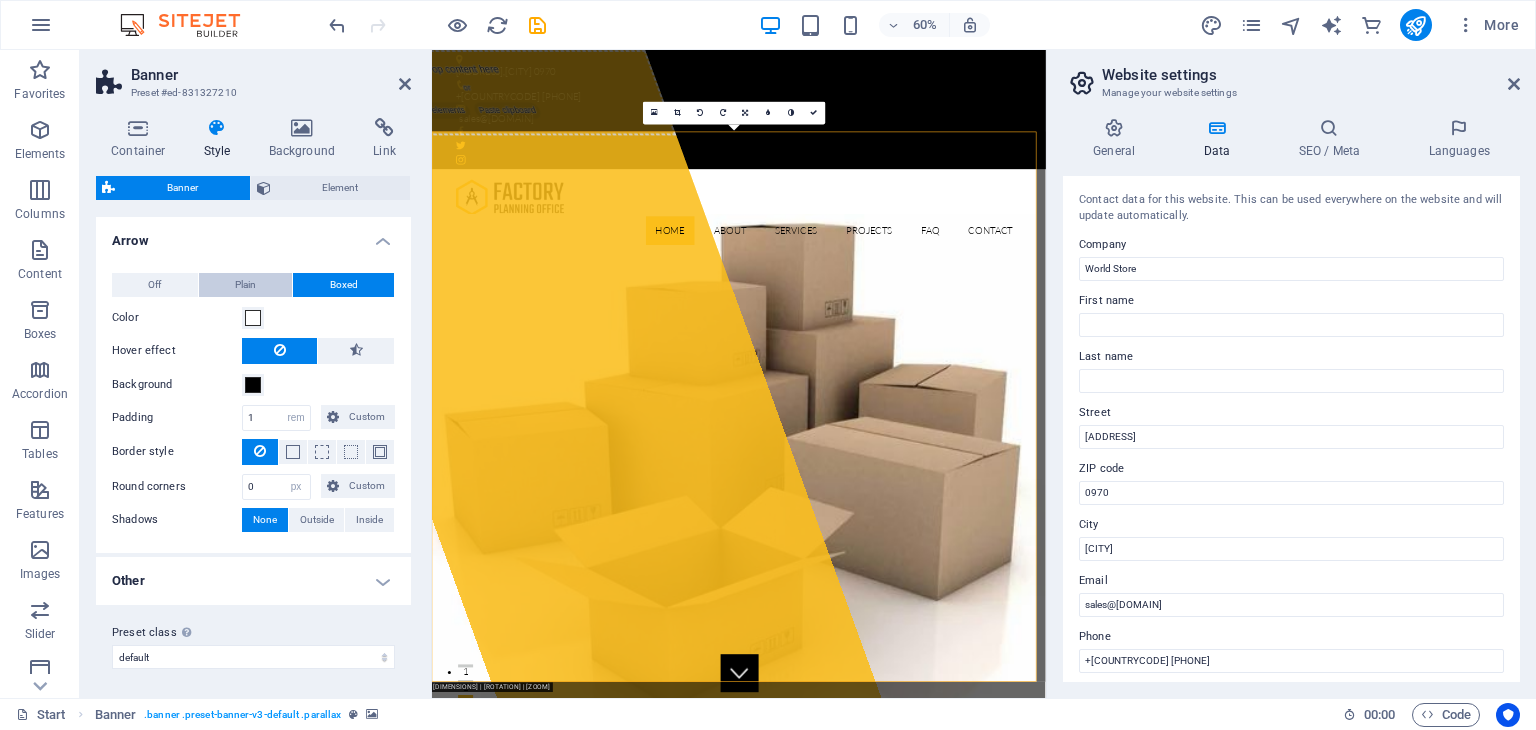 click on "Plain" at bounding box center (246, 285) 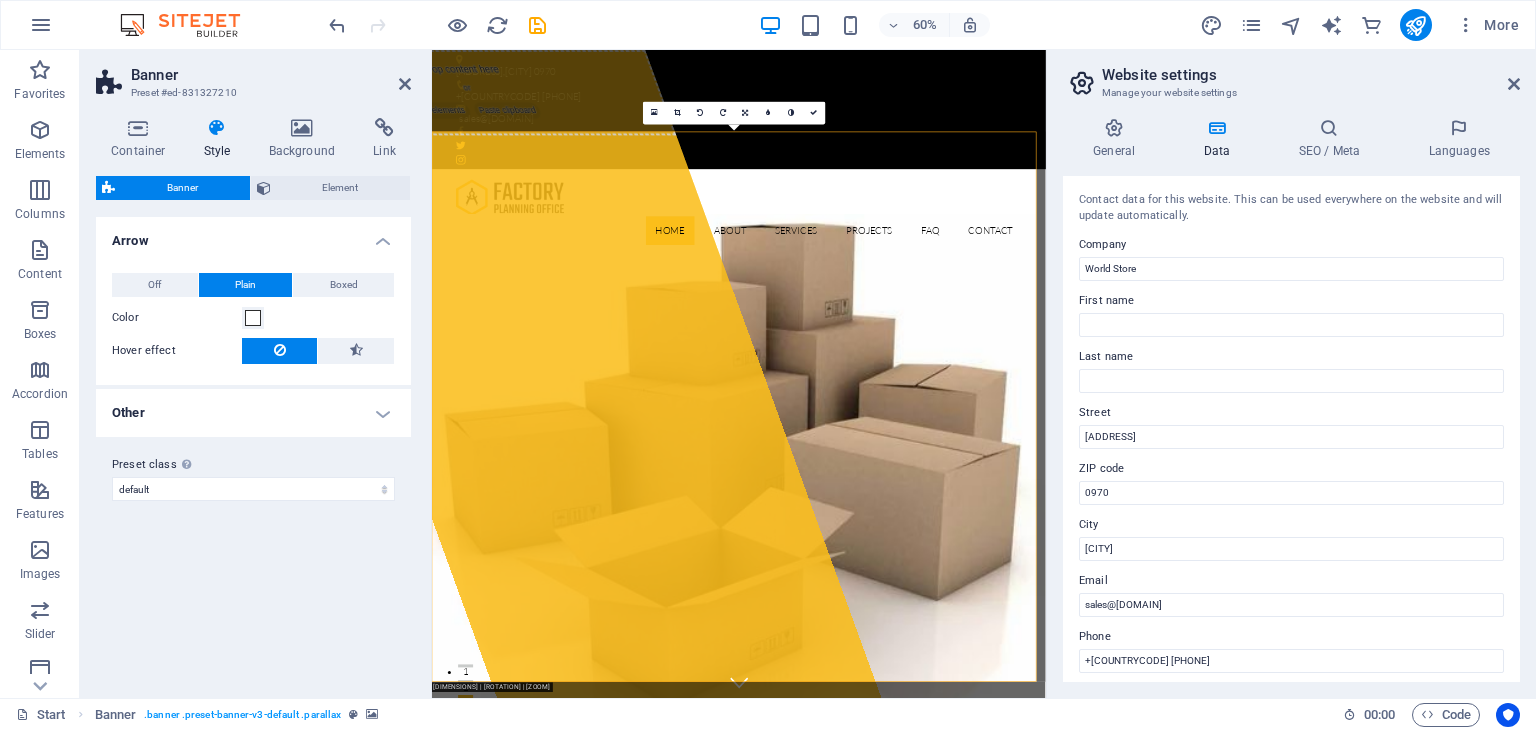 click on "Variants Default Arrow Off Plain Boxed Color Hover effect Background Padding 1 px rem % vh vw Custom Custom 1 px rem % vh vw 1 px rem % vh vw 1 px rem % vh vw 1 px rem % vh vw Border style              - Width 1 px rem vh vw Custom Custom 1 px rem vh vw 1 px rem vh vw 1 px rem vh vw 1 px rem vh vw  - Color Round corners 0 px rem % vh vw Custom Custom 0 px rem % vh vw 0 px rem % vh vw 0 px rem % vh vw 0 px rem % vh vw Shadows None Outside Inside Color X offset 0 px rem vh vw Y offset 0 px rem vh vw Blur 0 px rem % vh vw Spread 0 px rem vh vw Other Subpages height Overwrites the min. height of the banner only for the subpages. Default Adjust Min. height Minimum height of the header on subpages. Header height adapts if content is higher. 0 for automatic height 500 auto px rem % vh vw Animation Activates the movement of the background image. This setting may cause problems, e.g. it shouldn't be combined with Lazyload. Off Zoom: in & out Slide: left to right Slide: up to down Duration 30 s Preset class" at bounding box center [253, 449] 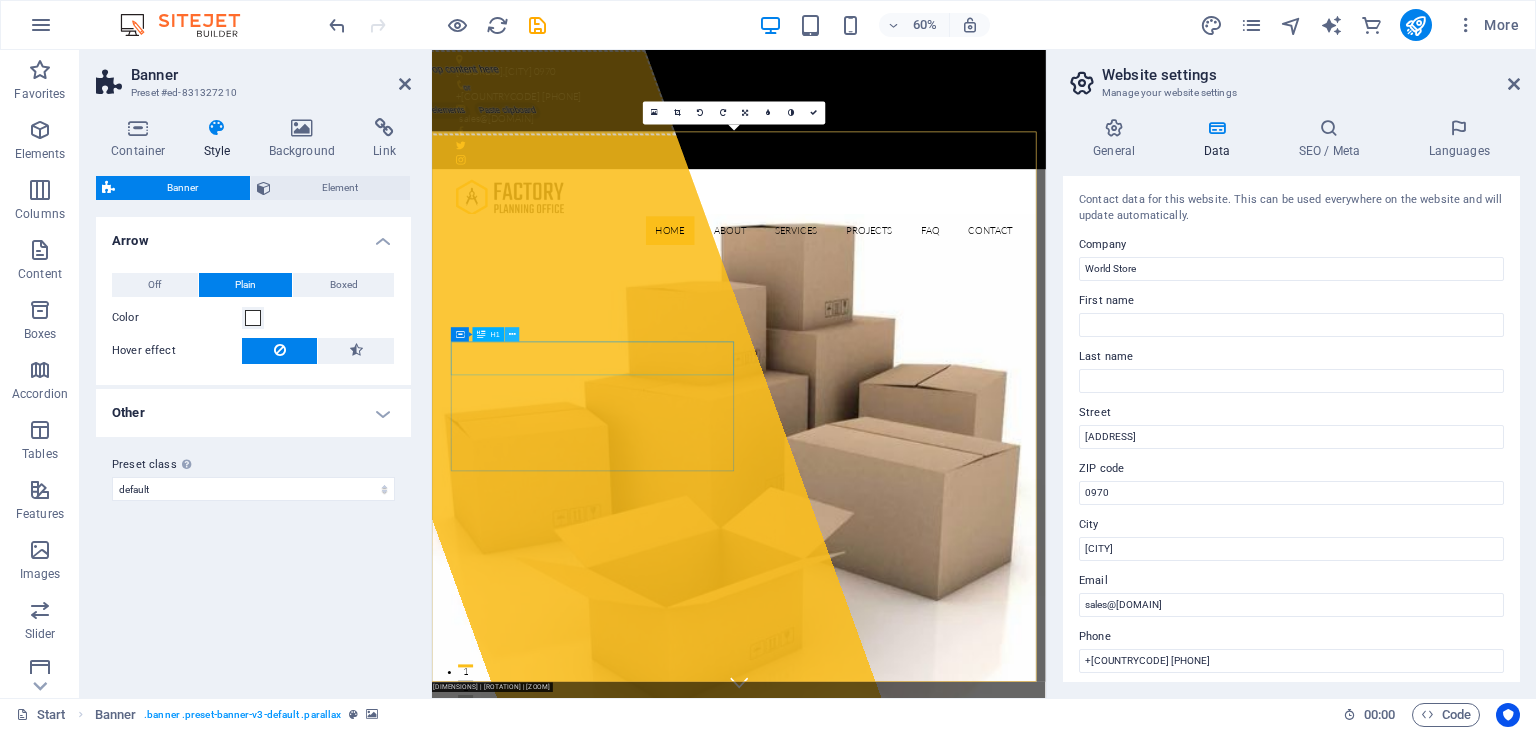 click at bounding box center [512, 334] 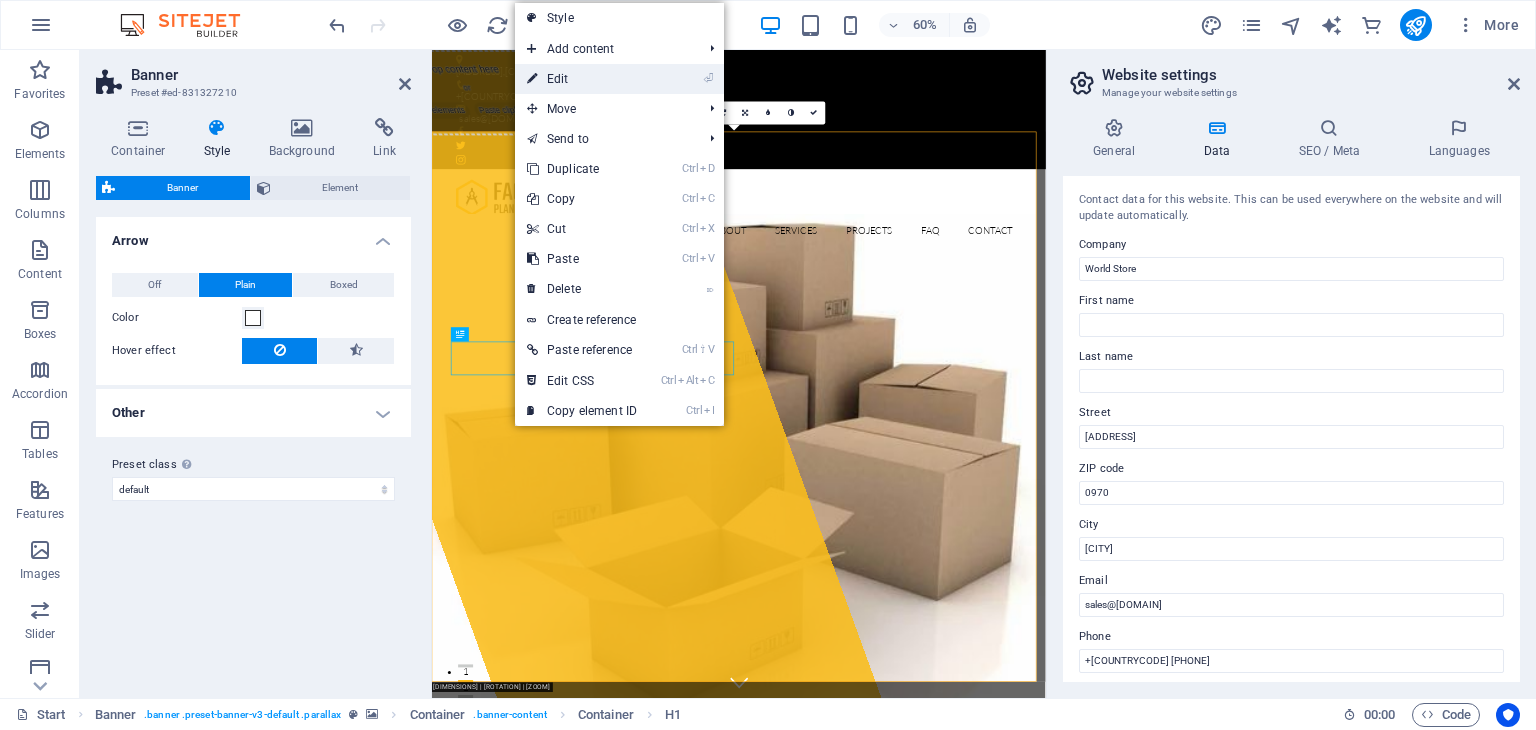 click on "⏎  Edit" at bounding box center [582, 79] 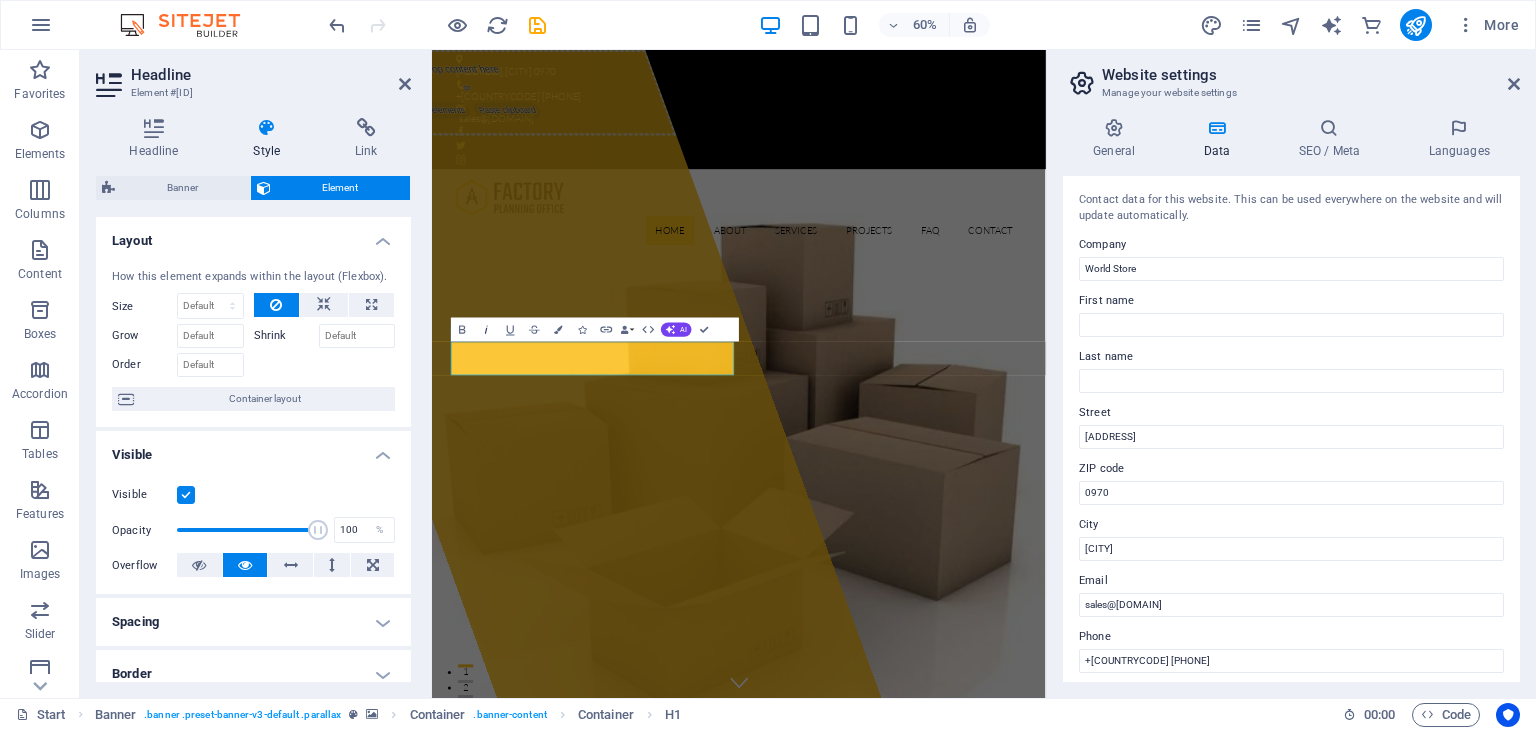 click 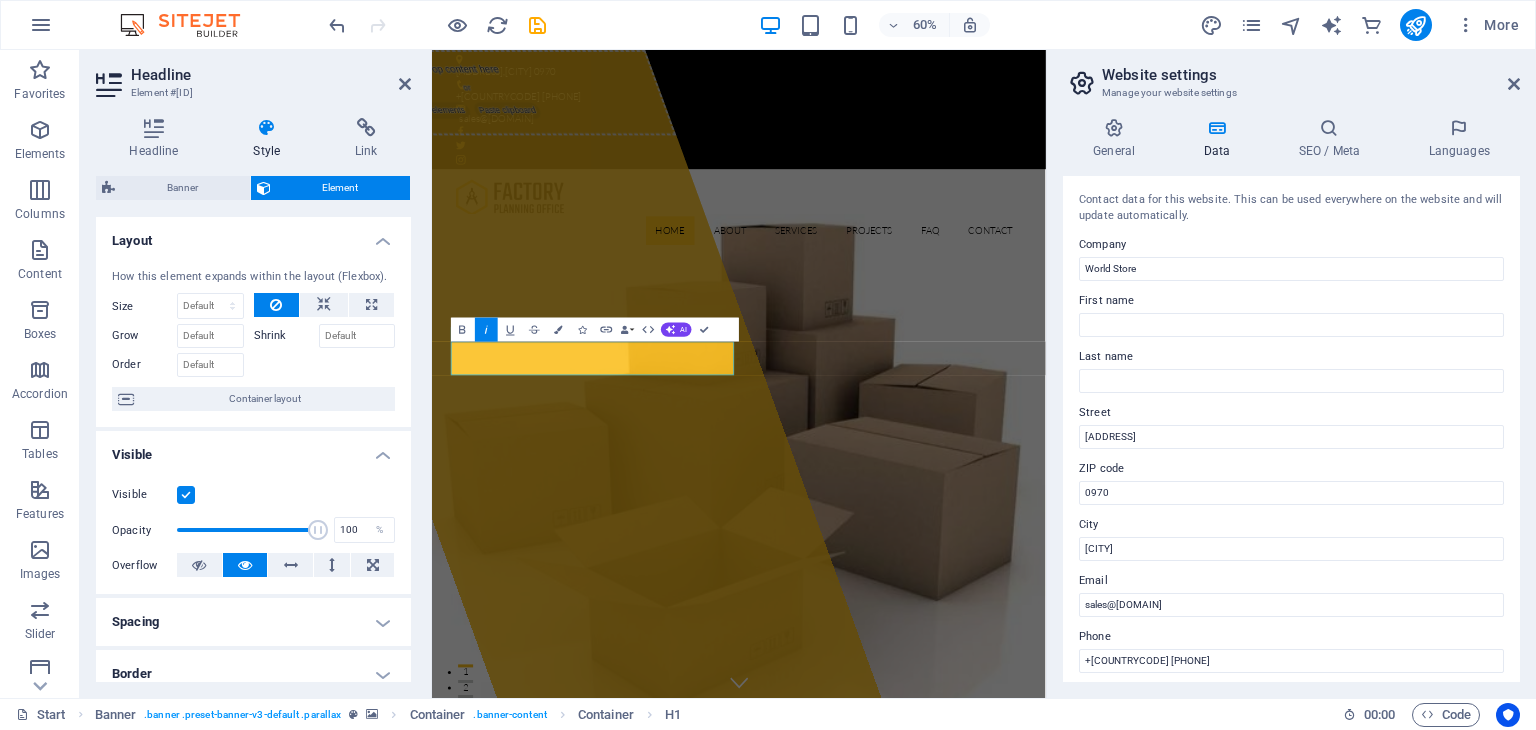 click 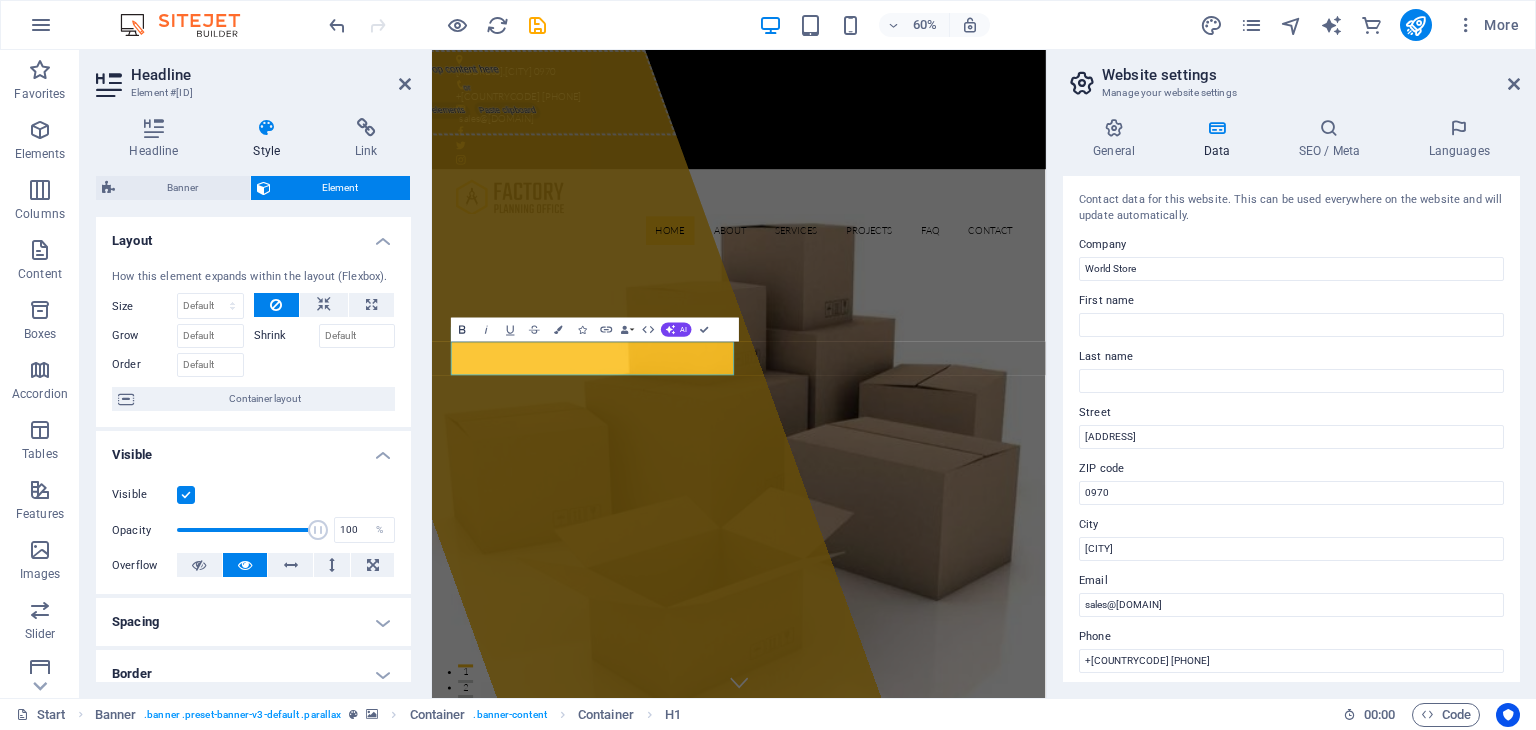 click 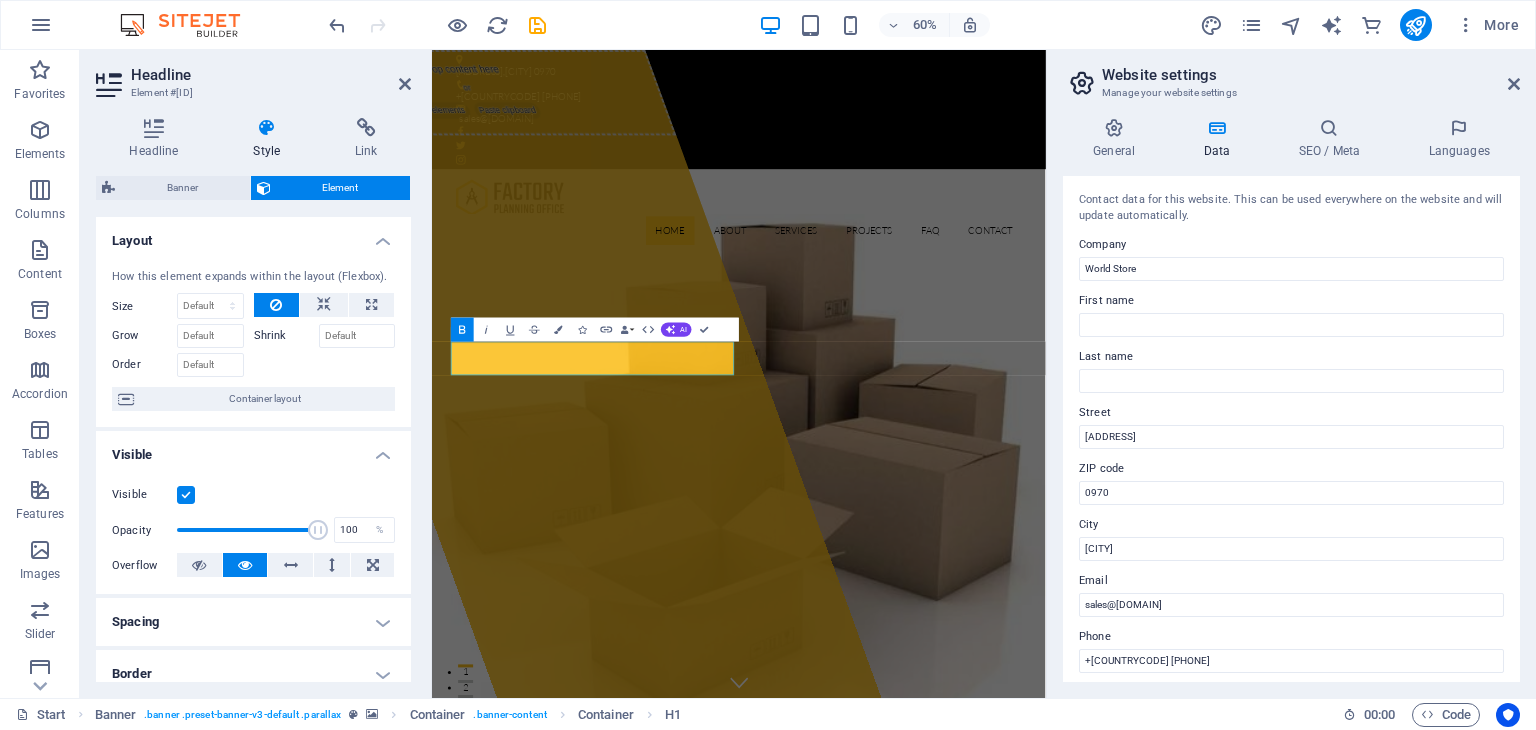 click 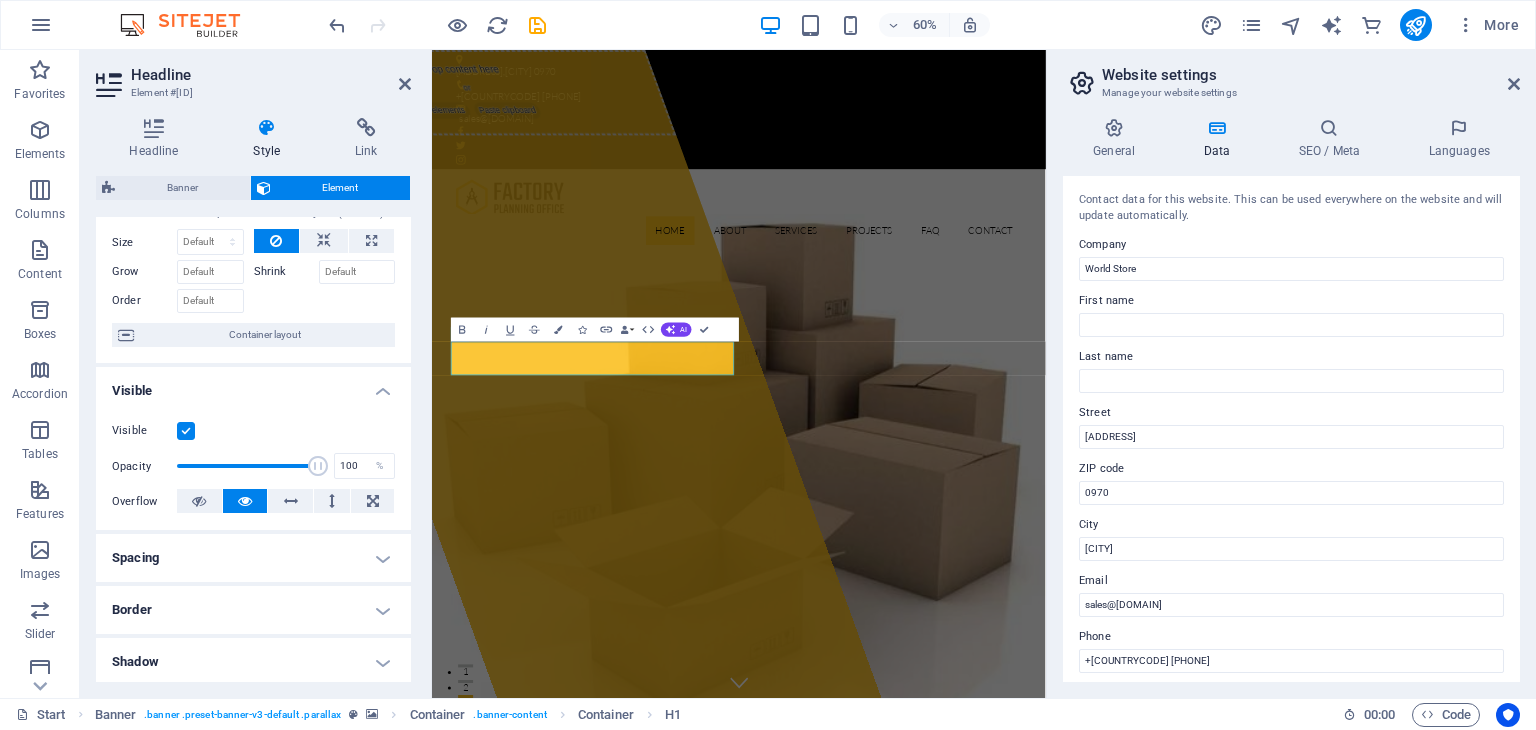 scroll, scrollTop: 48, scrollLeft: 0, axis: vertical 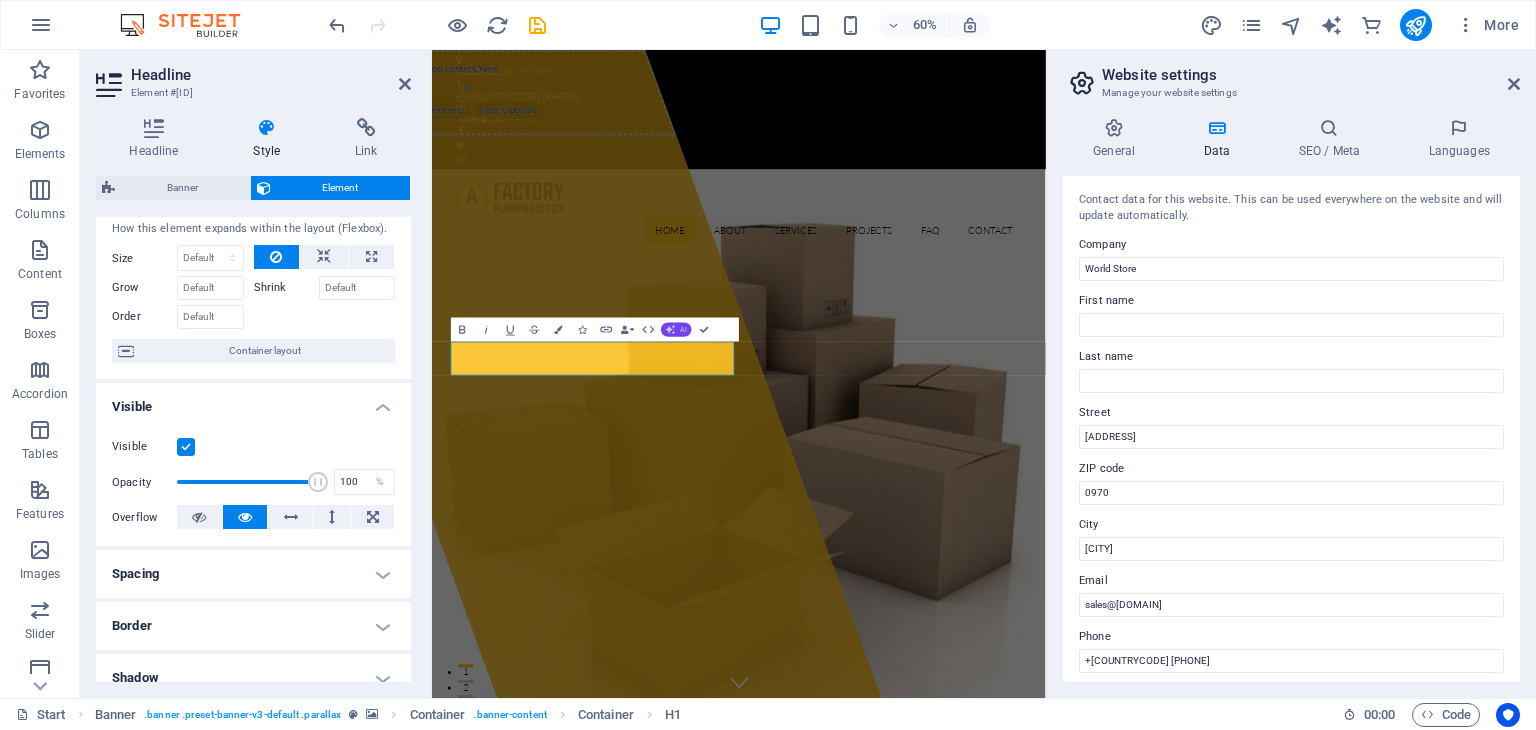 click 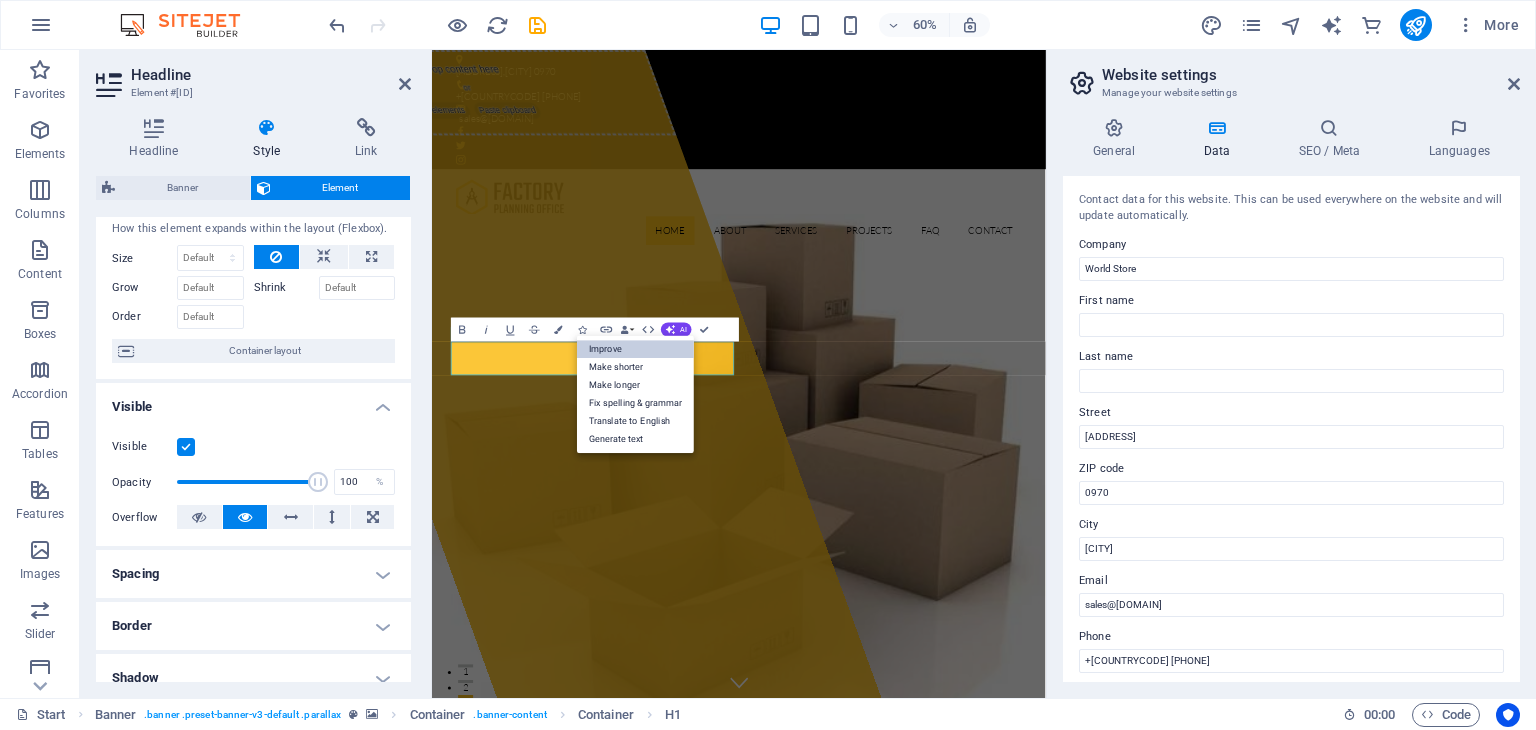 click on "Improve" at bounding box center [635, 349] 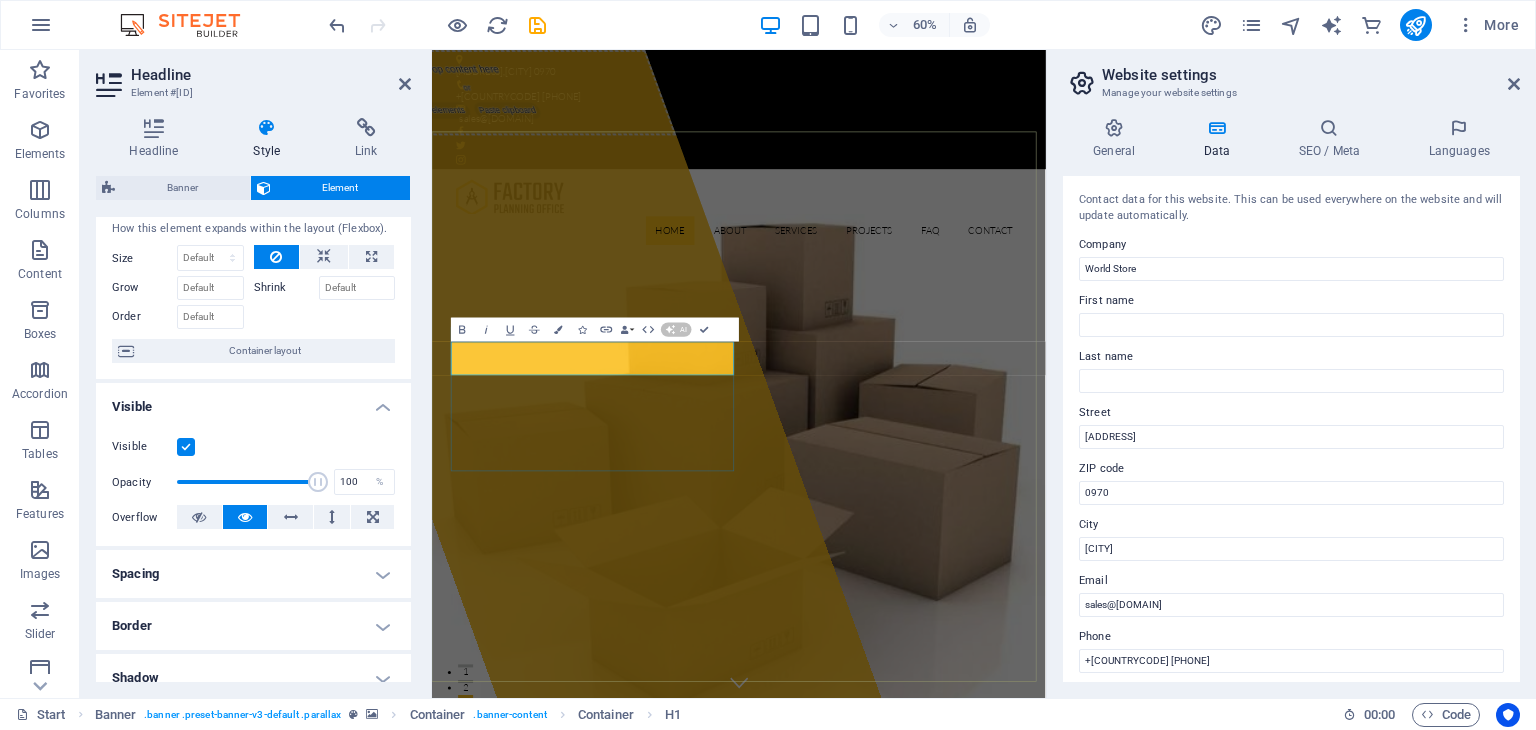 type 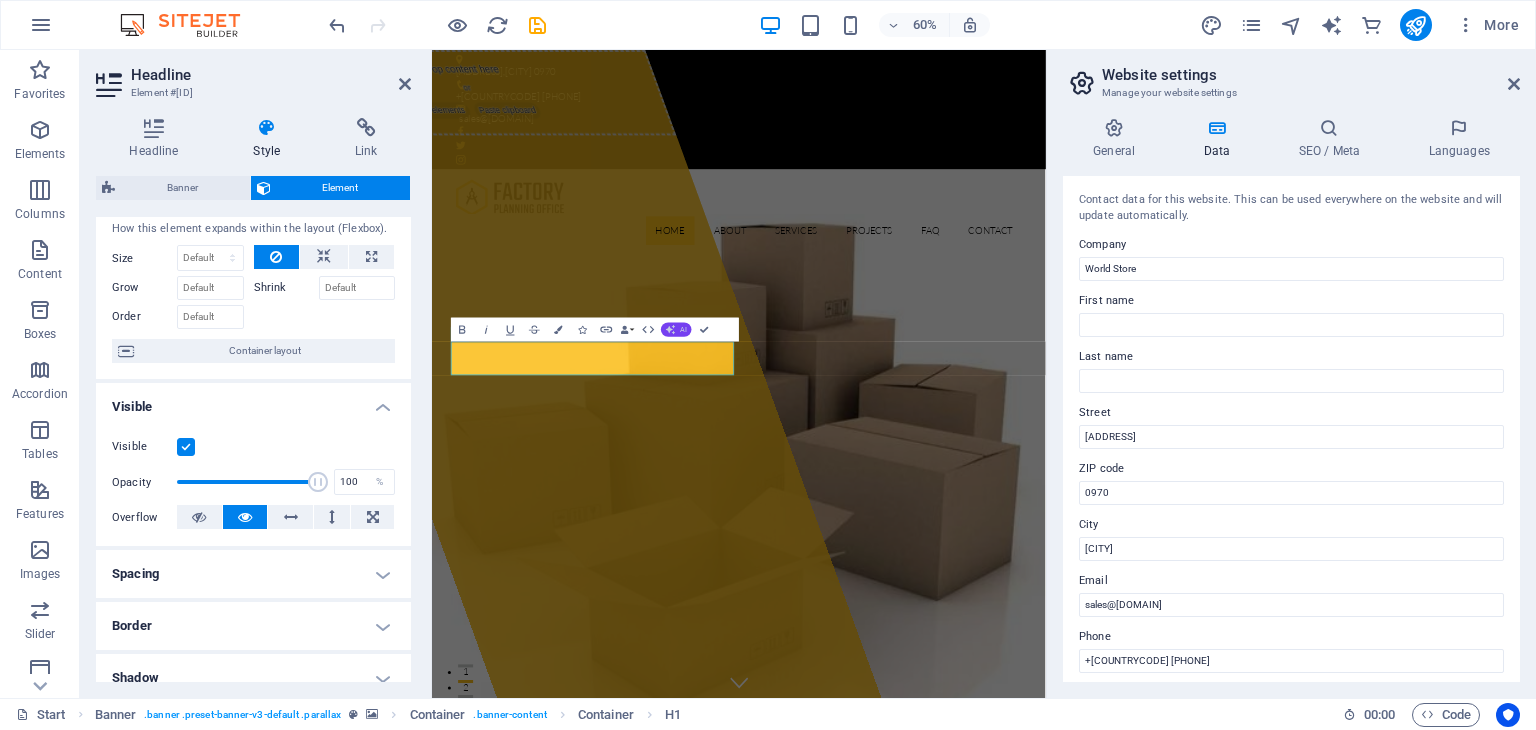 click on "AI" at bounding box center (676, 330) 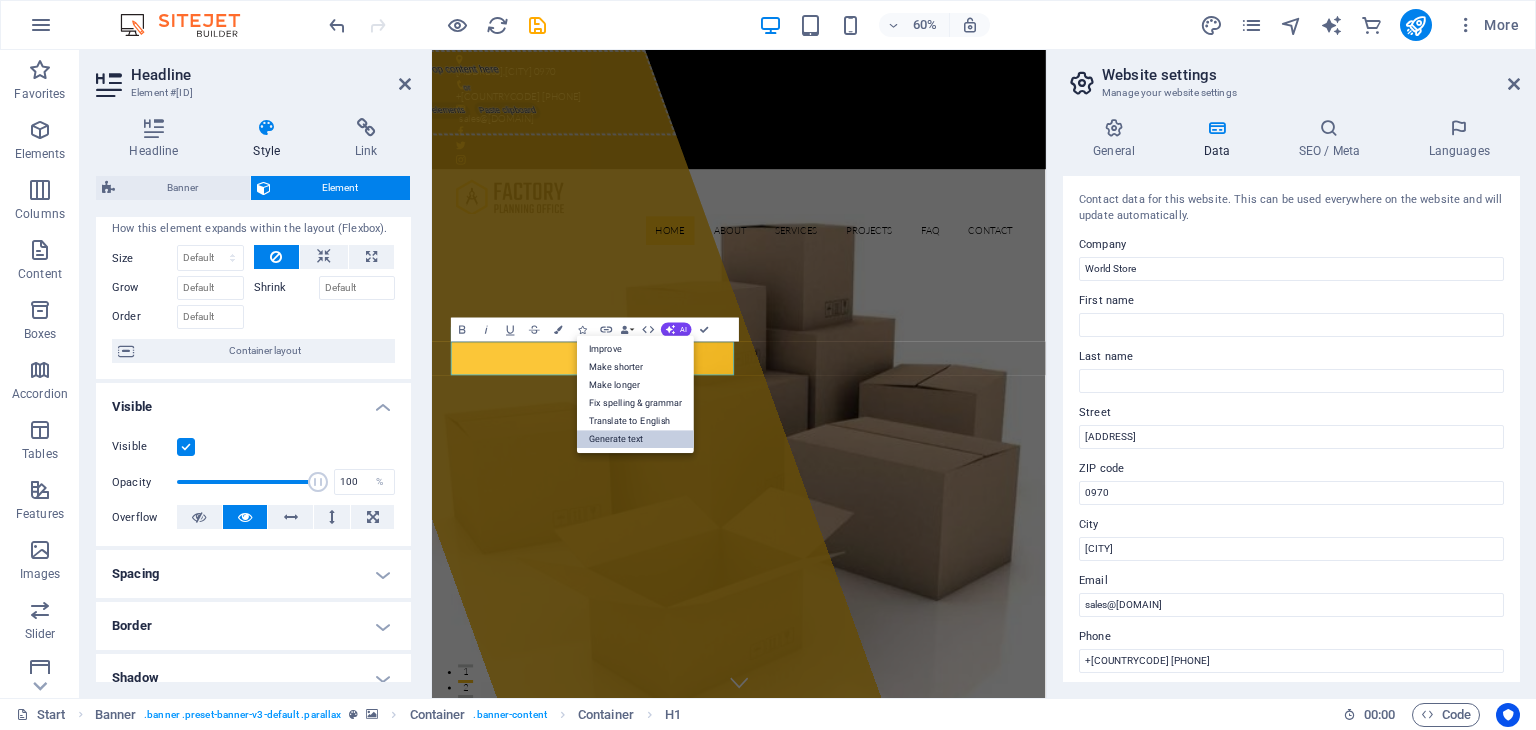 click on "Generate text" at bounding box center (635, 439) 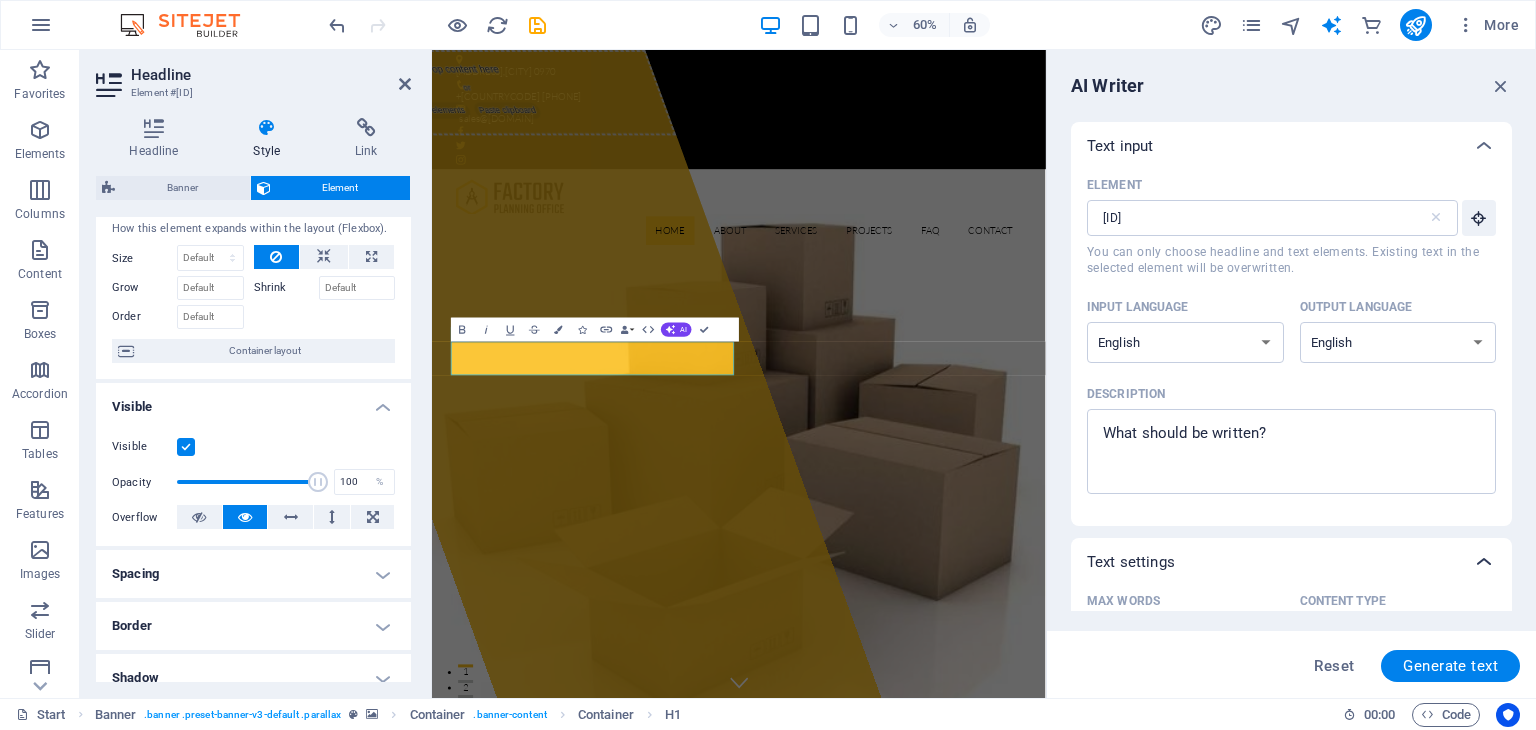 click at bounding box center (1484, 562) 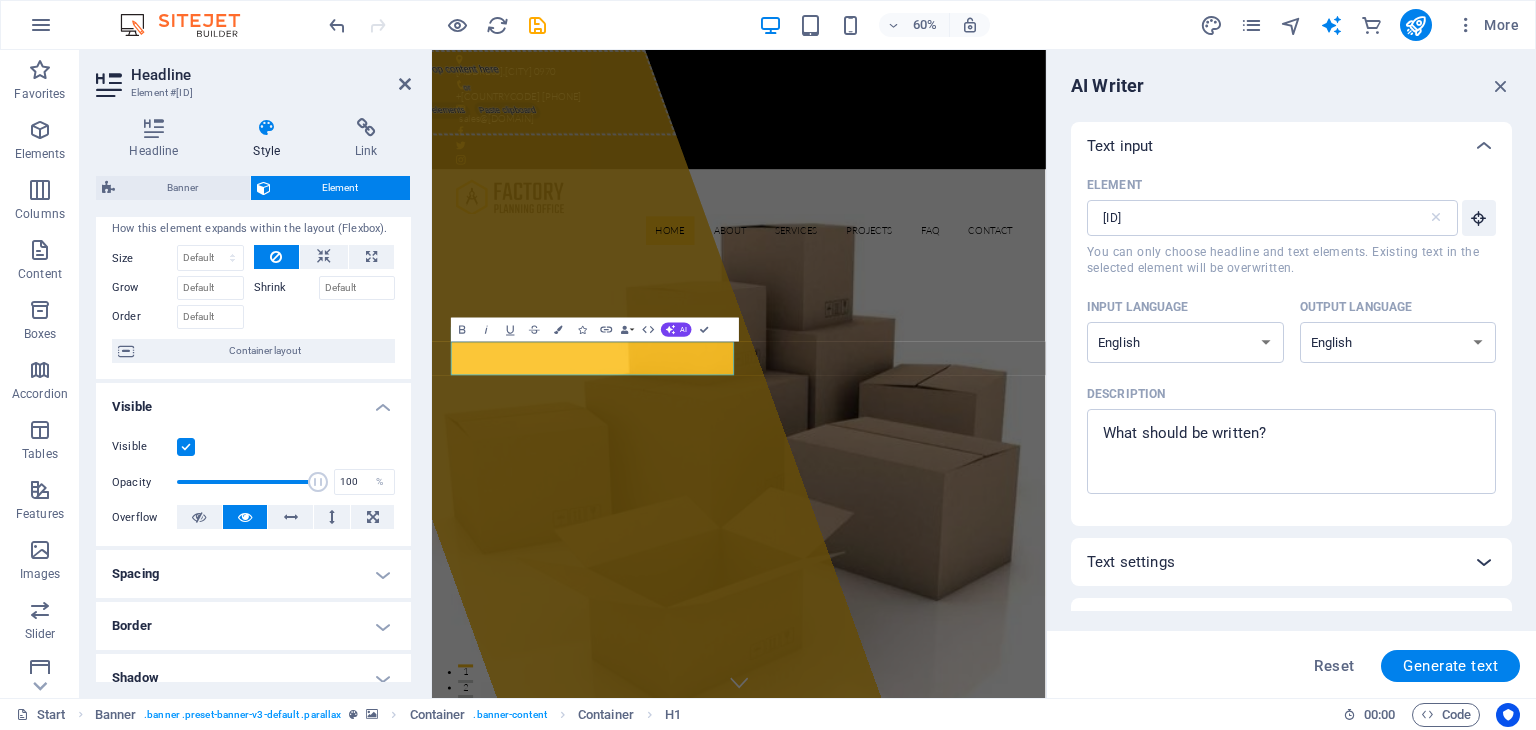 click at bounding box center [1484, 562] 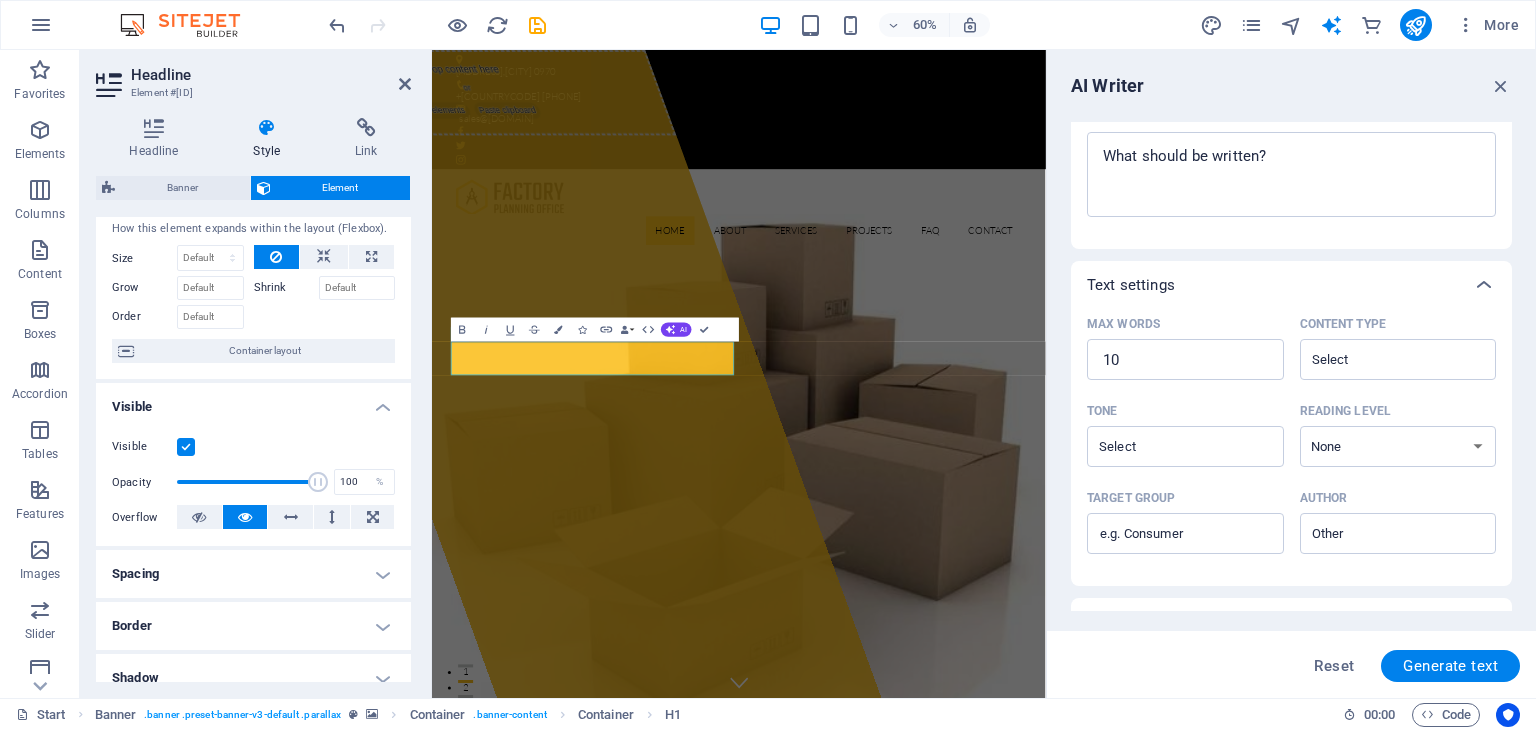 scroll, scrollTop: 281, scrollLeft: 0, axis: vertical 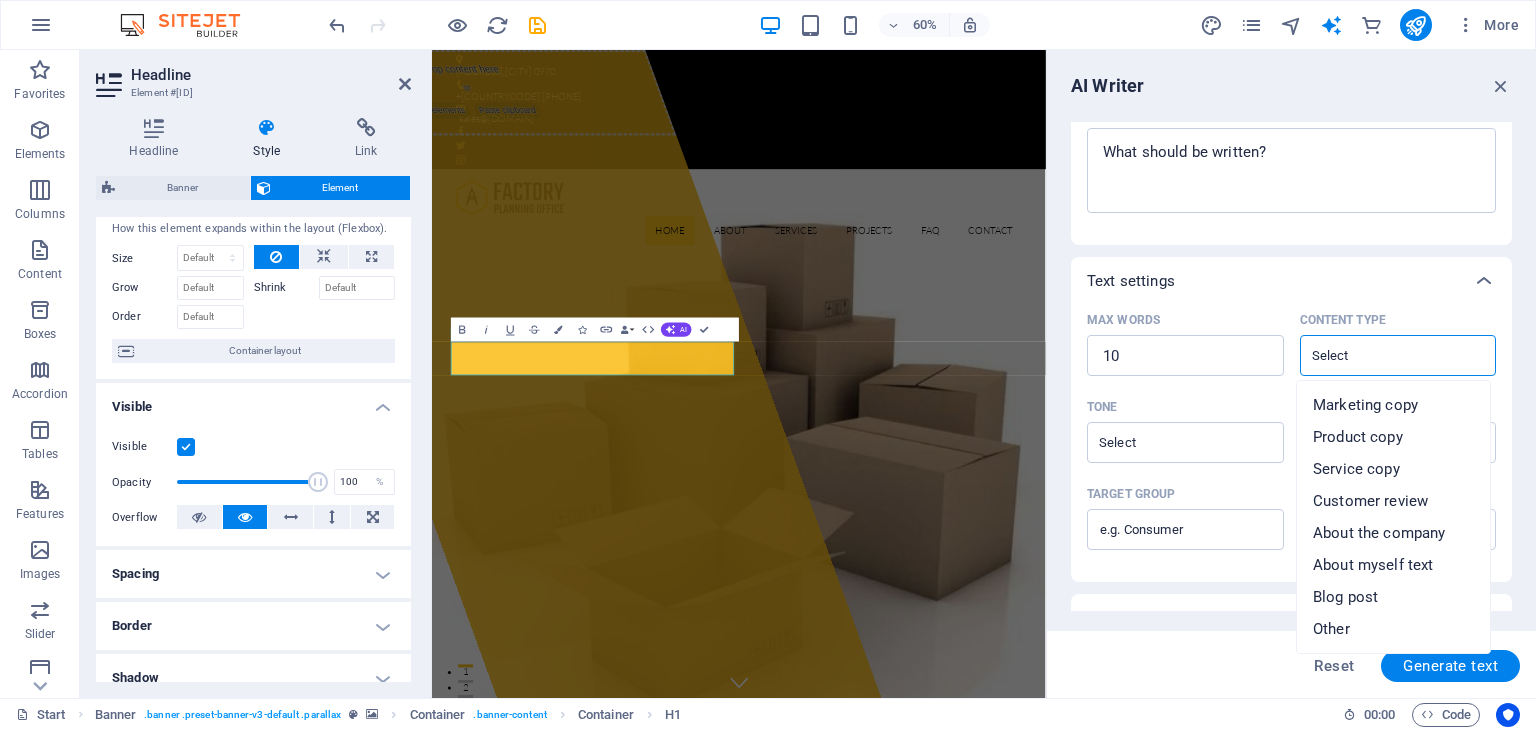 click on "Content type ​" at bounding box center [1382, 355] 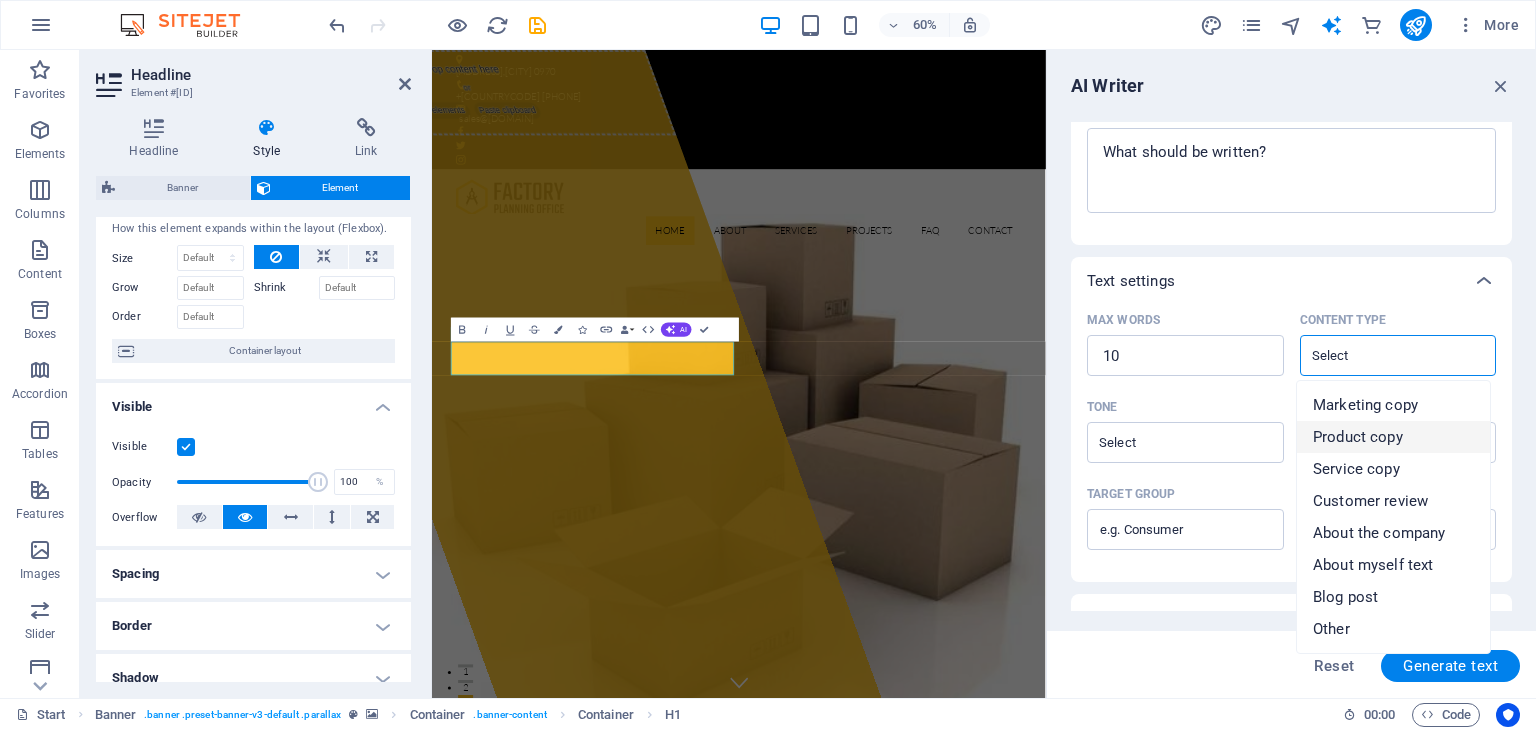 click on "Product copy" at bounding box center [1393, 437] 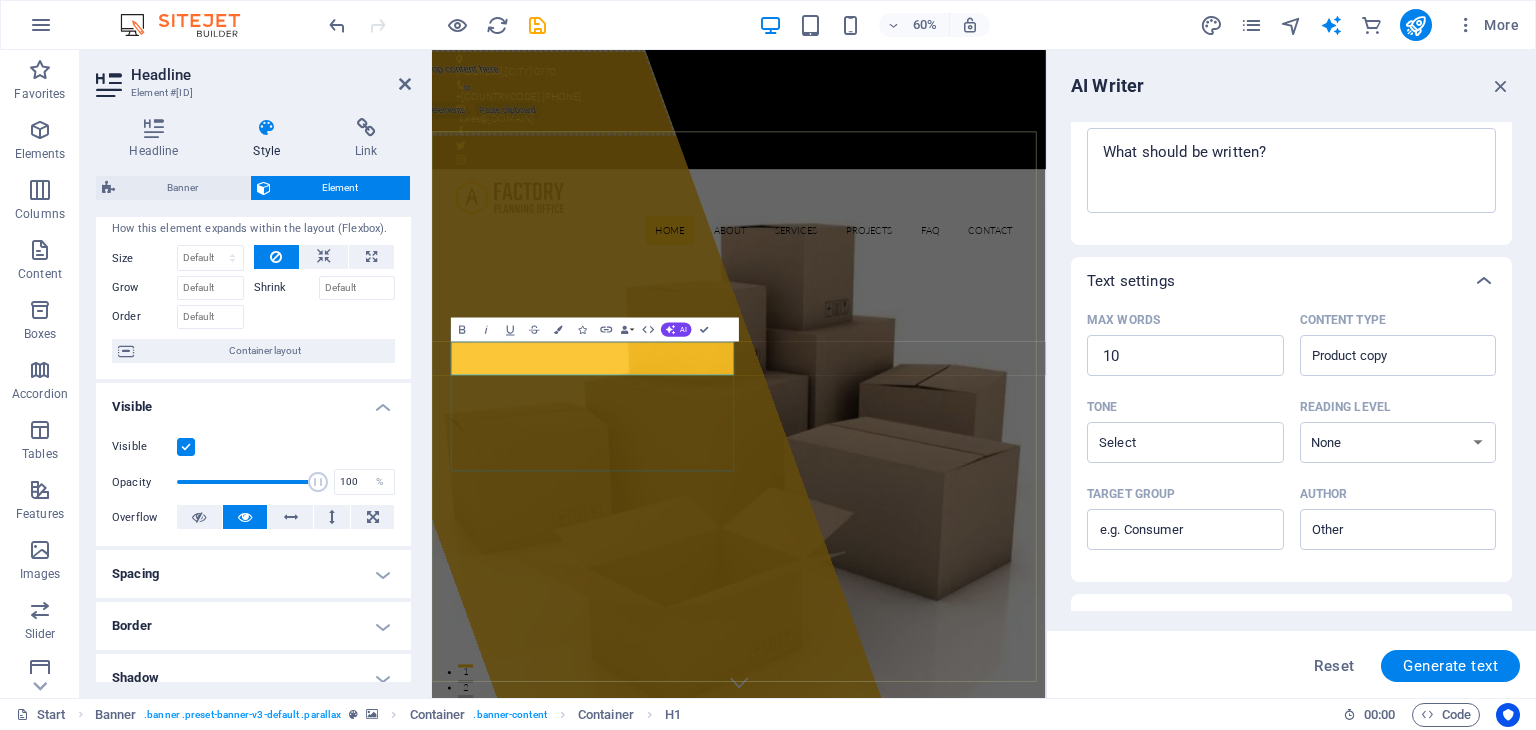 click on "GLOBAL MARKETPLACE" at bounding box center [944, 1497] 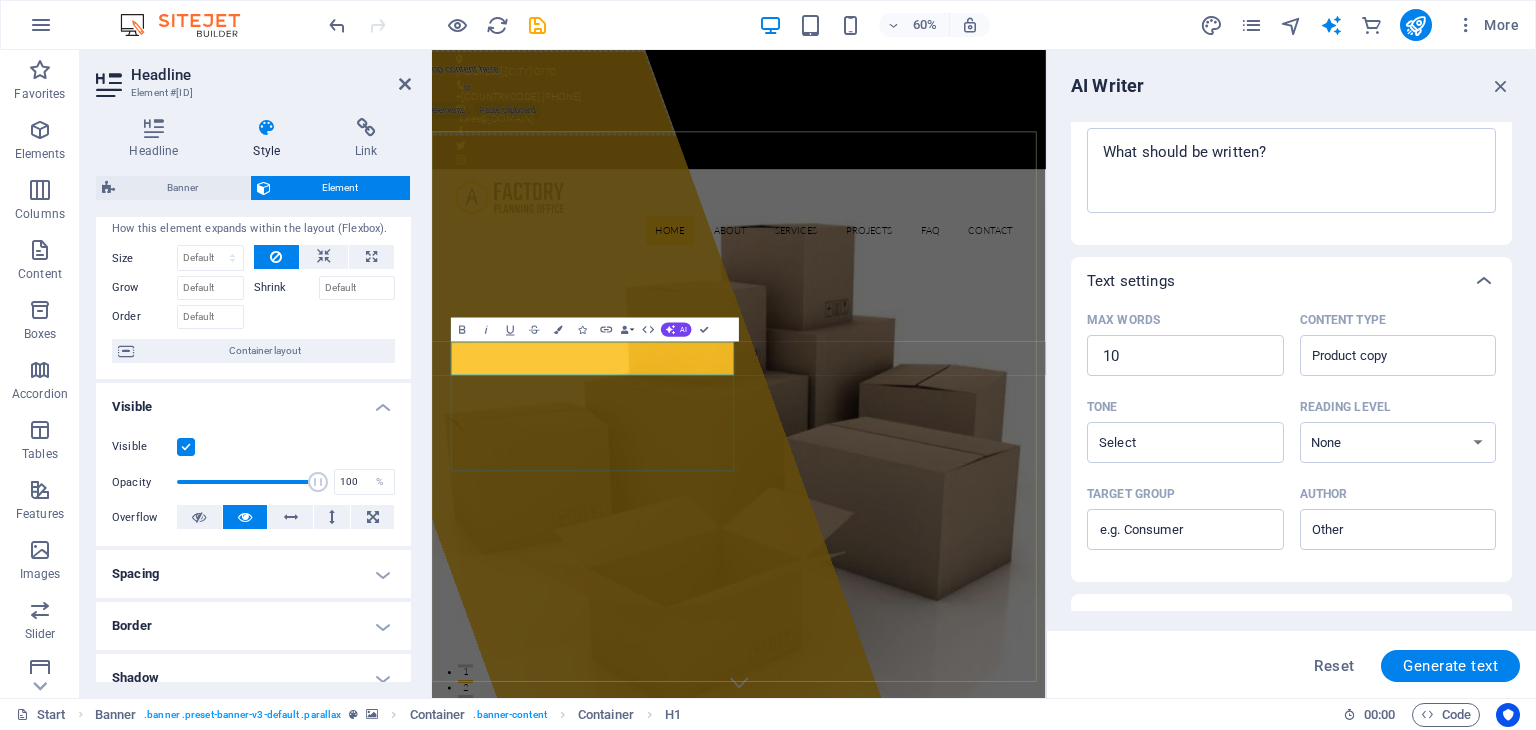 click on "GLOBAL MARKETPLACE" at bounding box center (944, 1497) 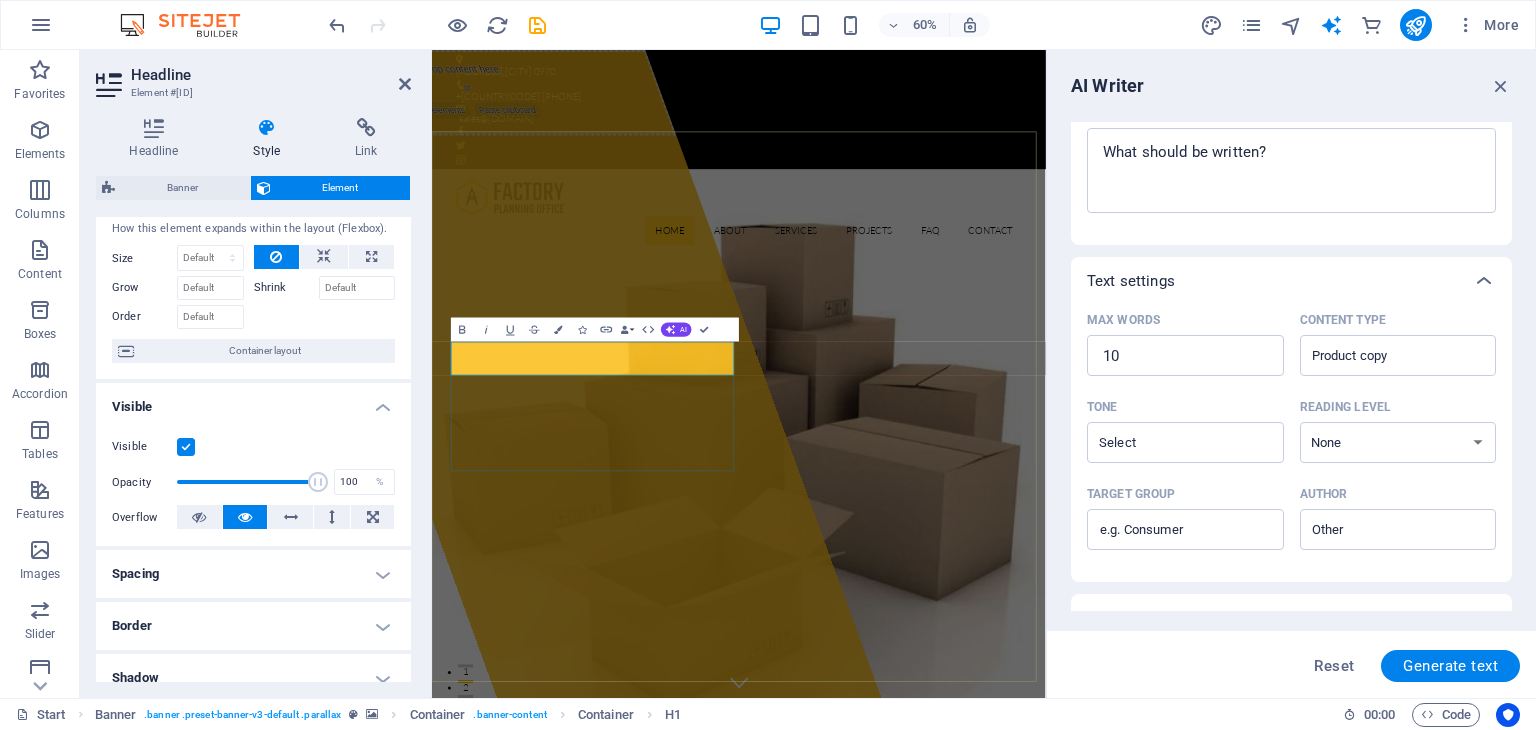 click on "GLOBAL MARKETPLACE" at bounding box center [944, 1497] 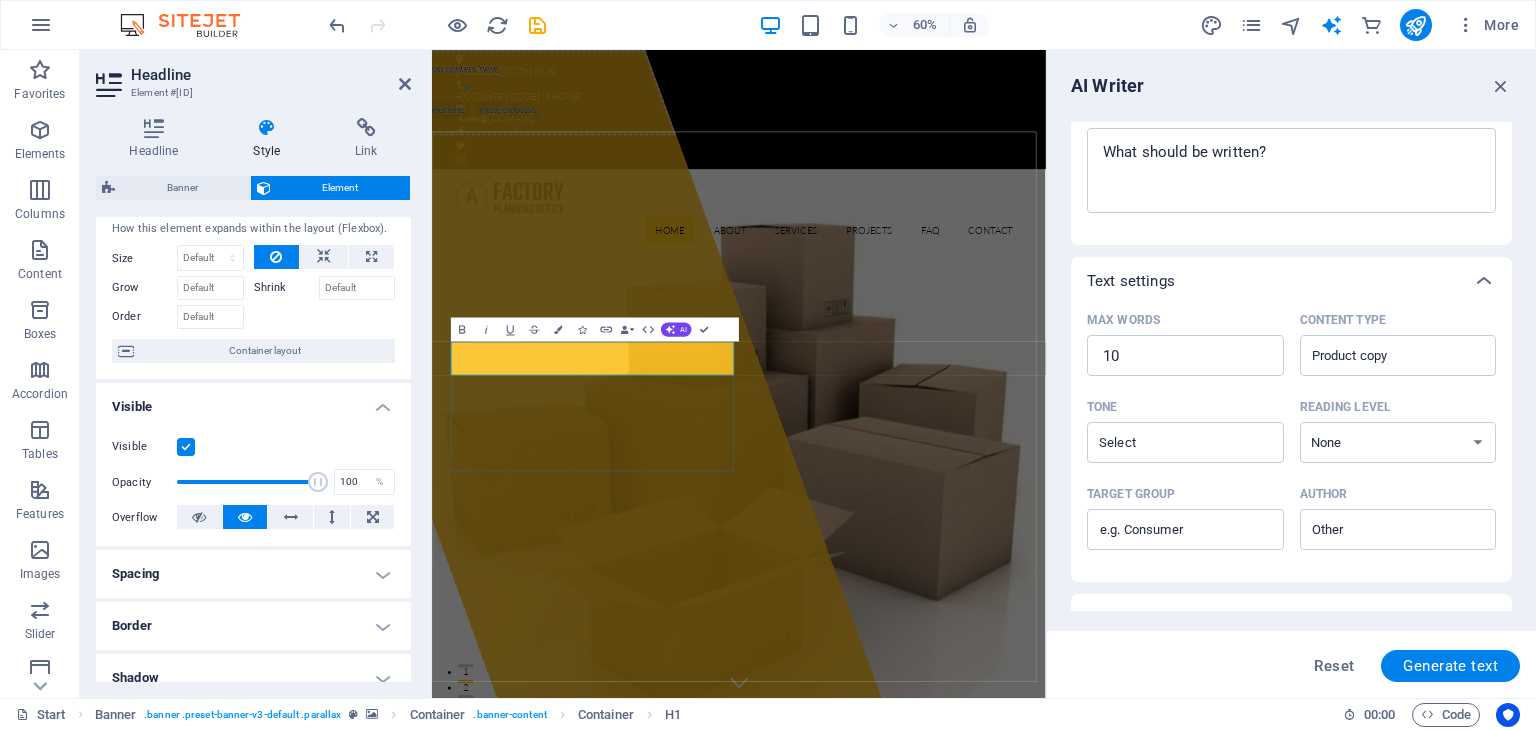 click on "GLOBAL MARKETPLACE" at bounding box center (944, 1497) 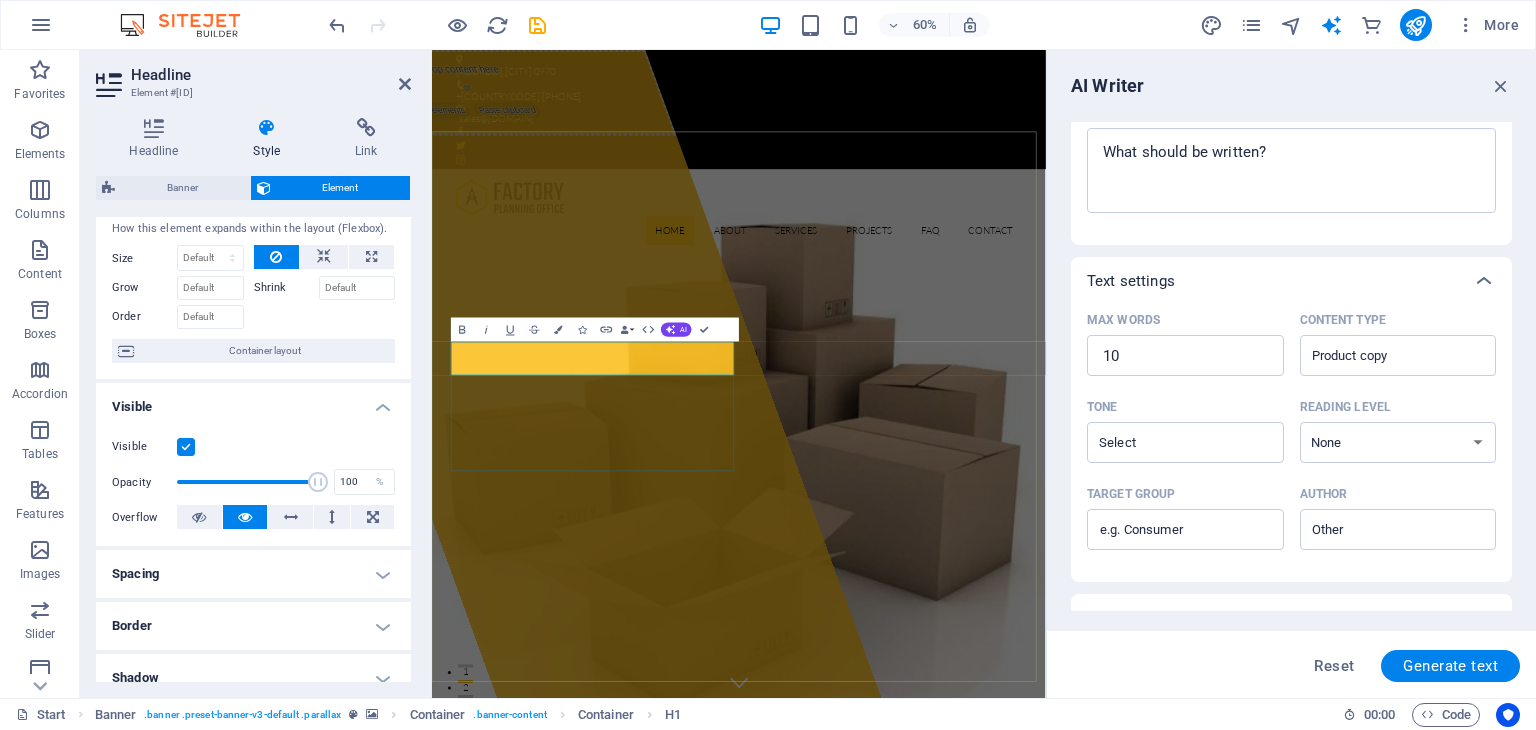 click on "GLOBAL MARKETPLACE" at bounding box center (944, 1497) 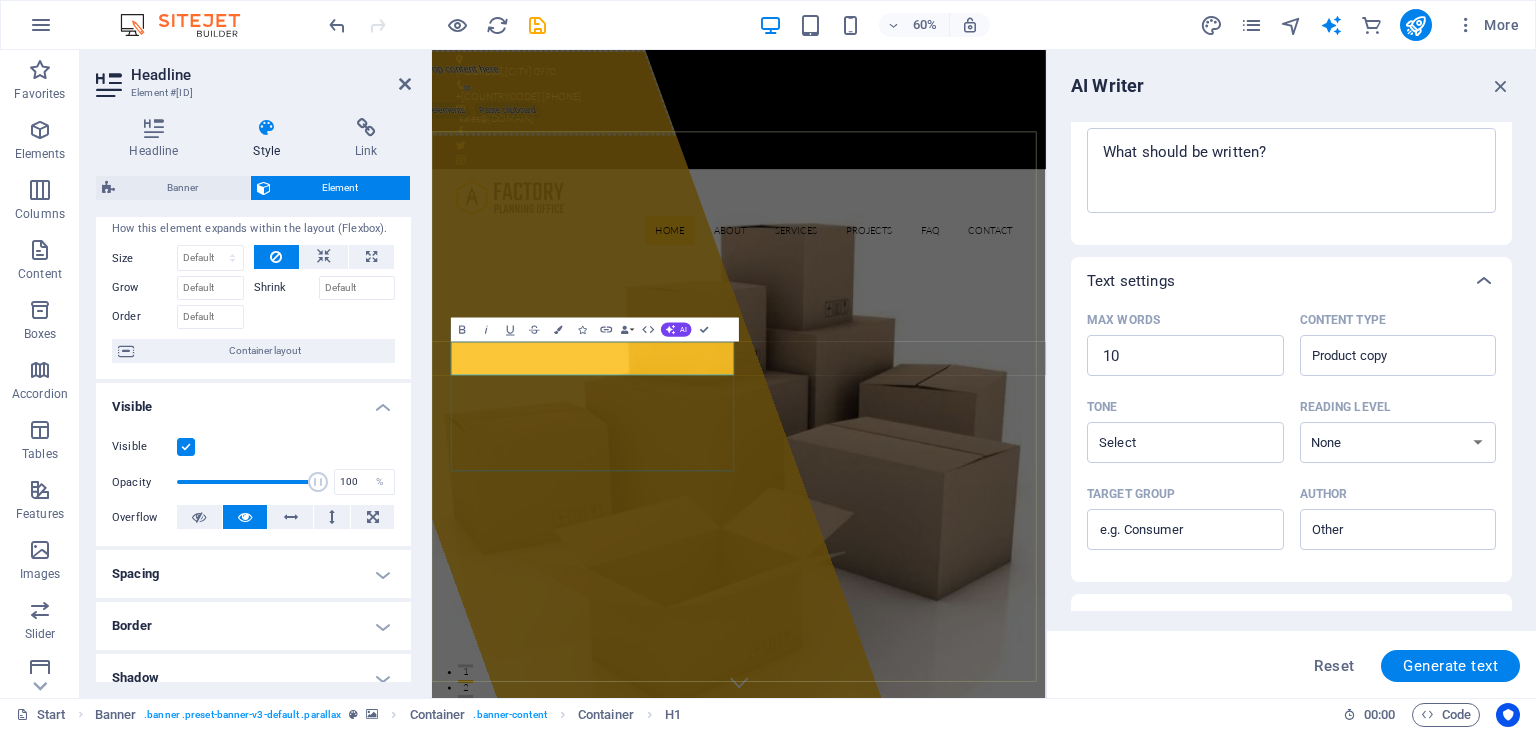 click on "GLOBAL MARKETPLACE" at bounding box center (944, 1497) 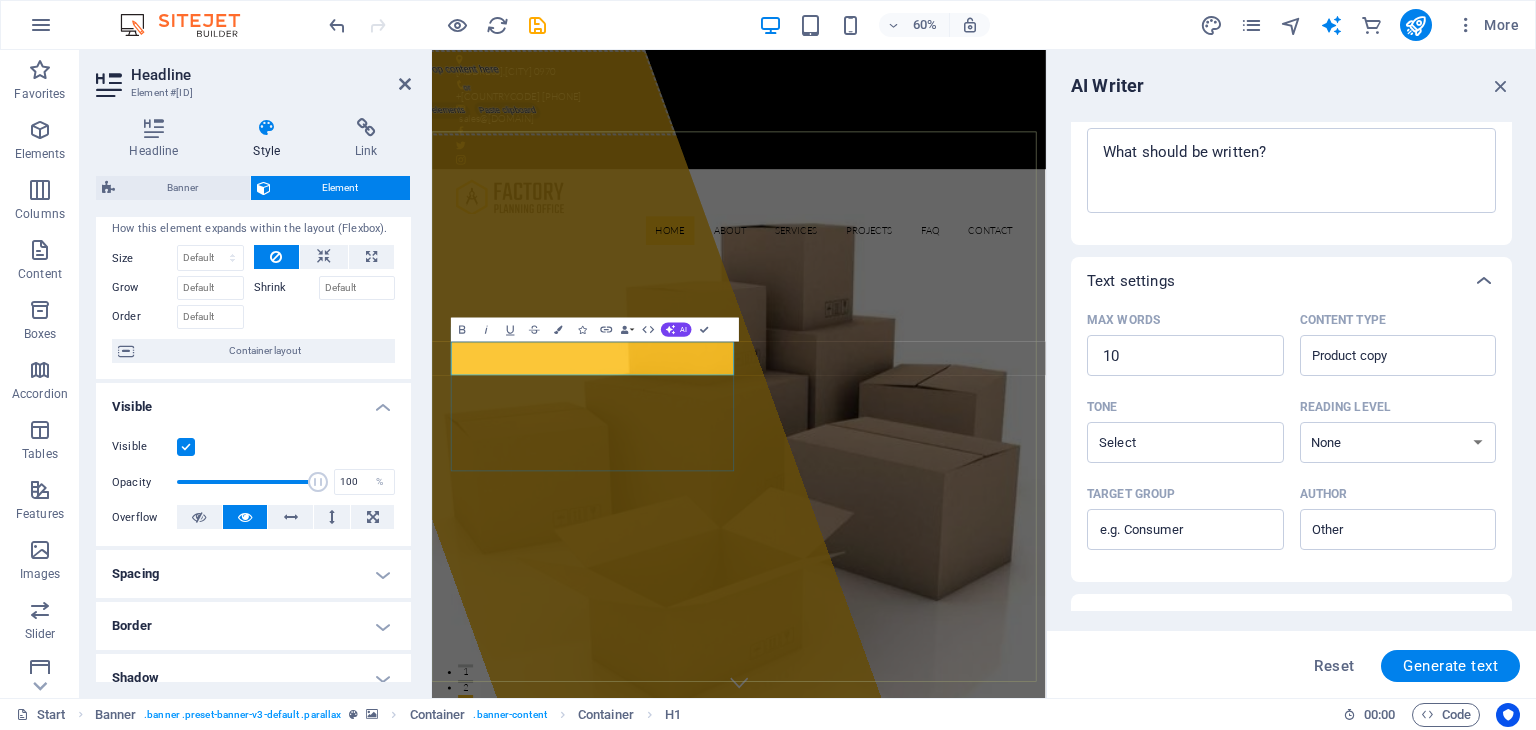 click on "GLOBAL" at bounding box center (944, 1497) 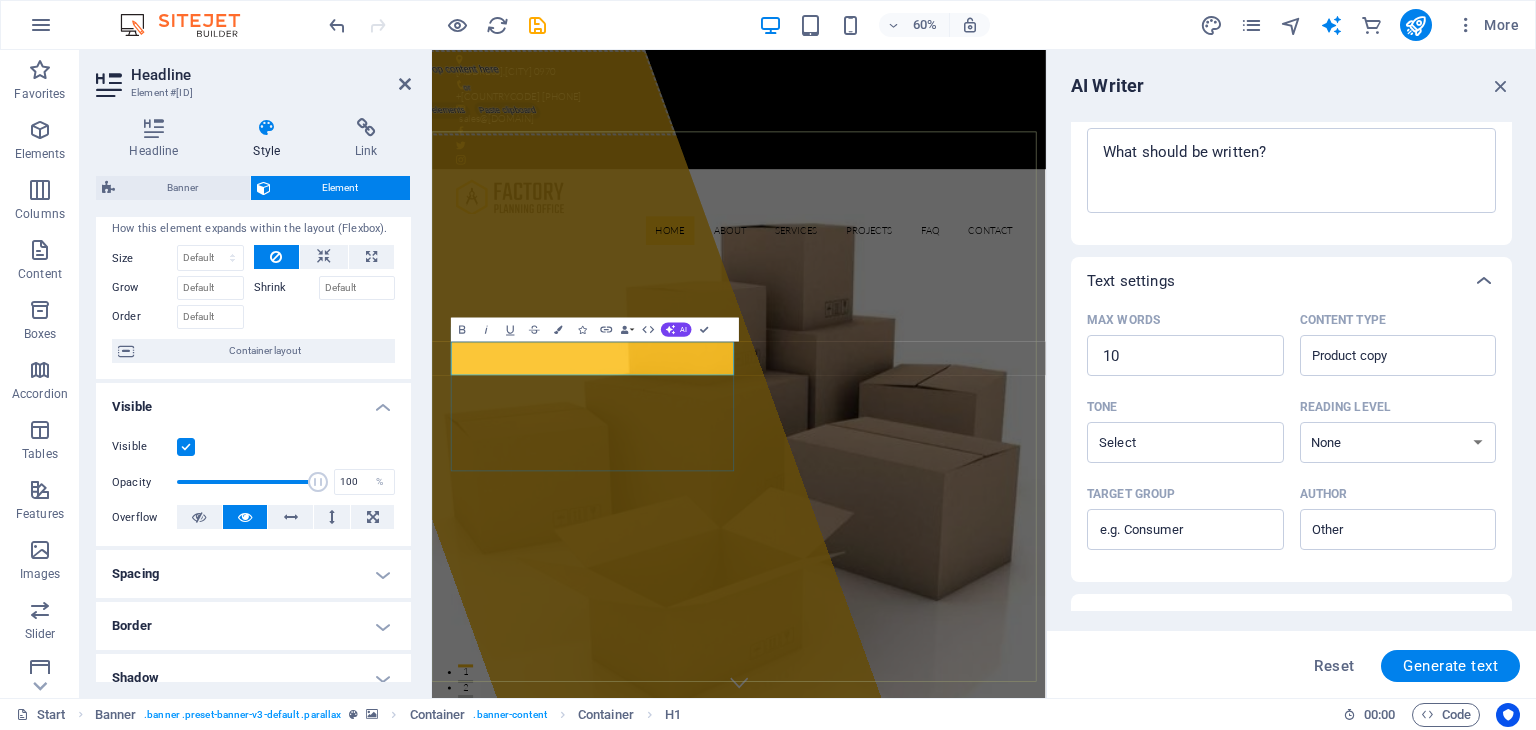 click on "GLOBAL" at bounding box center [944, 1497] 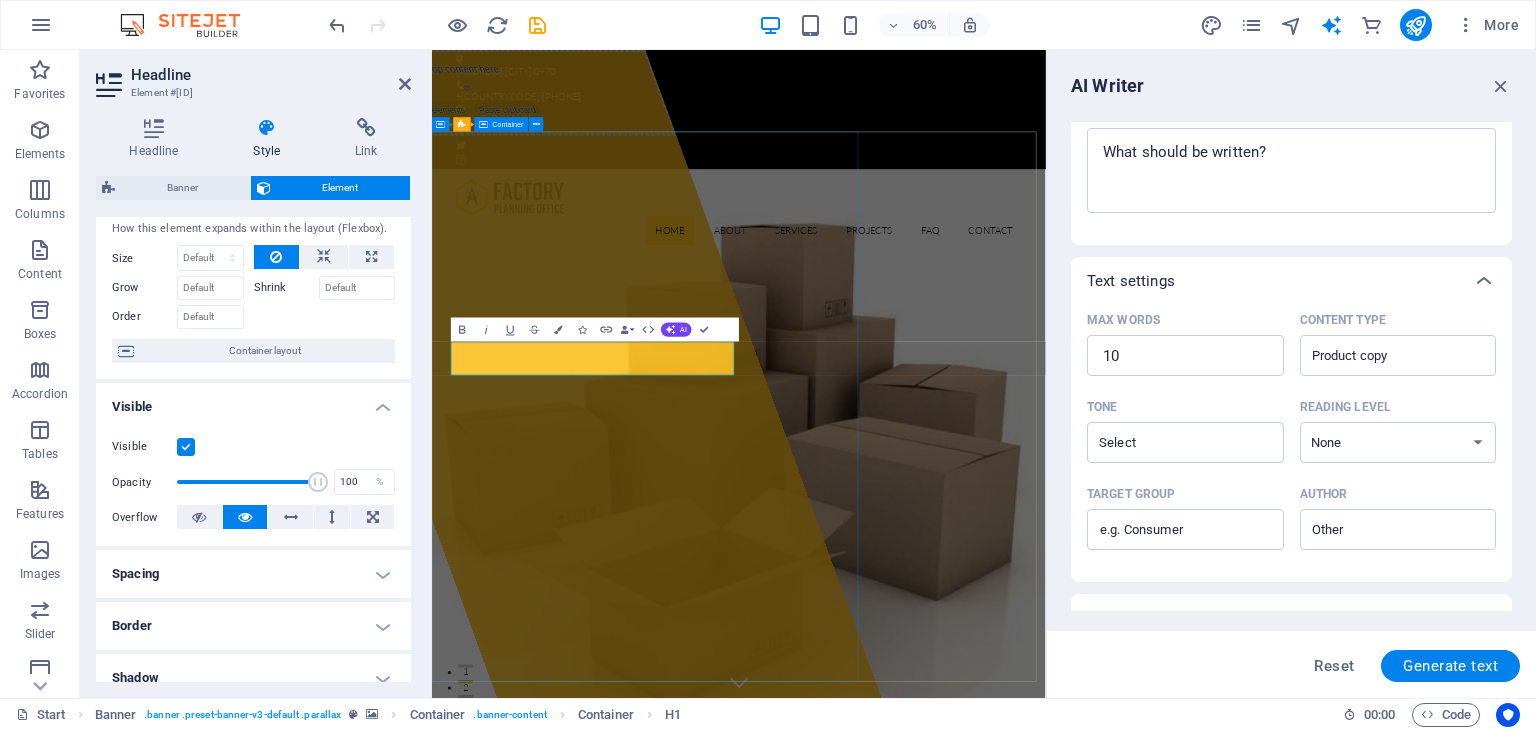 click on "Drop content here or  Add elements  Paste clipboard" at bounding box center (663, 590) 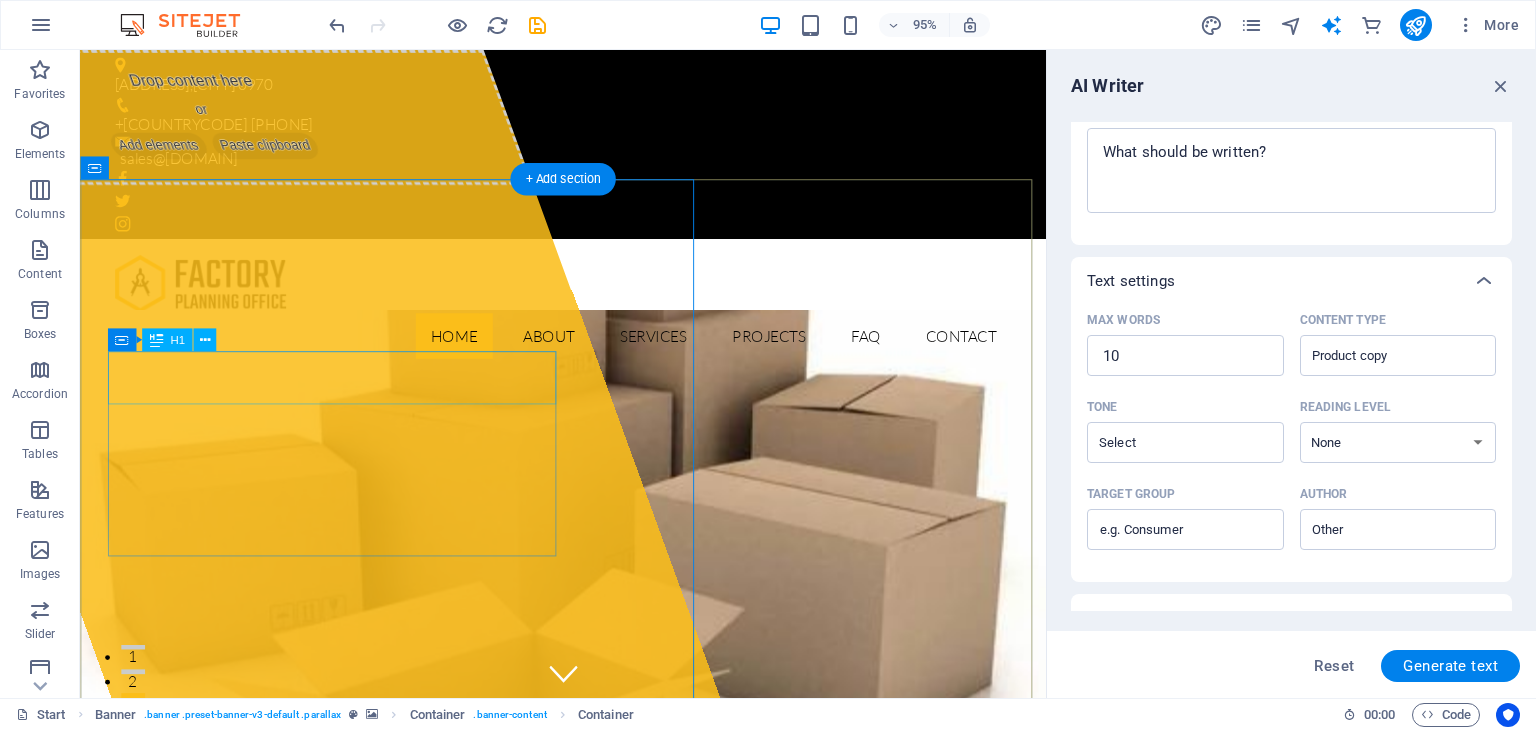 click on "World Store" at bounding box center [589, 1130] 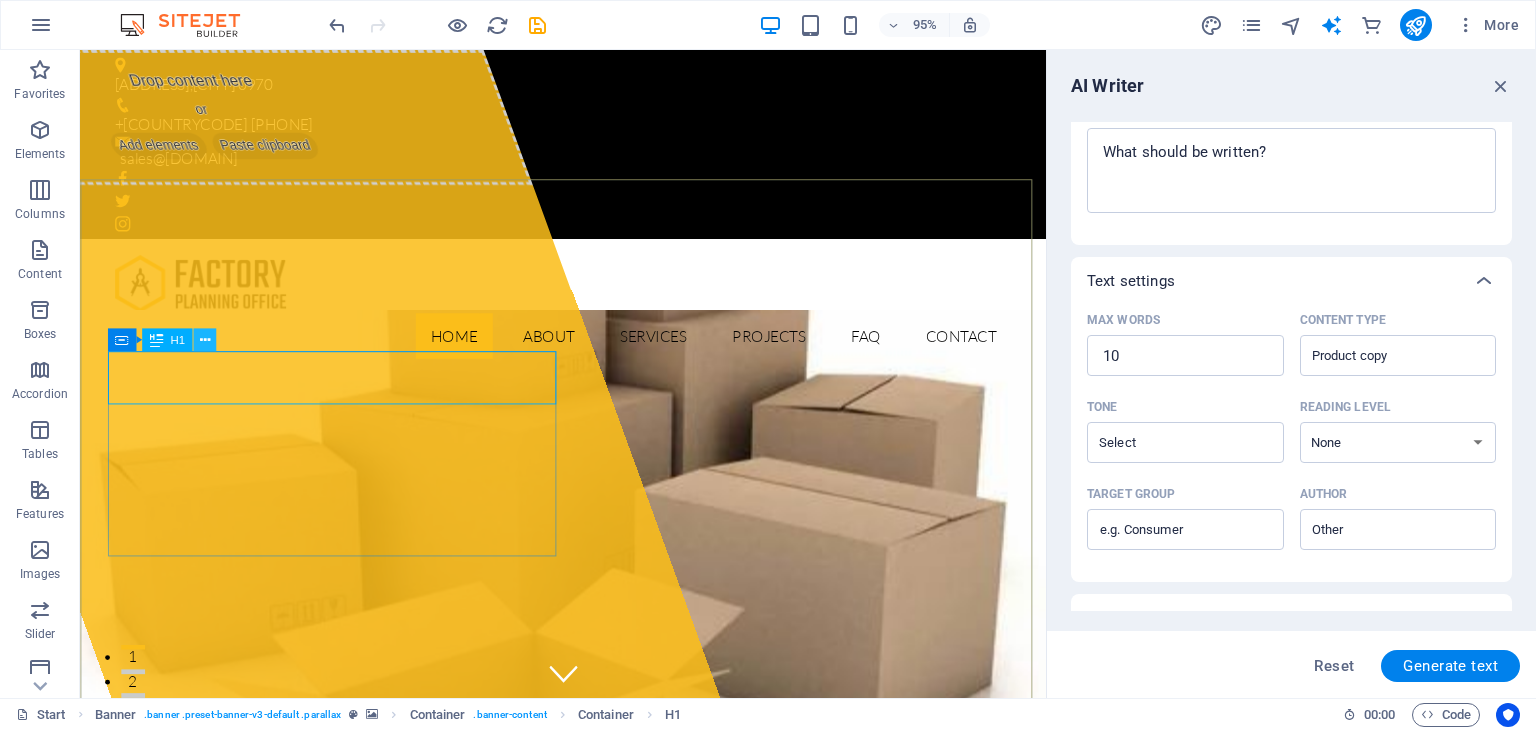 click at bounding box center [204, 340] 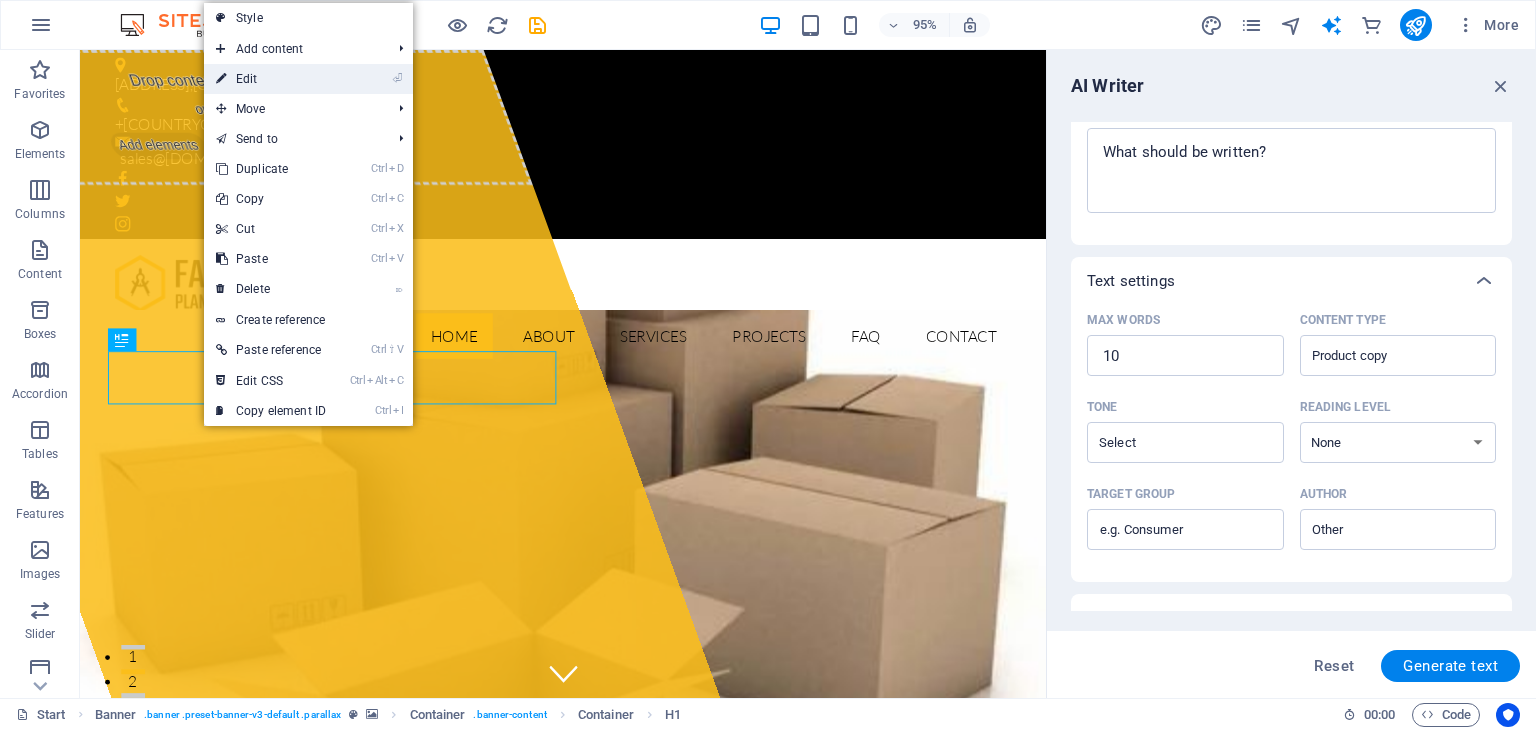 click on "⏎  Edit" at bounding box center [271, 79] 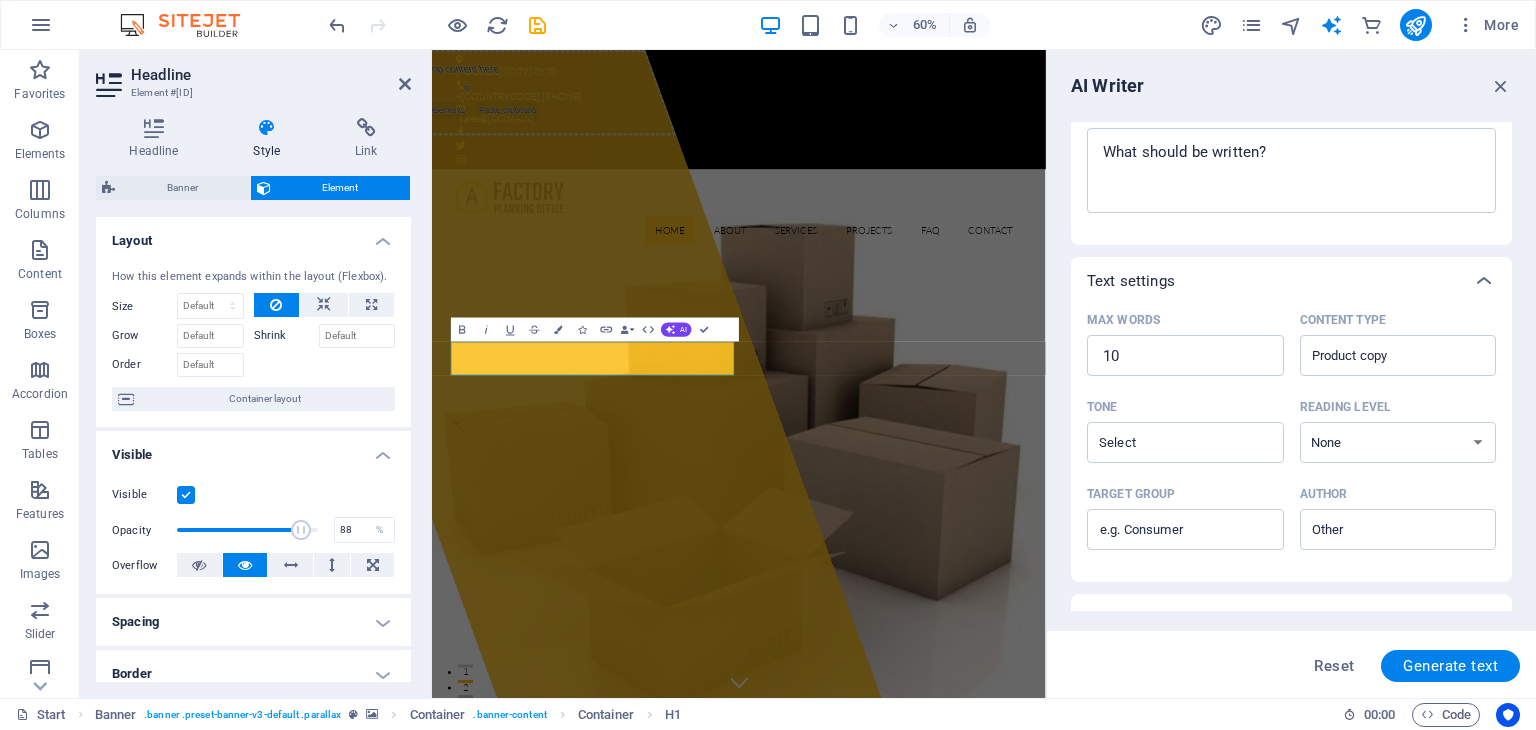 drag, startPoint x: 309, startPoint y: 529, endPoint x: 298, endPoint y: 525, distance: 11.7046995 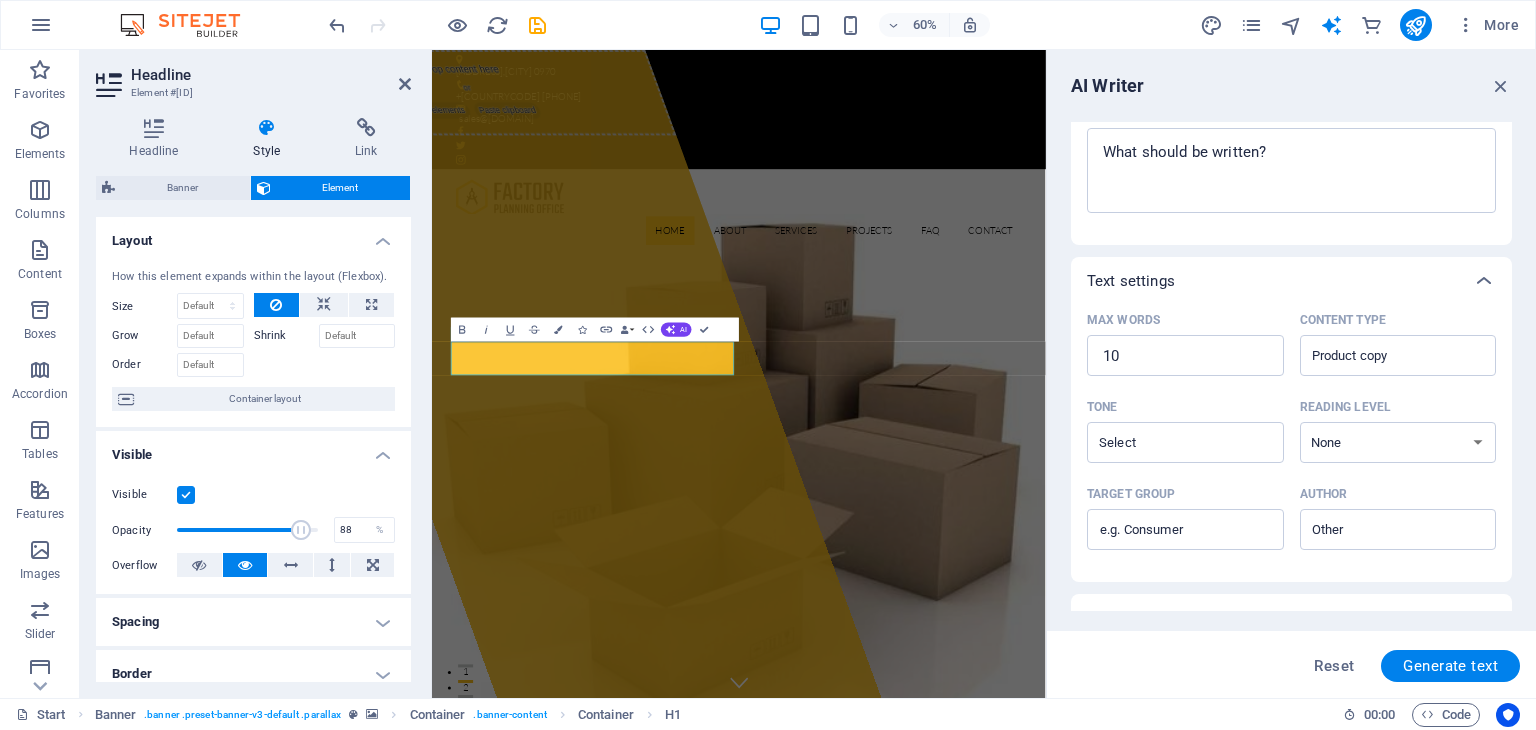 click at bounding box center (301, 530) 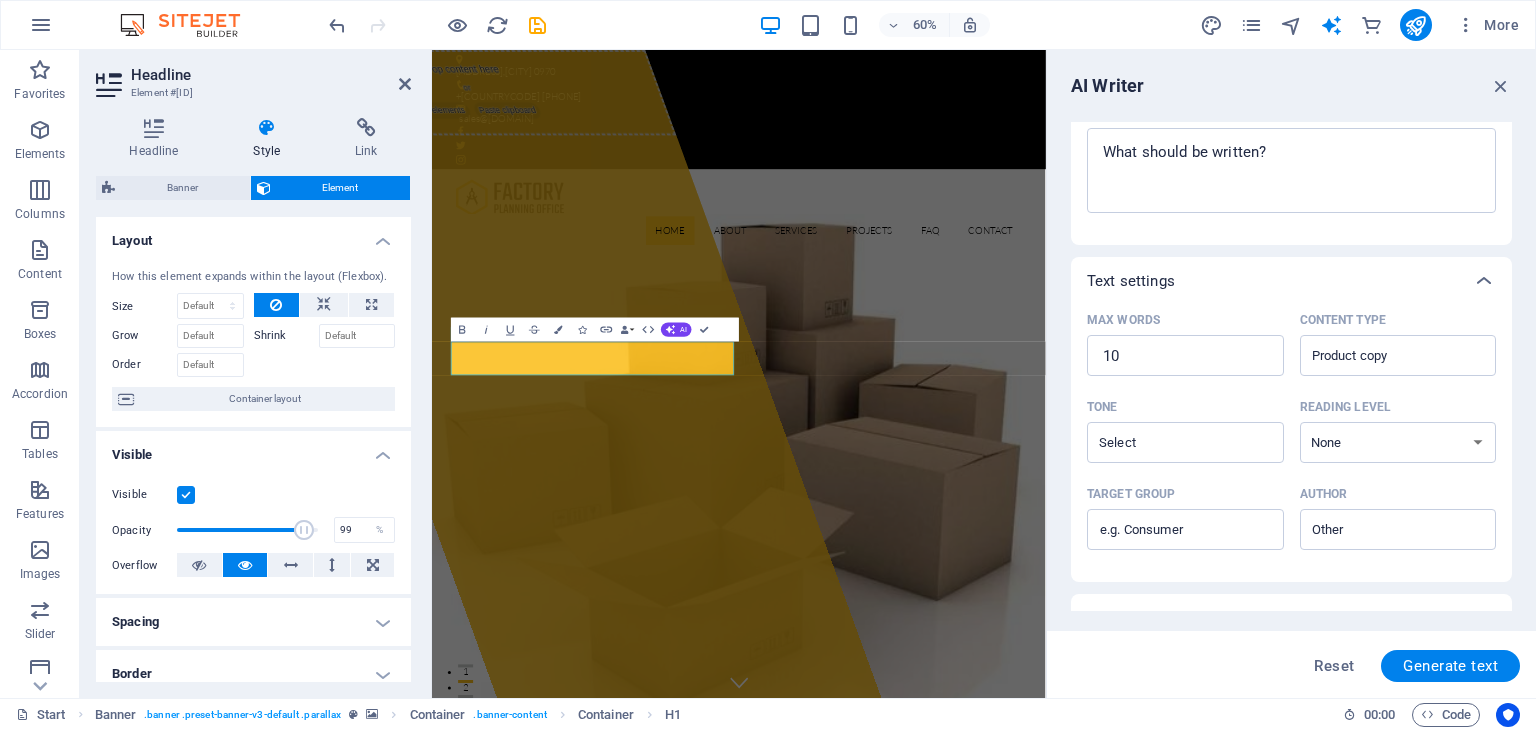 type on "100" 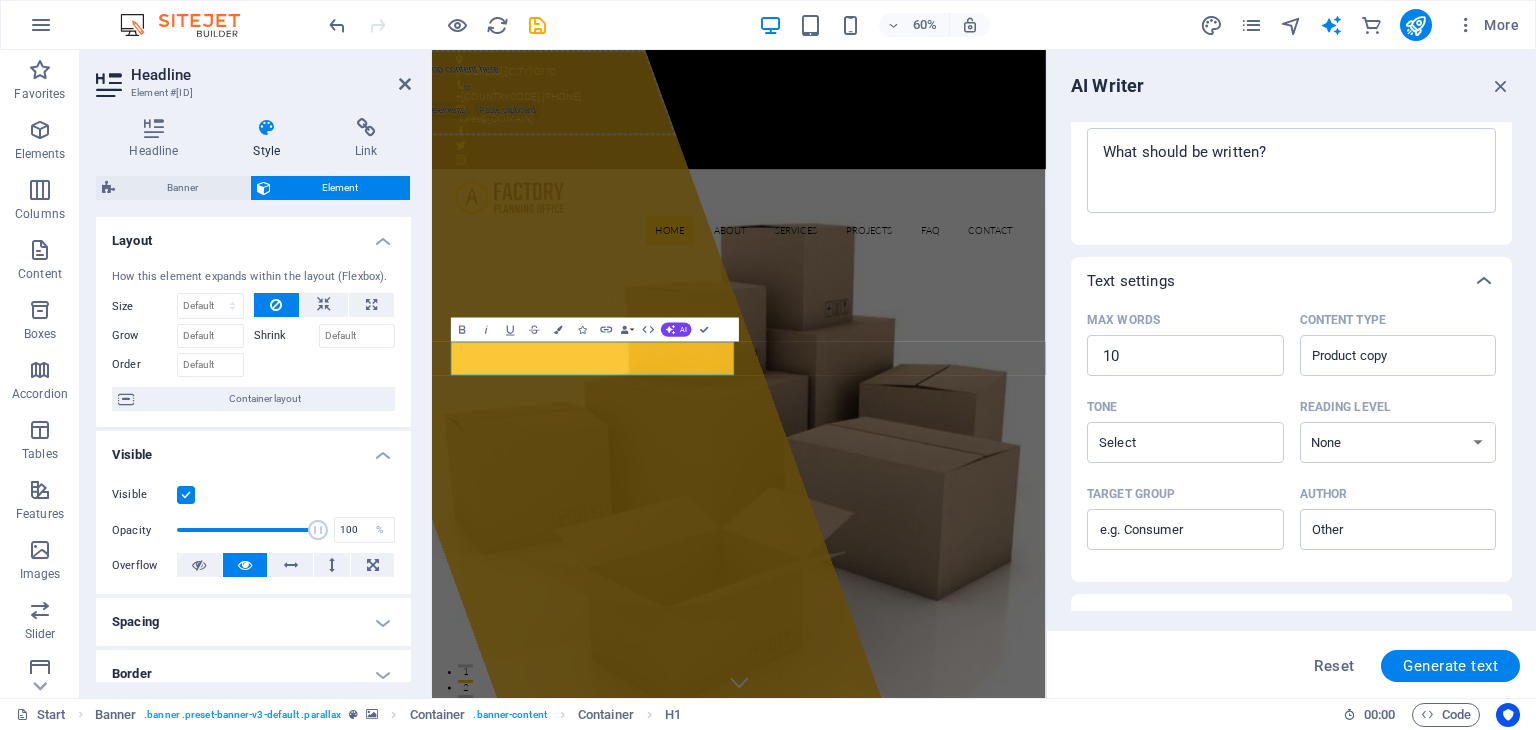 drag, startPoint x: 298, startPoint y: 525, endPoint x: 324, endPoint y: 529, distance: 26.305893 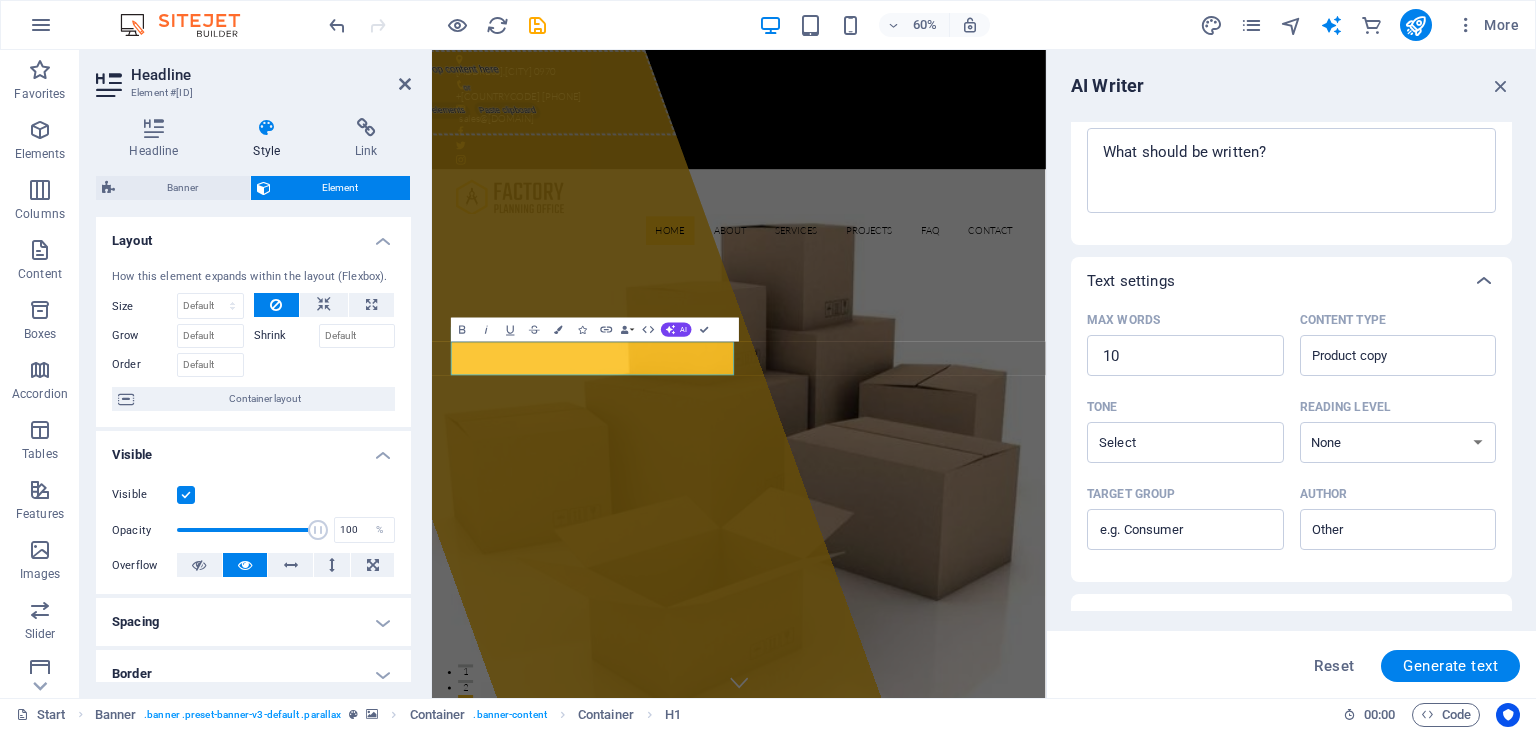 click on "Visible" at bounding box center [253, 495] 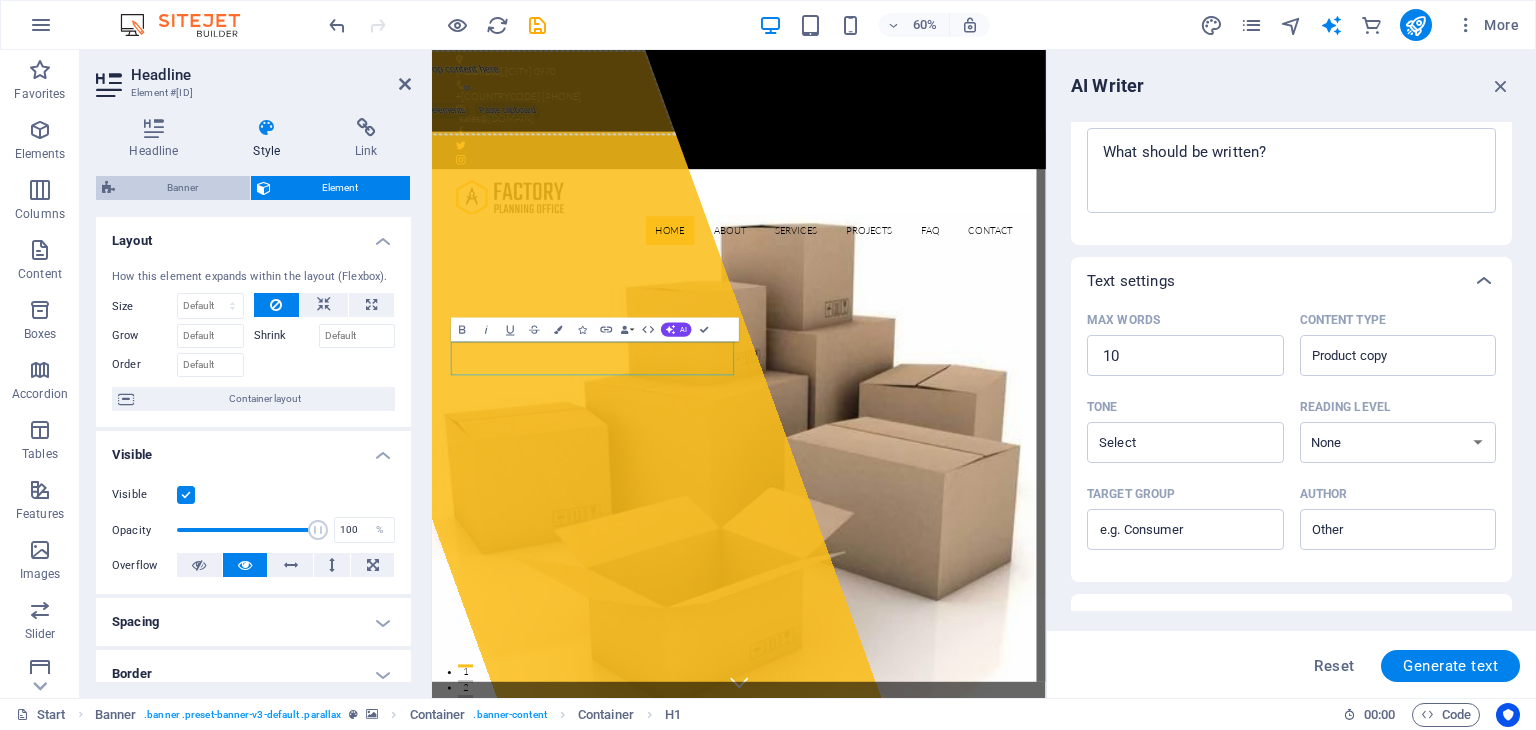 click on "Banner" at bounding box center [182, 188] 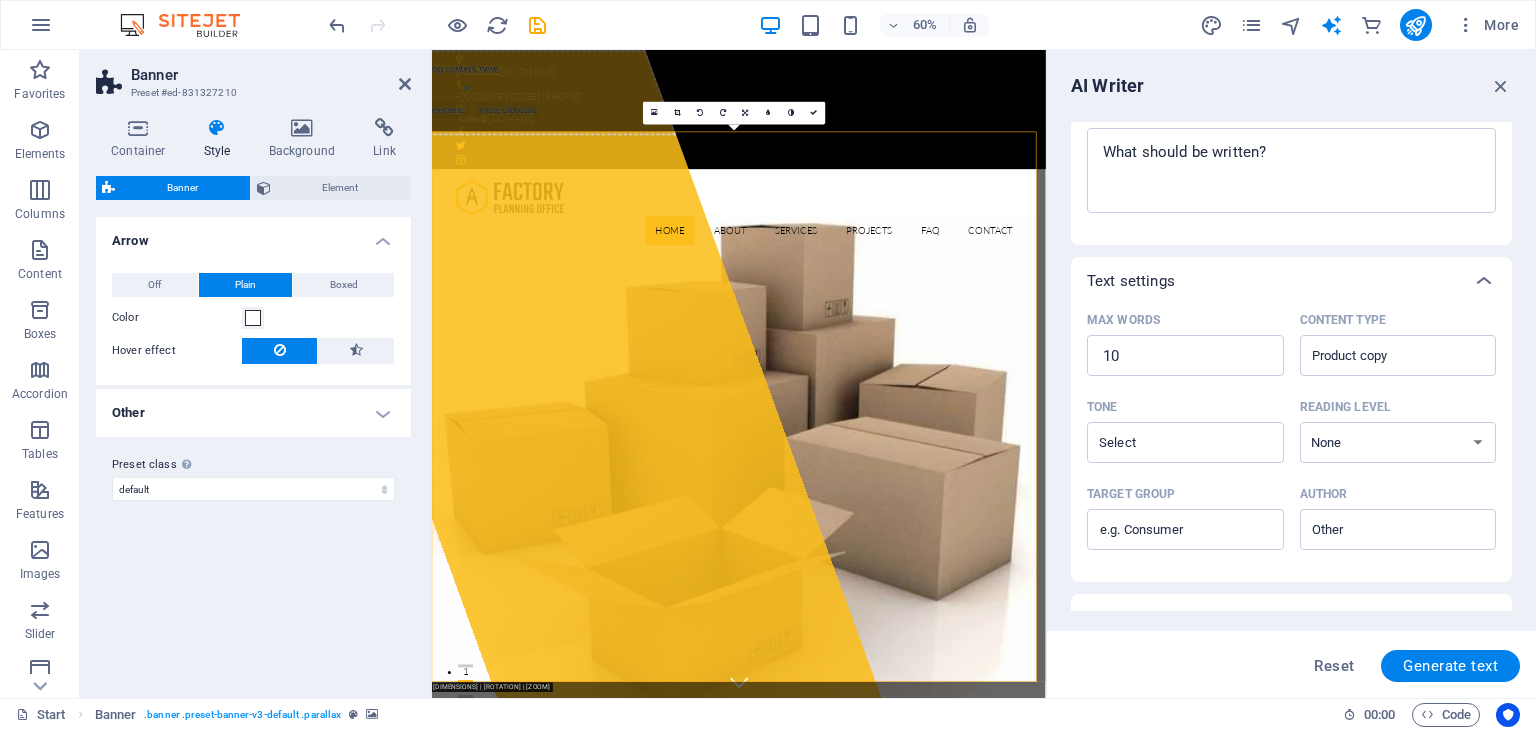 click on "Variants Default Arrow Off Plain Boxed Color Hover effect Background Padding 1 px rem % vh vw Custom Custom 1 px rem % vh vw 1 px rem % vh vw 1 px rem % vh vw 1 px rem % vh vw Border style              - Width 1 px rem vh vw Custom Custom 1 px rem vh vw 1 px rem vh vw 1 px rem vh vw 1 px rem vh vw  - Color Round corners 0 px rem % vh vw Custom Custom 0 px rem % vh vw 0 px rem % vh vw 0 px rem % vh vw 0 px rem % vh vw Shadows None Outside Inside Color X offset 0 px rem vh vw Y offset 0 px rem vh vw Blur 0 px rem % vh vw Spread 0 px rem vh vw Other Subpages height Overwrites the min. height of the banner only for the subpages. Default Adjust Min. height Minimum height of the header on subpages. Header height adapts if content is higher. 0 for automatic height 500 auto px rem % vh vw Animation Activates the movement of the background image. This setting may cause problems, e.g. it shouldn't be combined with Lazyload. Off Zoom: in & out Slide: left to right Slide: up to down Duration 30 s Preset class" at bounding box center [253, 449] 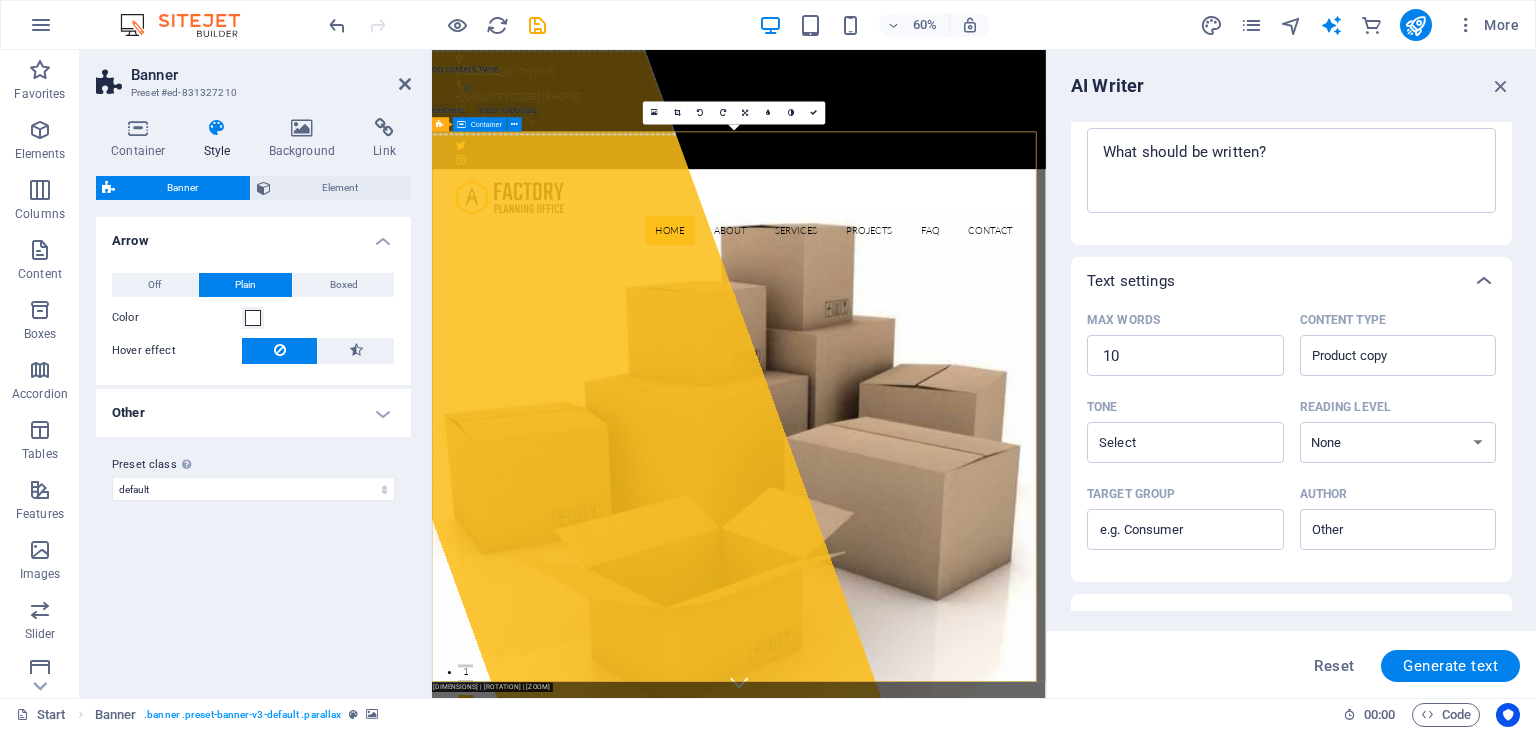 click on "Drop content here or  Add elements  Paste clipboard World Store Lorem ipsum dolor sit amet, consectetur adipisicing elit. Natus, dolores, at, nisi eligendi repellat voluptatem minima officia veritatis quasi animi porro laudantium dicta dolor voluptate non maiores ipsum reprehenderit odio fugiat reicid. Learn more View Services" at bounding box center (943, 1576) 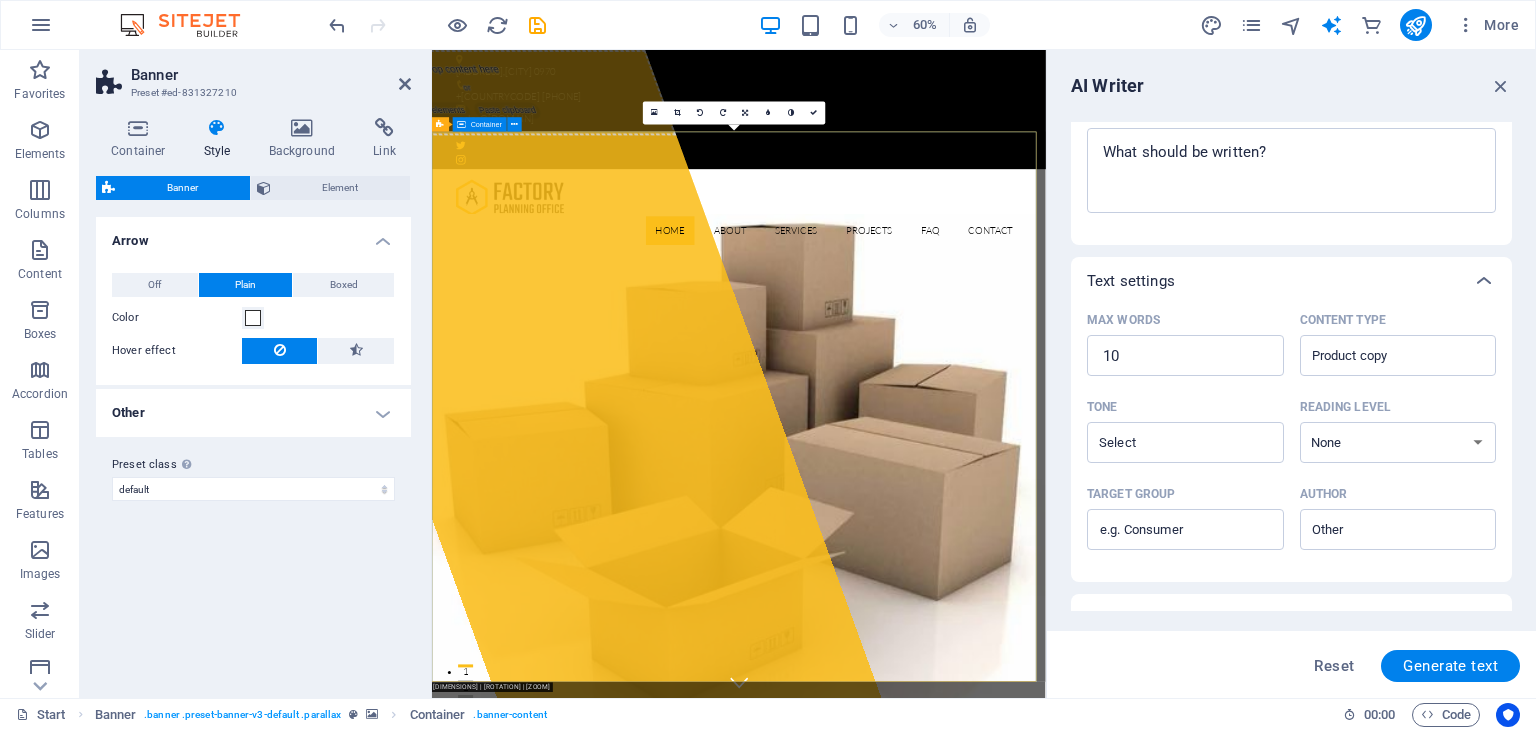 click on "Drop content here or  Add elements  Paste clipboard World Store Lorem ipsum dolor sit amet, consectetur adipisicing elit. Natus, dolores, at, nisi eligendi repellat voluptatem minima officia veritatis quasi animi porro laudantium dicta dolor voluptate non maiores ipsum reprehenderit odio fugiat reicid. Learn more View Services" at bounding box center (943, 1576) 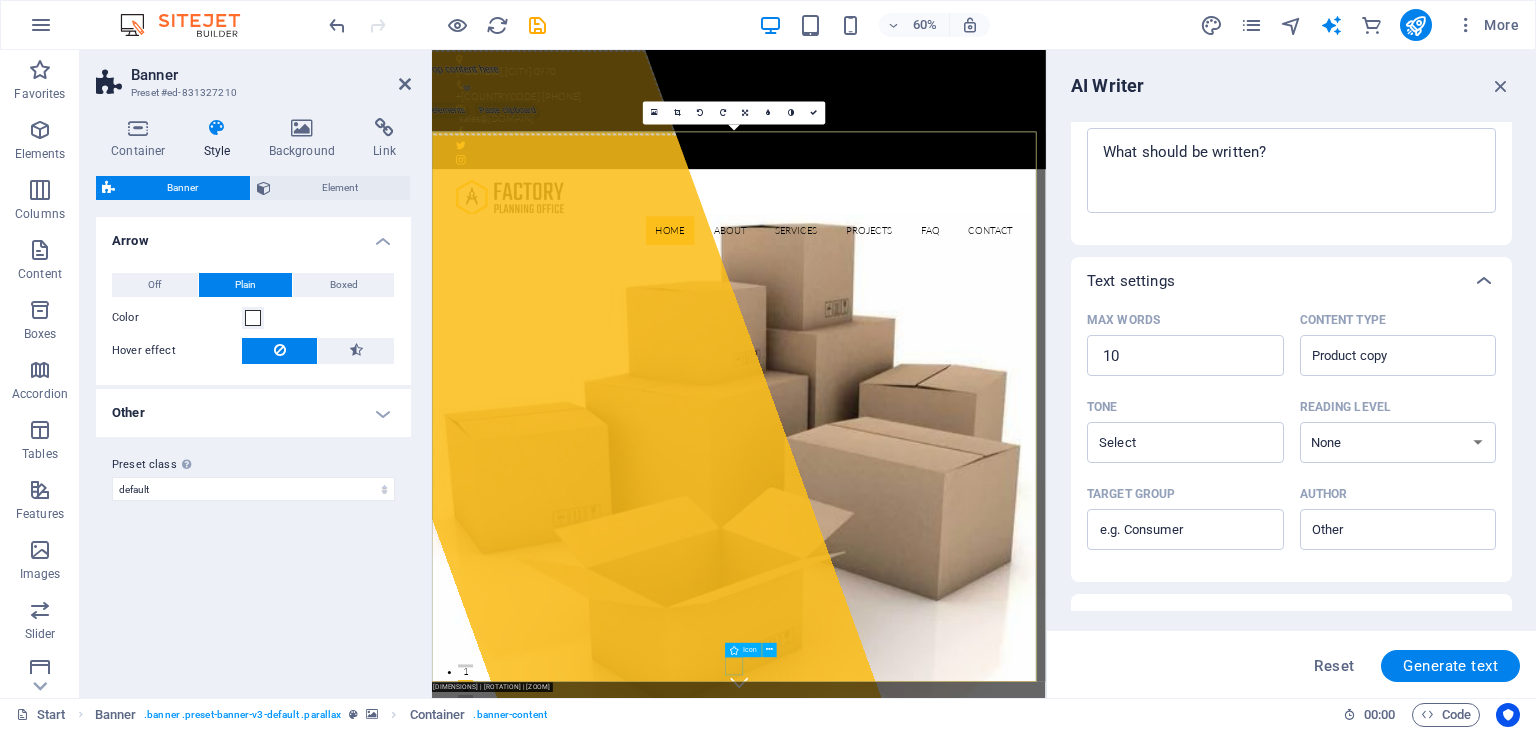 click at bounding box center [944, 1104] 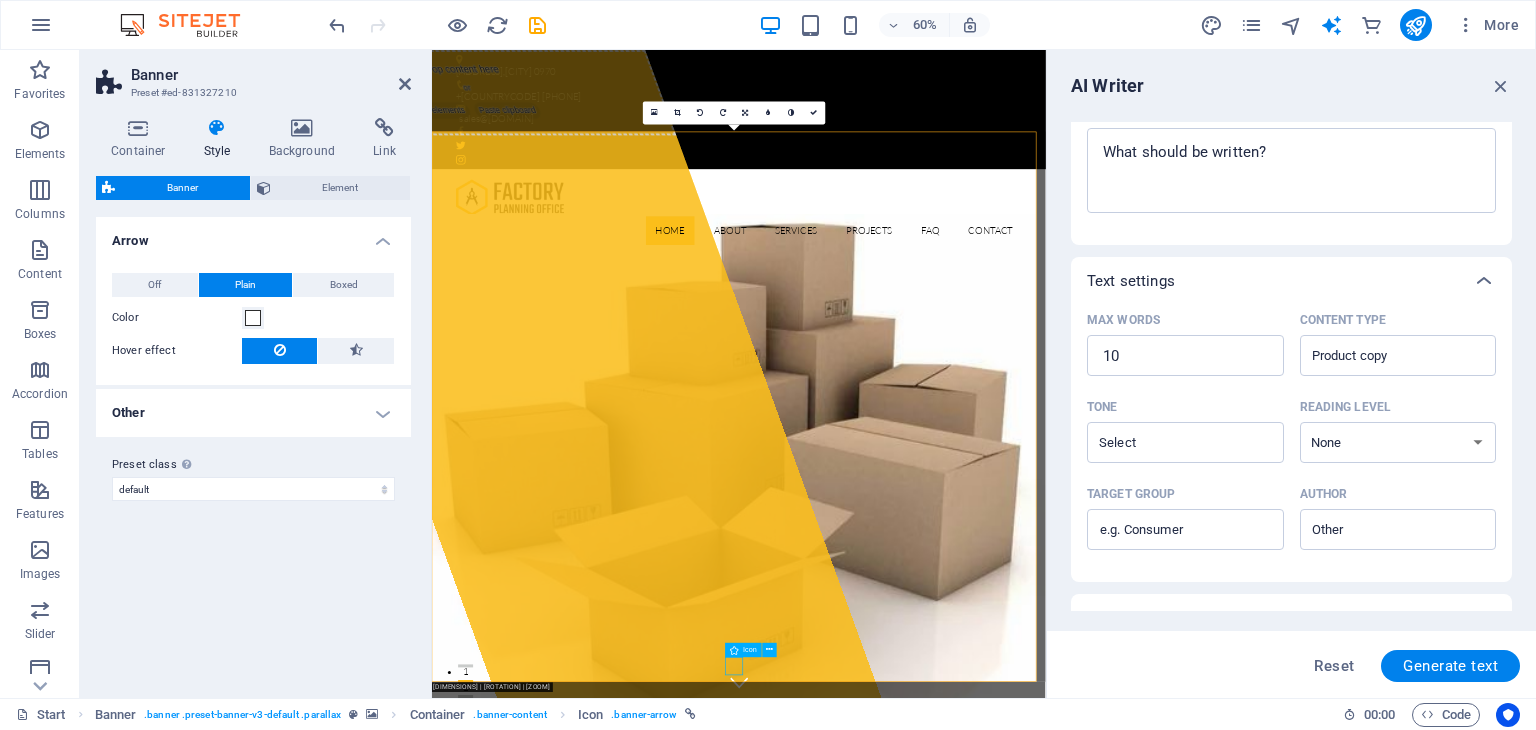 click at bounding box center (944, 1104) 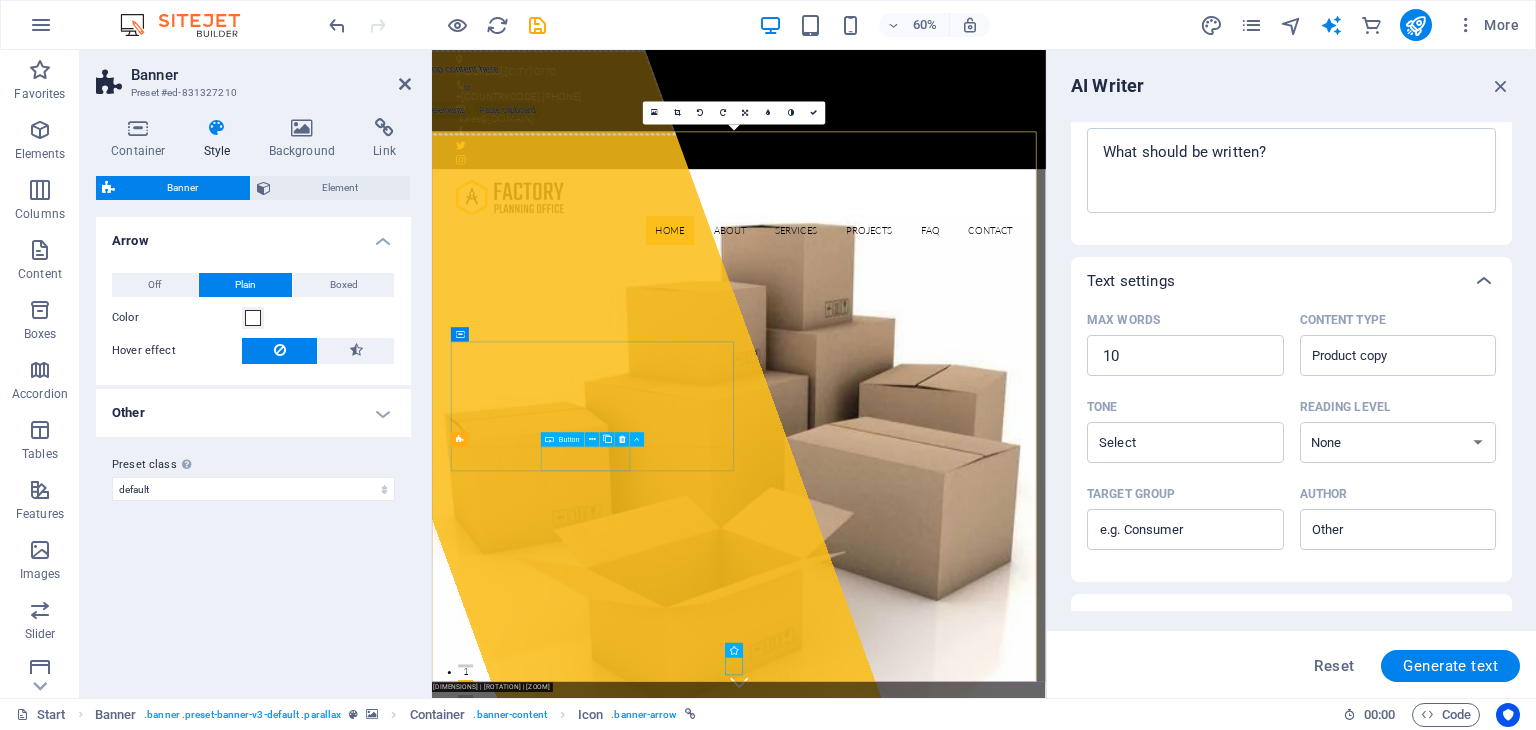 click on "View Services" at bounding box center [944, 1664] 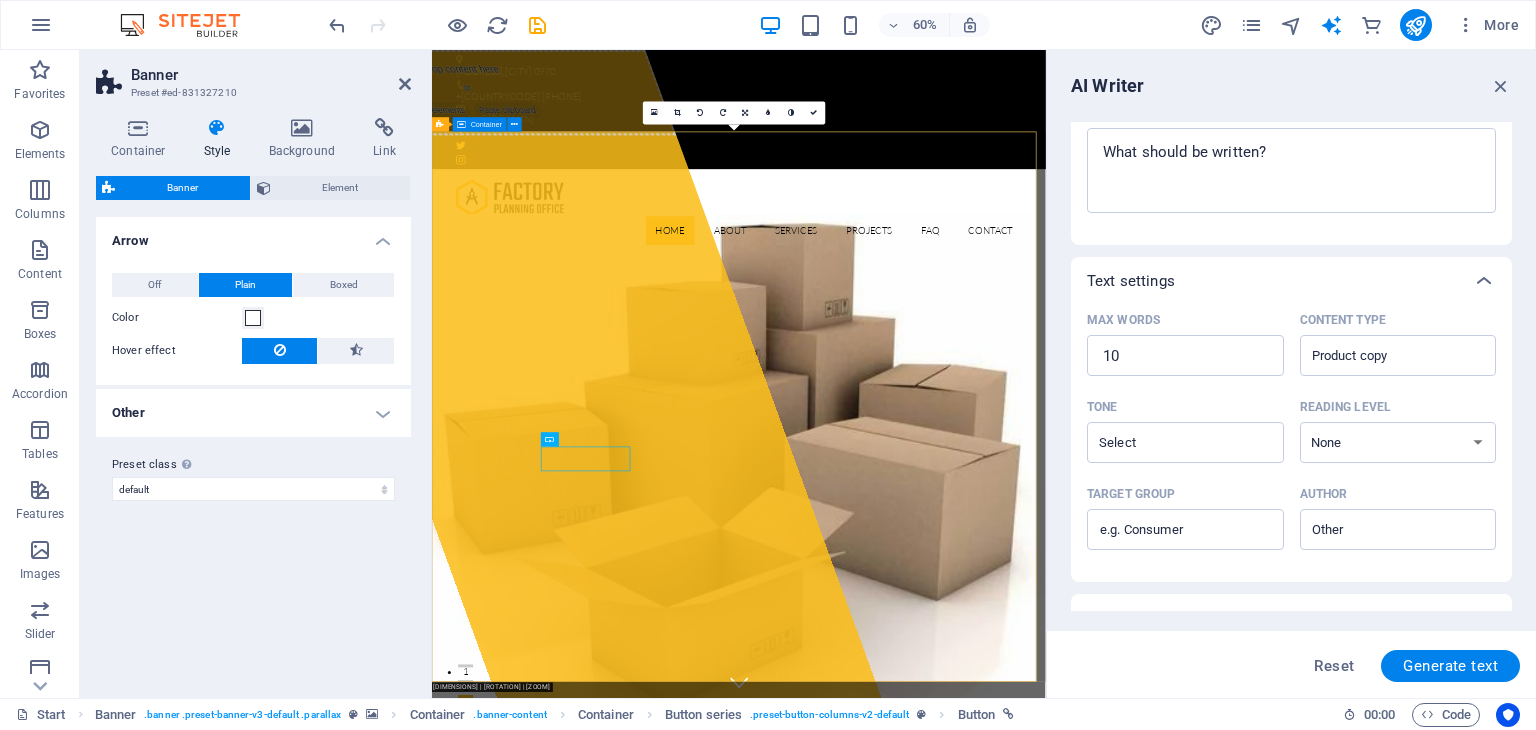 click on "Drop content here or  Add elements  Paste clipboard World Store Lorem ipsum dolor sit amet, consectetur adipisicing elit. Natus, dolores, at, nisi eligendi repellat voluptatem minima officia veritatis quasi animi porro laudantium dicta dolor voluptate non maiores ipsum reprehenderit odio fugiat reicid. Learn more View Services" at bounding box center (943, 1576) 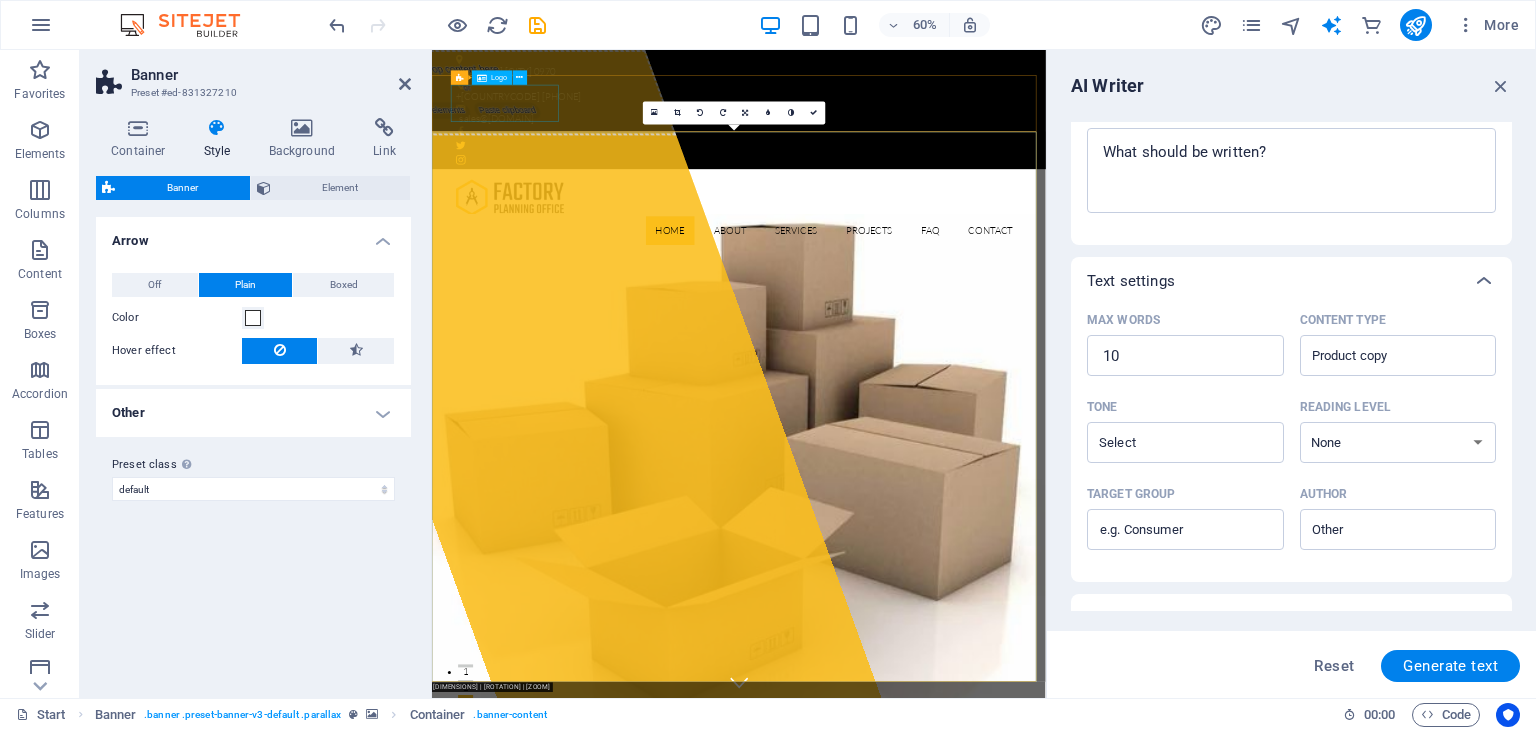 click at bounding box center [944, 296] 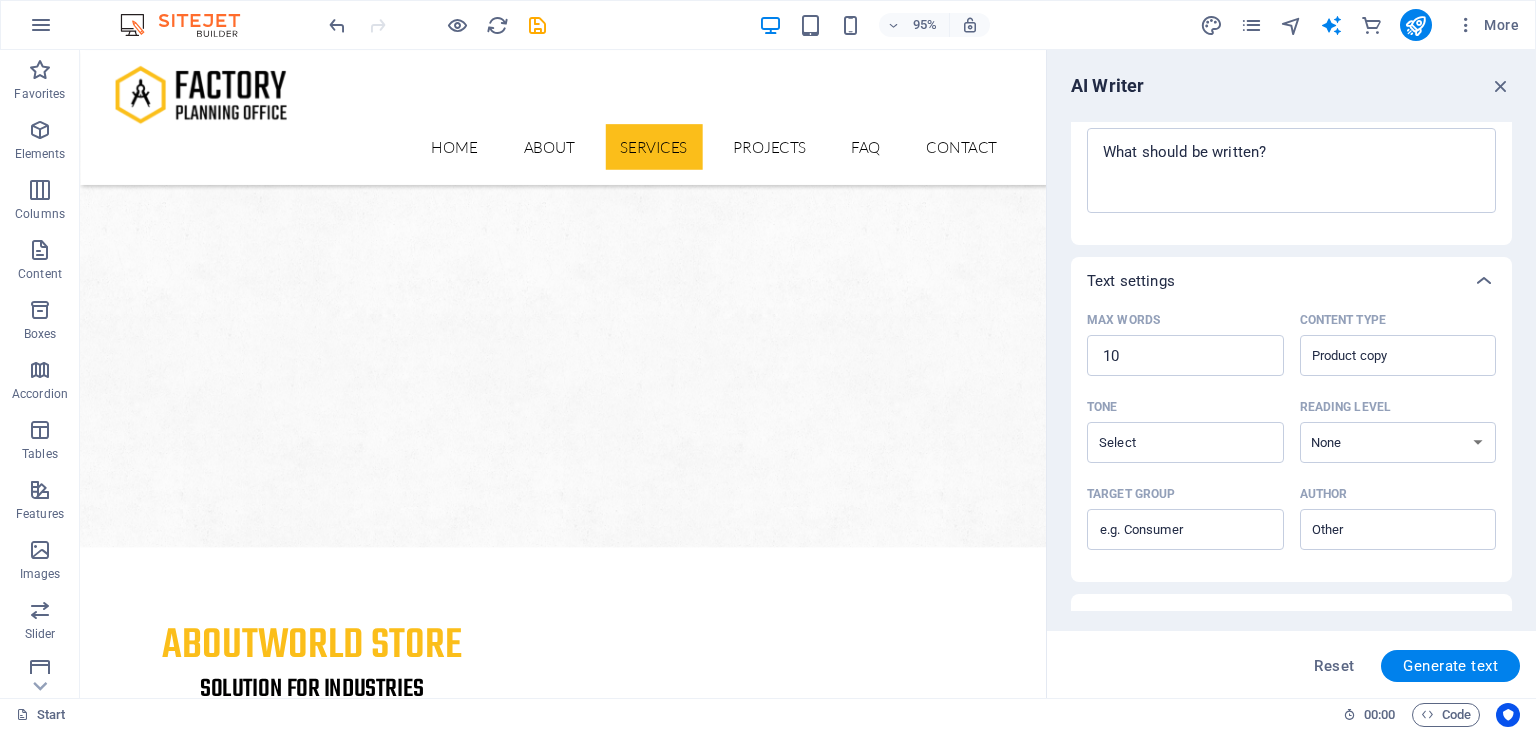 scroll, scrollTop: 1276, scrollLeft: 0, axis: vertical 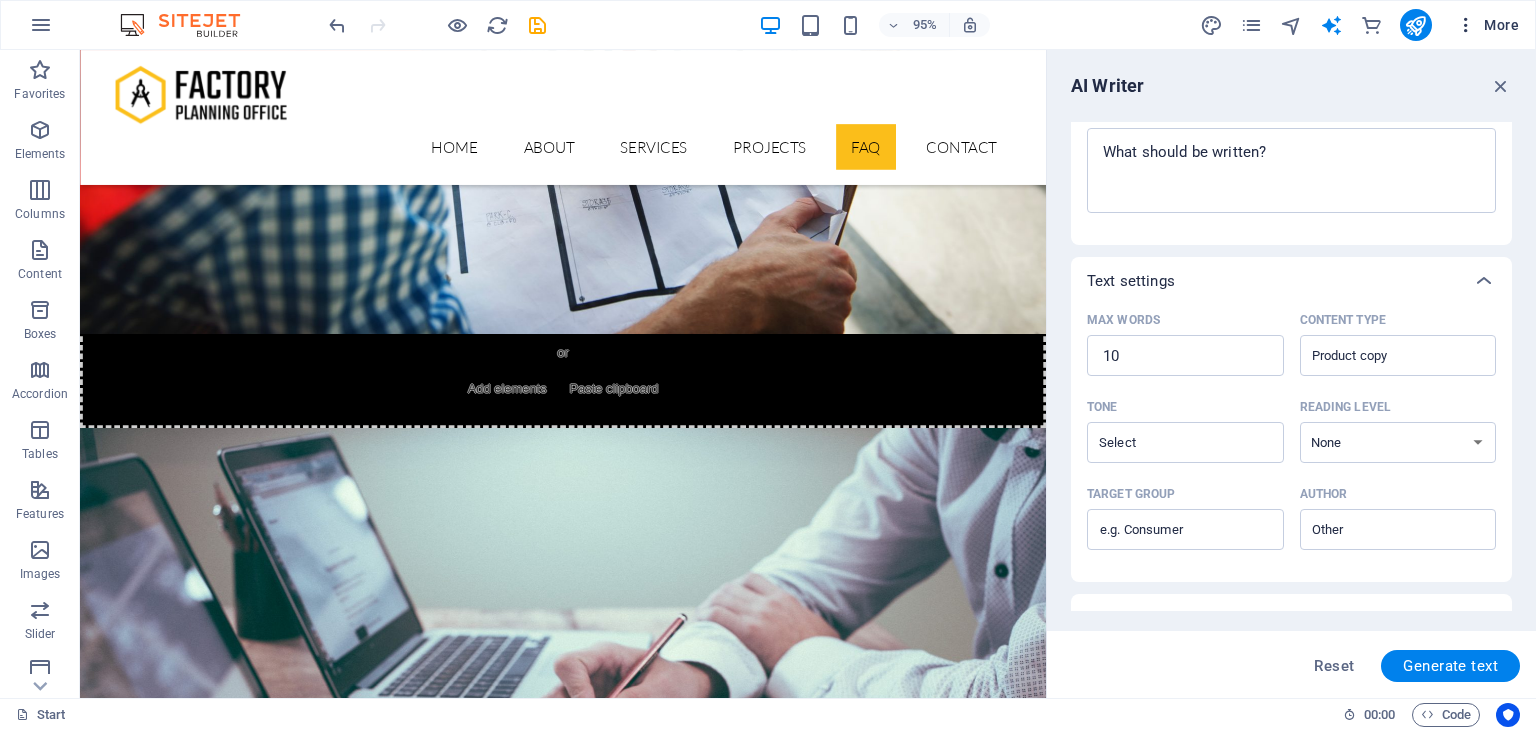 click on "More" at bounding box center (1487, 25) 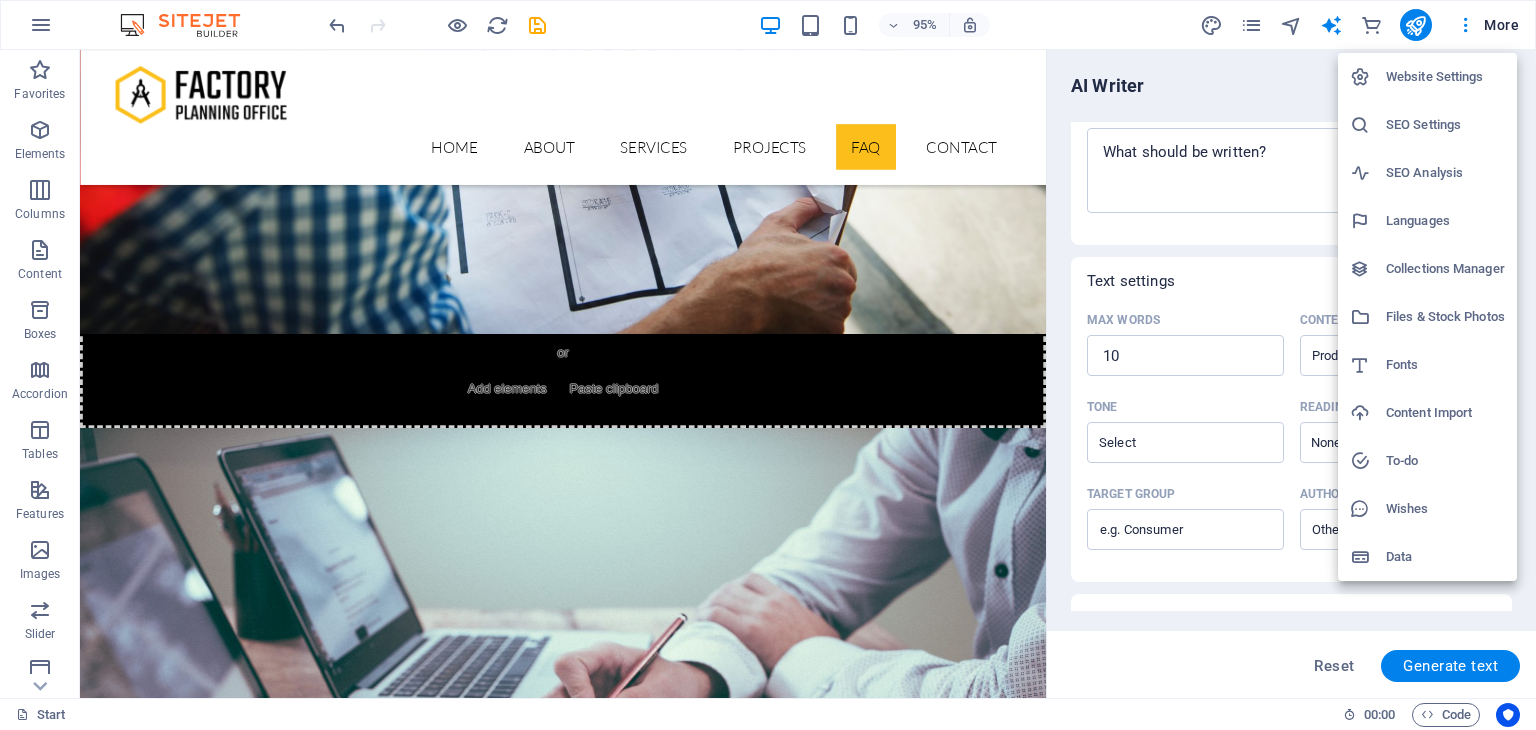 click at bounding box center [768, 365] 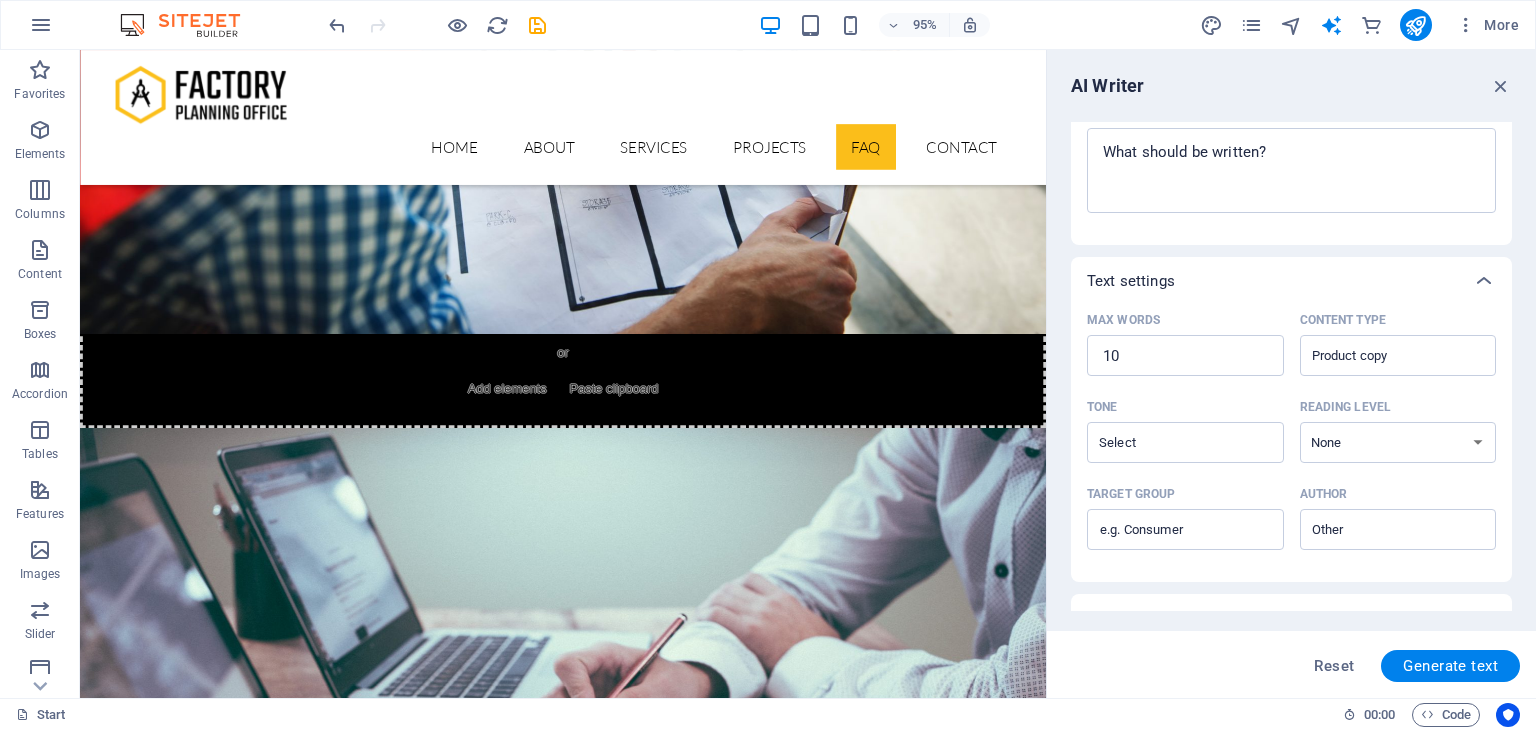 click at bounding box center [41, 25] 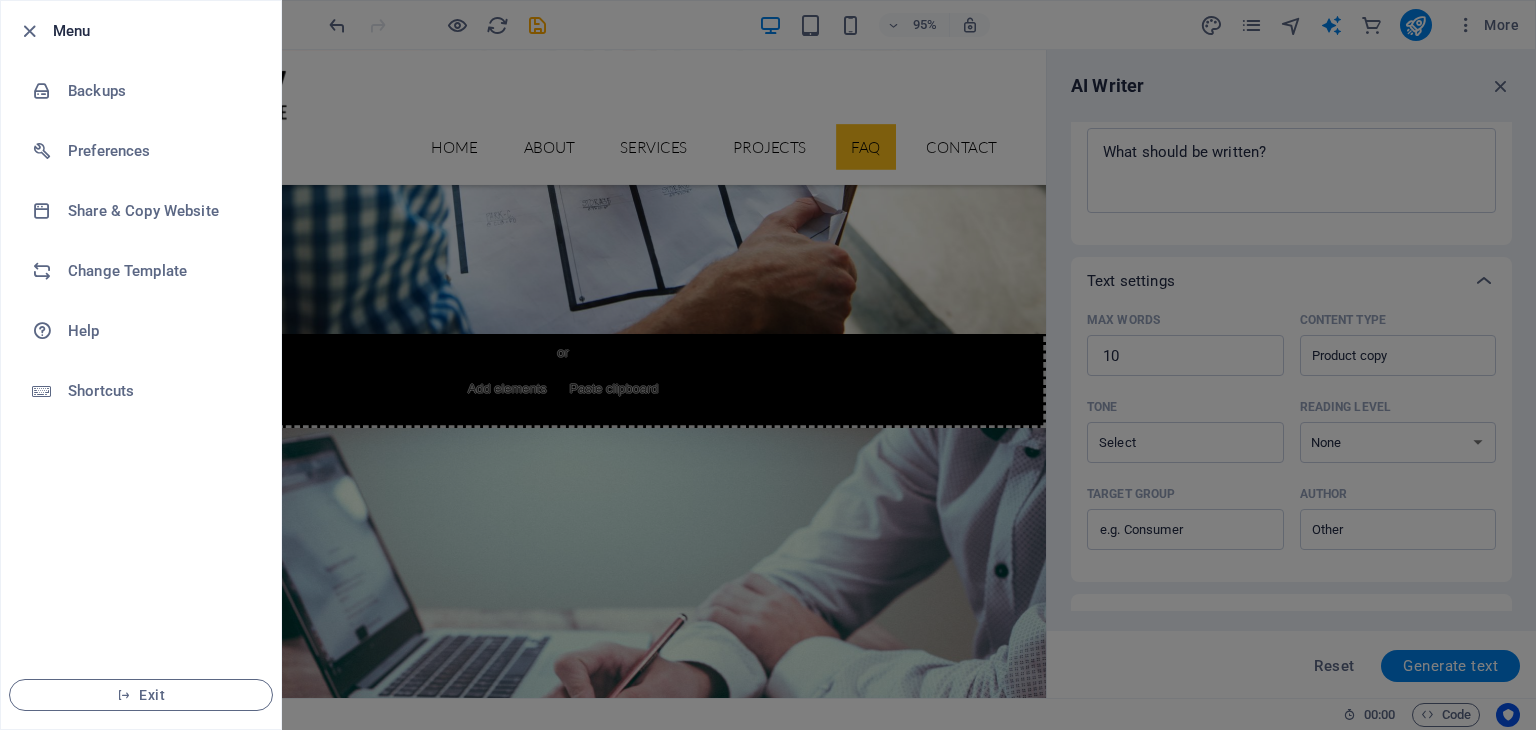 click at bounding box center [768, 365] 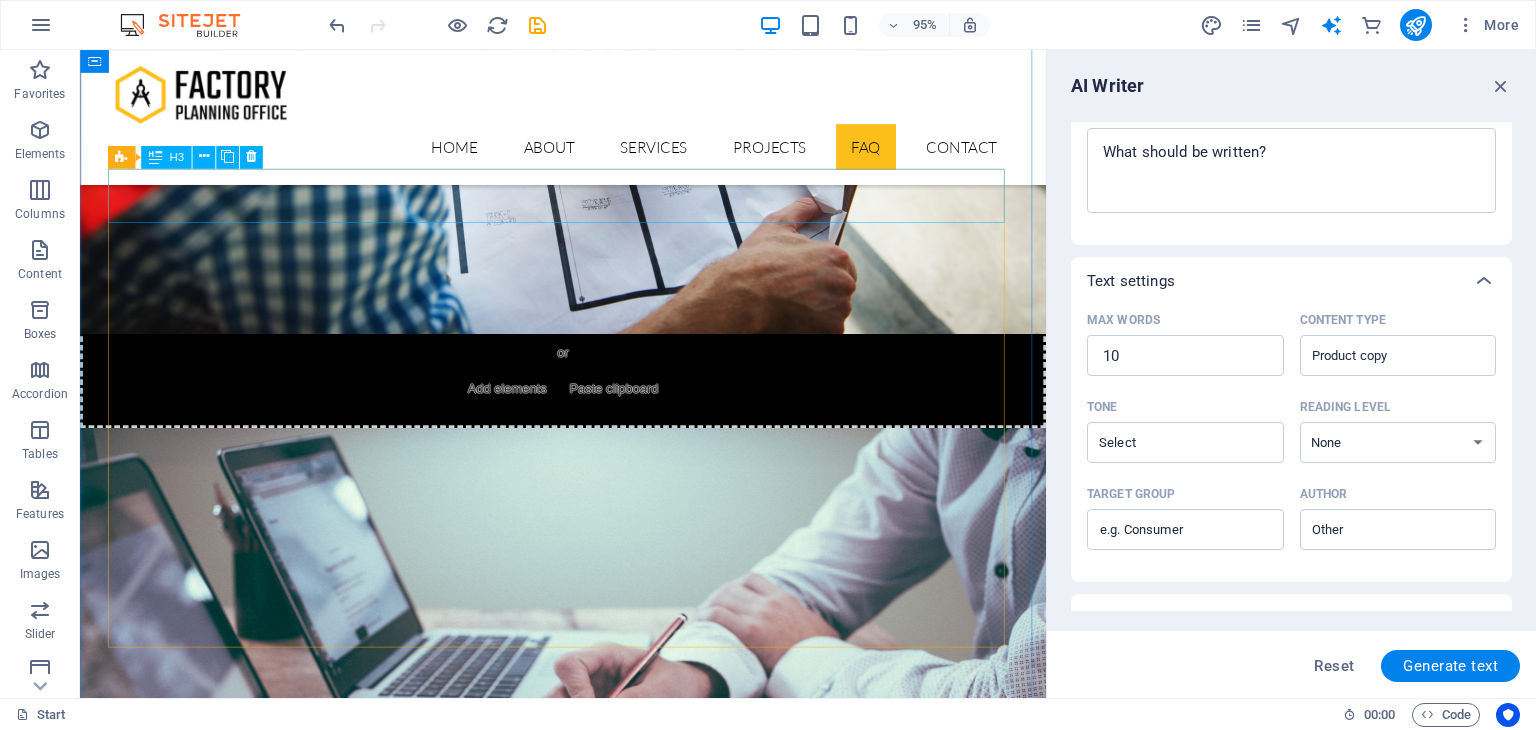 click on "Stet clita kasd gubergren no sea takimata?" at bounding box center [589, 5476] 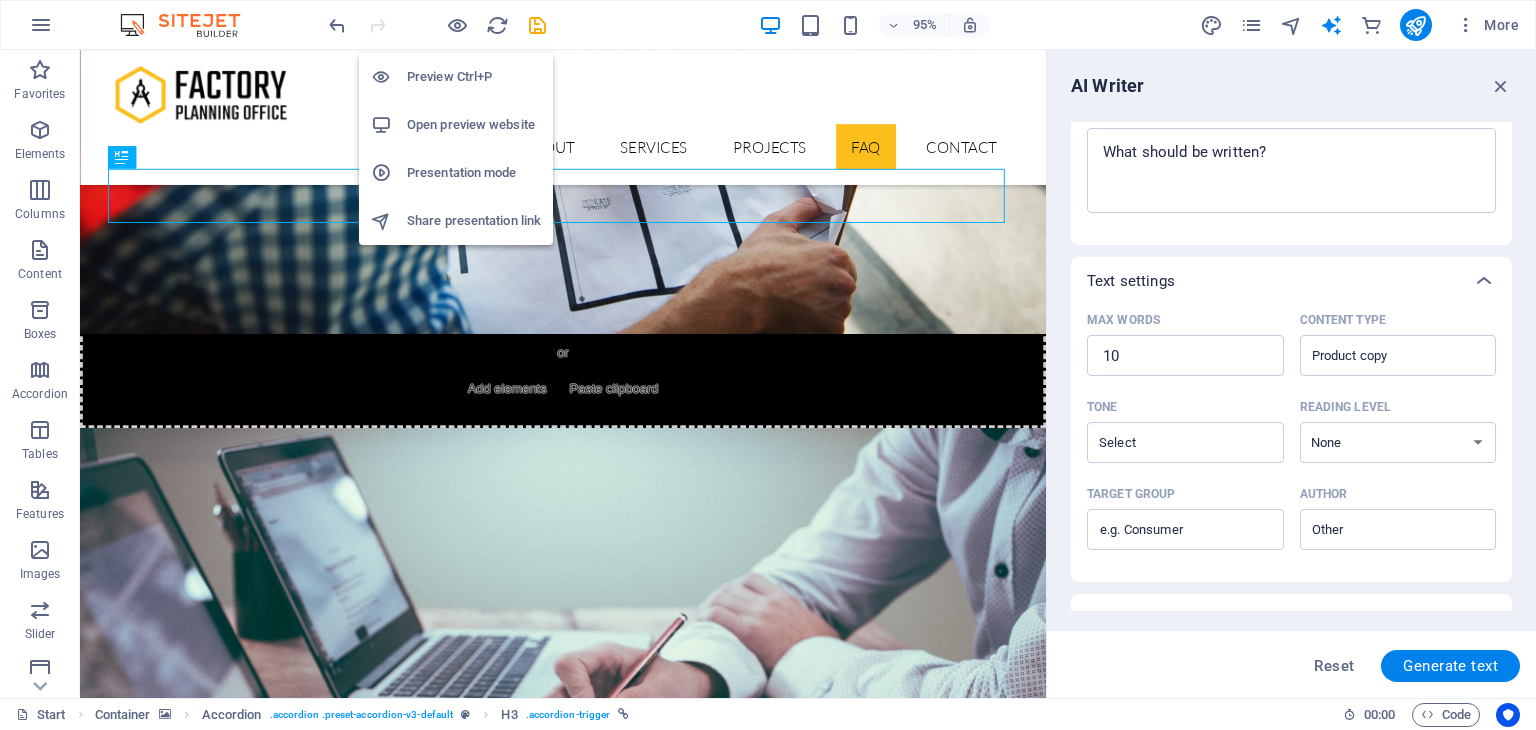 click on "Open preview website" at bounding box center (474, 125) 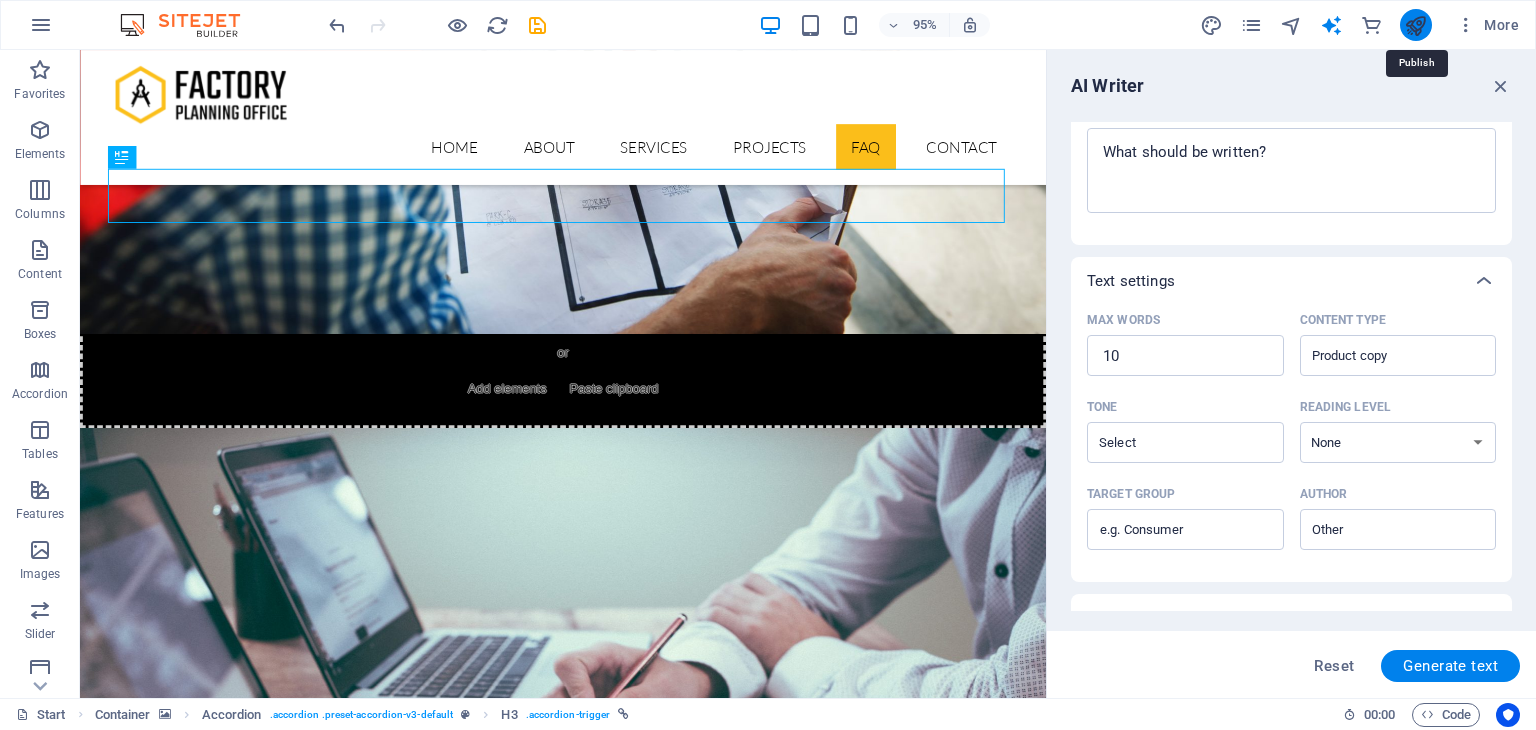 click at bounding box center (1415, 25) 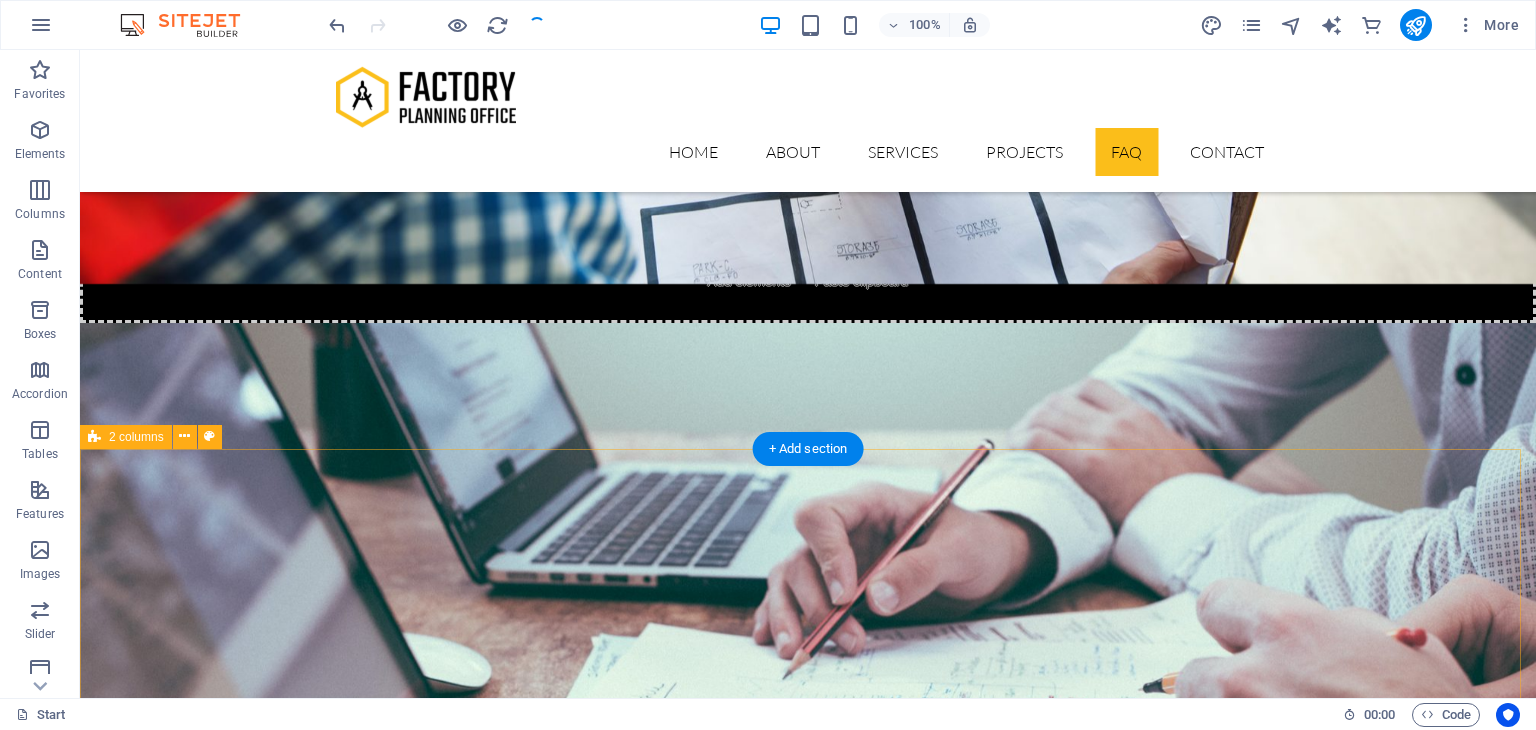 click on "Contact us Solution for Industries Lorem ipsum dolor sit amet, consectetur adipisicing elit. Natus, dolores, at, nisi eligendi repellat voluptatem minima officia veritatis quasi animi porro laudantium dicta dolor voluptate non maiores ipsum reprehenderit odio fugiat reiciendis consectetur fuga pariatur libero accusantium quod minus odit debitis. Morrupti ipsum Perferendis Cumque quo adipisci vel vitae aliquid  Maiores ipsum porro  reprehenderit odio Corrupti perferendis voluptates Voluptatem non minima officia veritatis Adio fugiat reiciendis at consectetur   I have read and understand the privacy policy. Unreadable? Load new Submit" at bounding box center (808, 6385) 